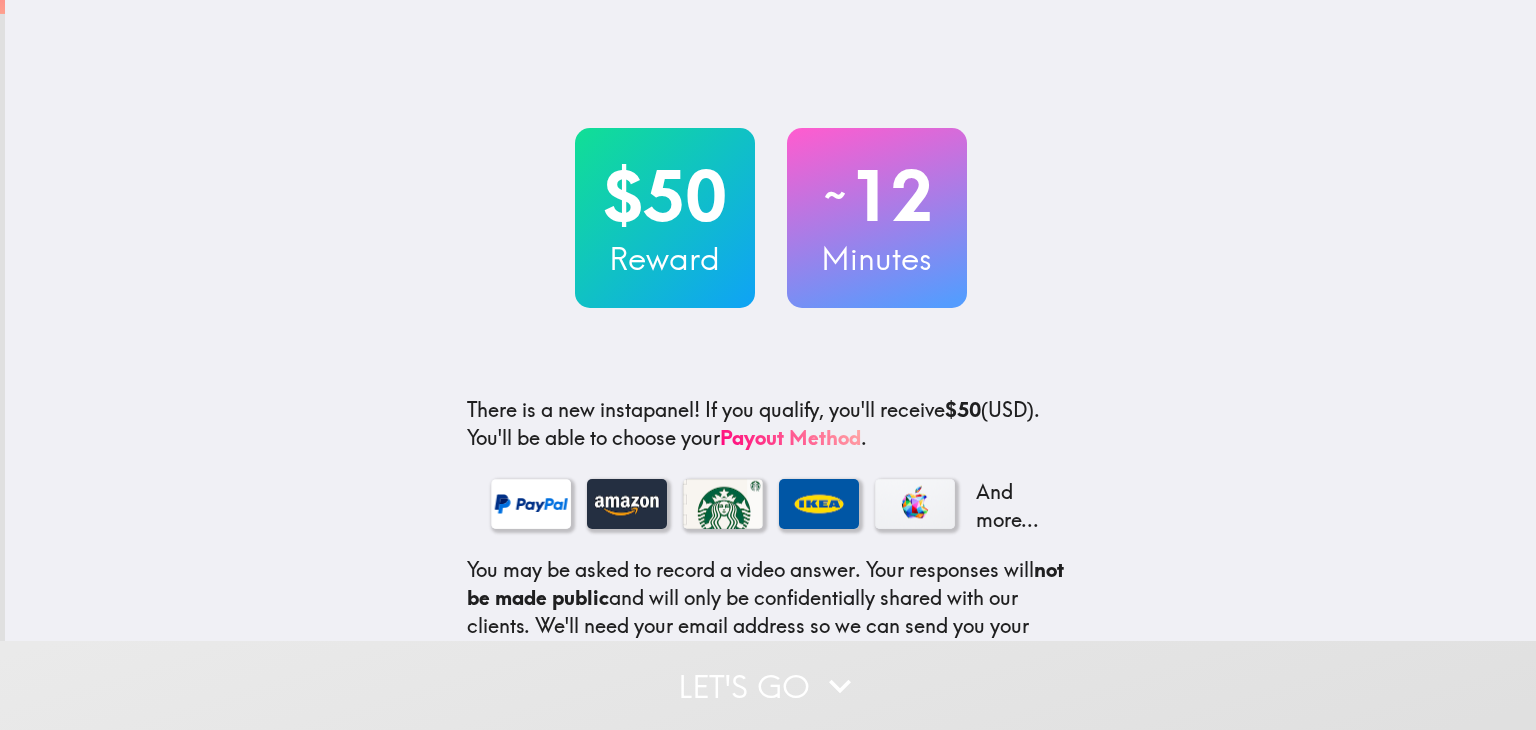 scroll, scrollTop: 0, scrollLeft: 0, axis: both 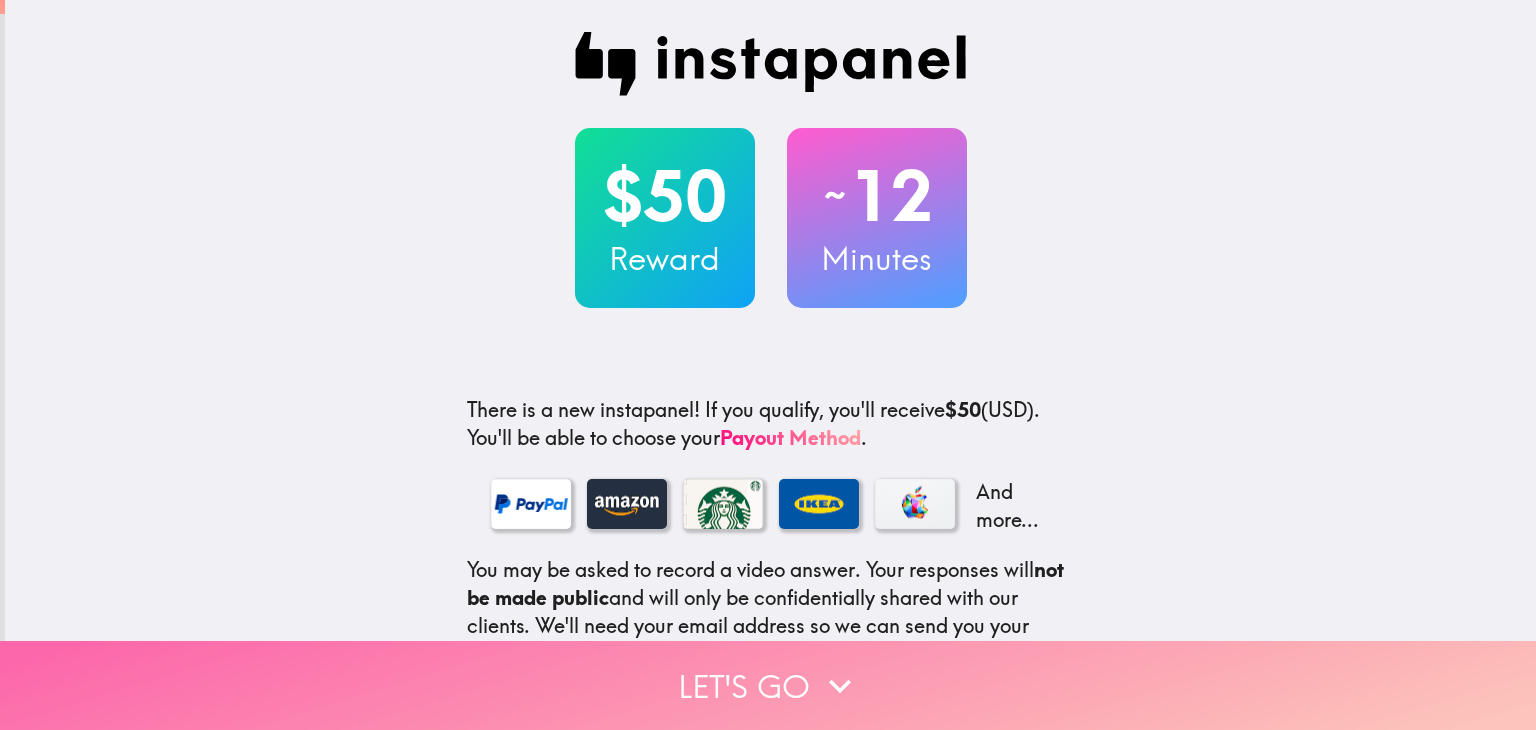 click on "Let's go" at bounding box center [768, 685] 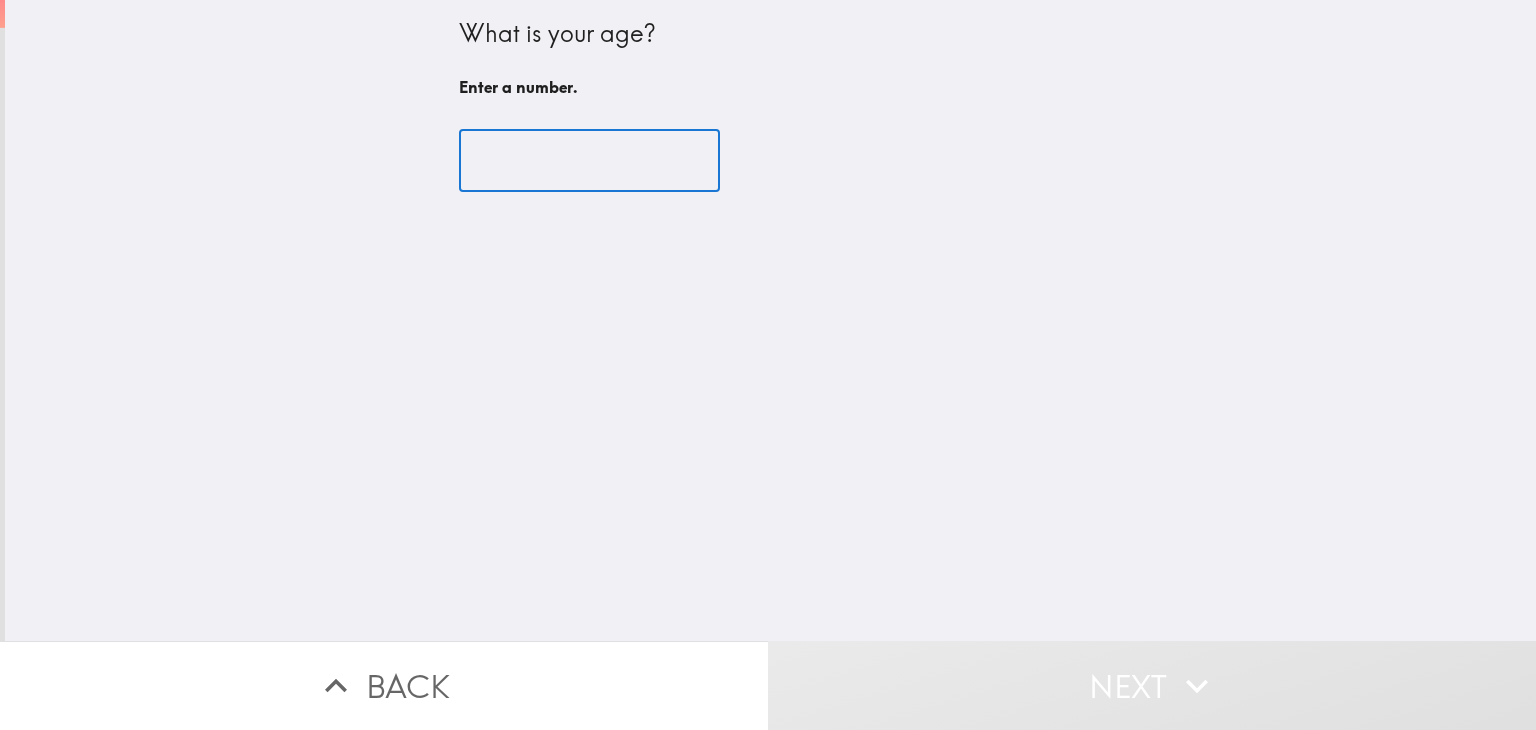click at bounding box center (589, 161) 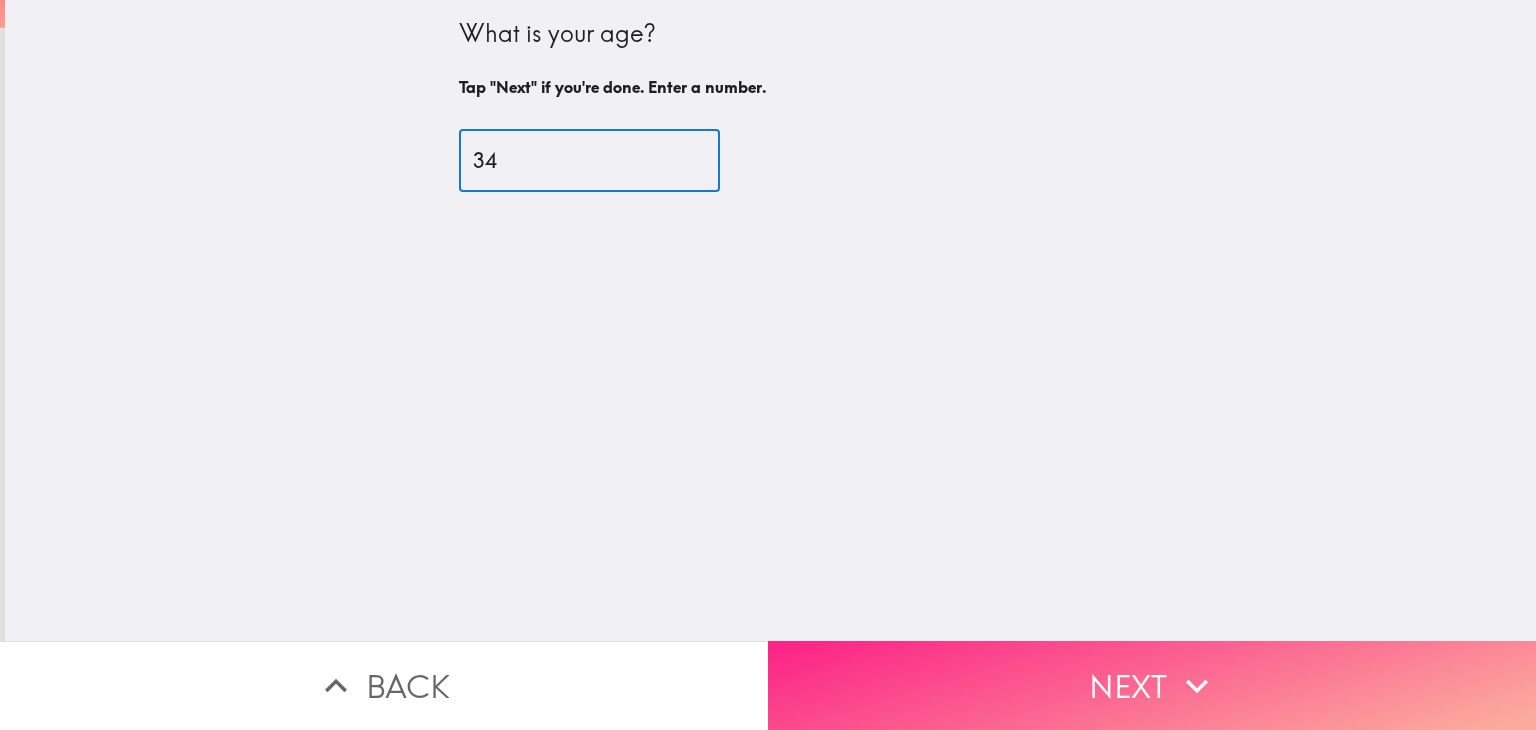 type on "34" 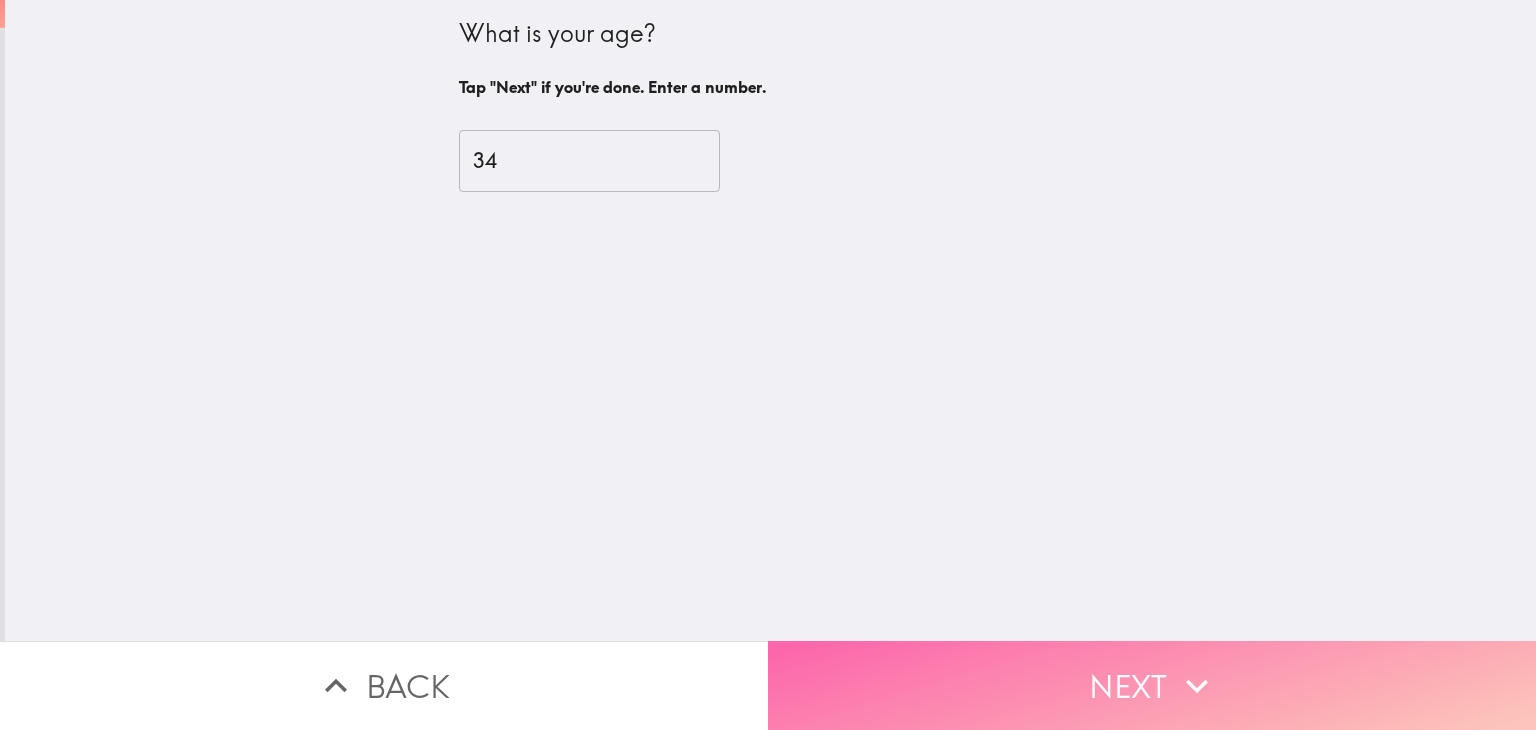 click on "Next" at bounding box center (1152, 685) 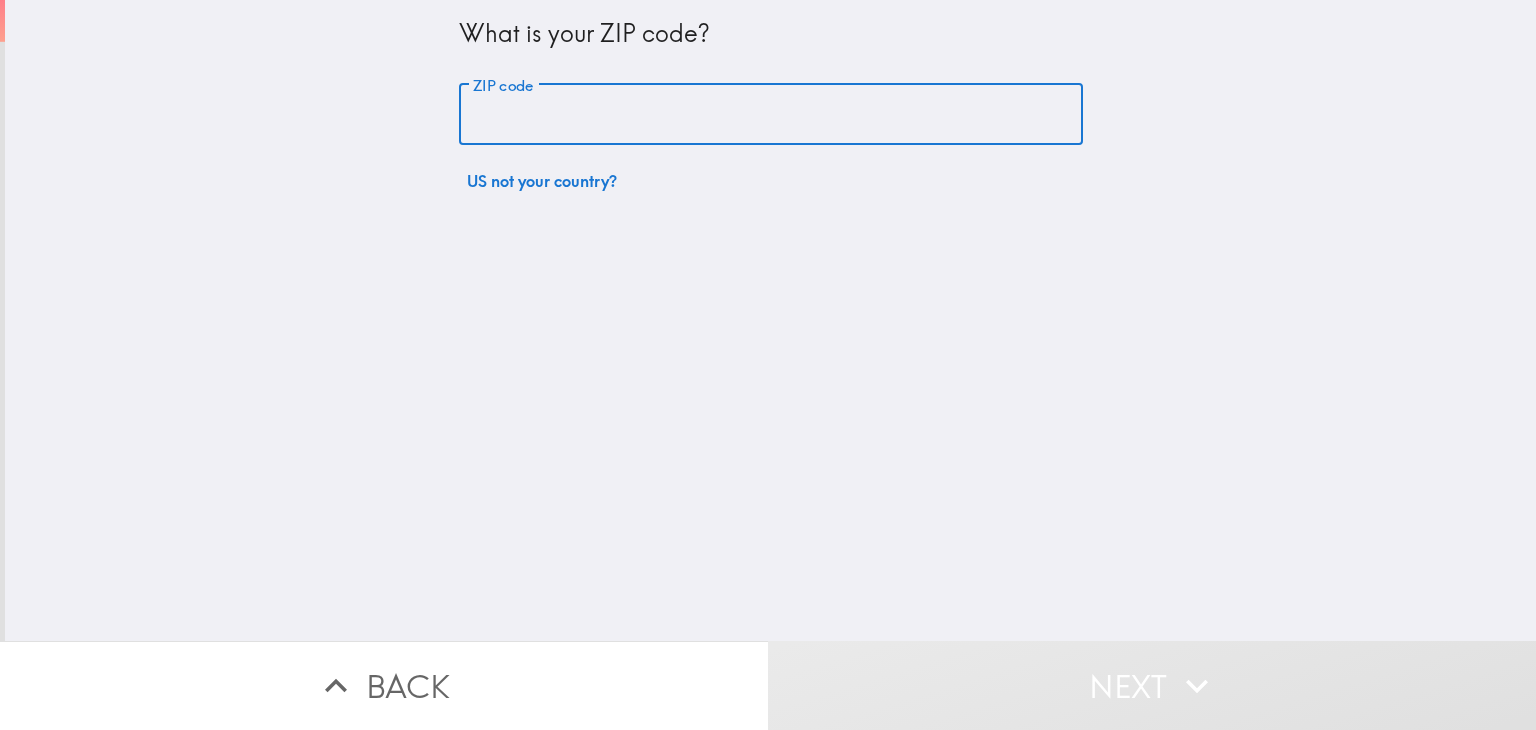 click on "ZIP code" at bounding box center (771, 115) 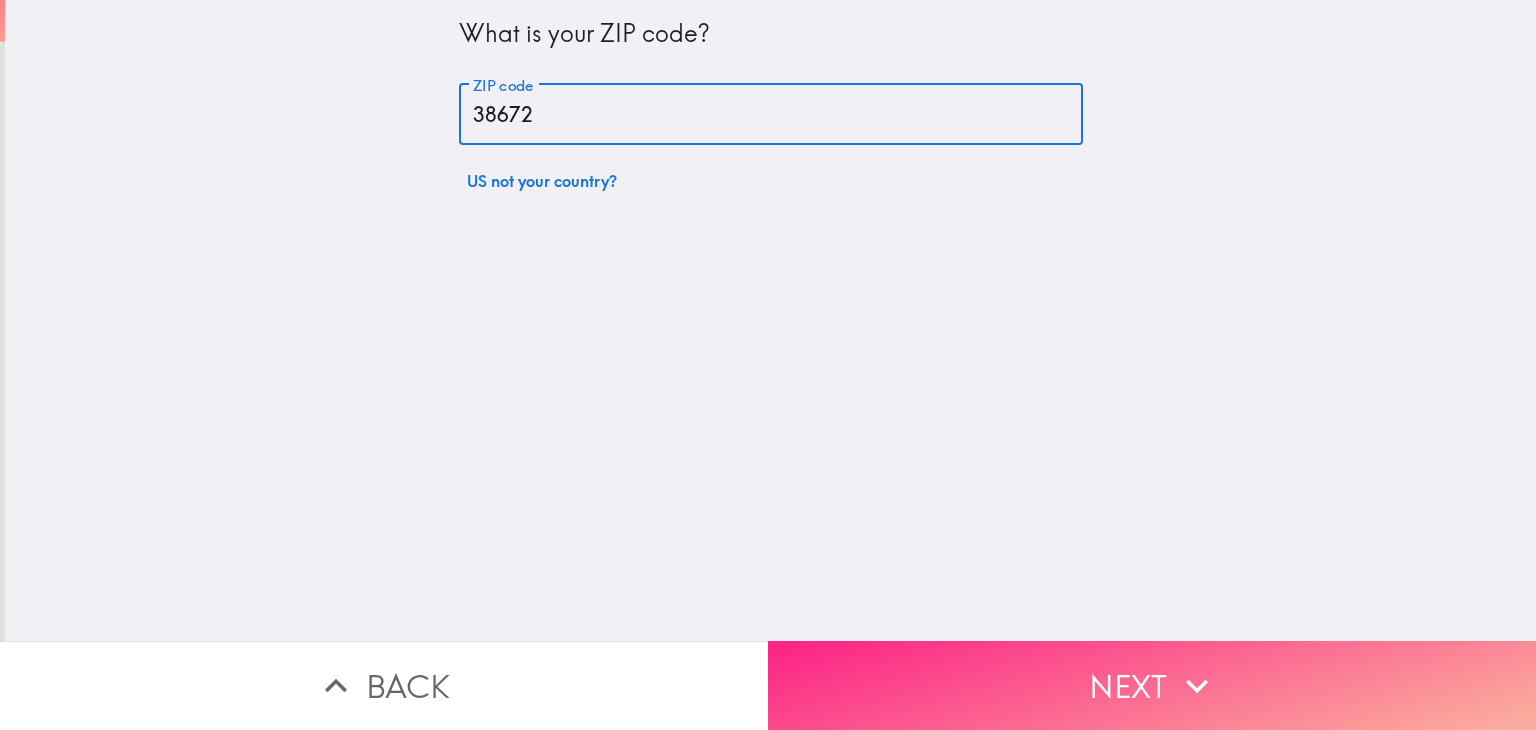 type on "38672" 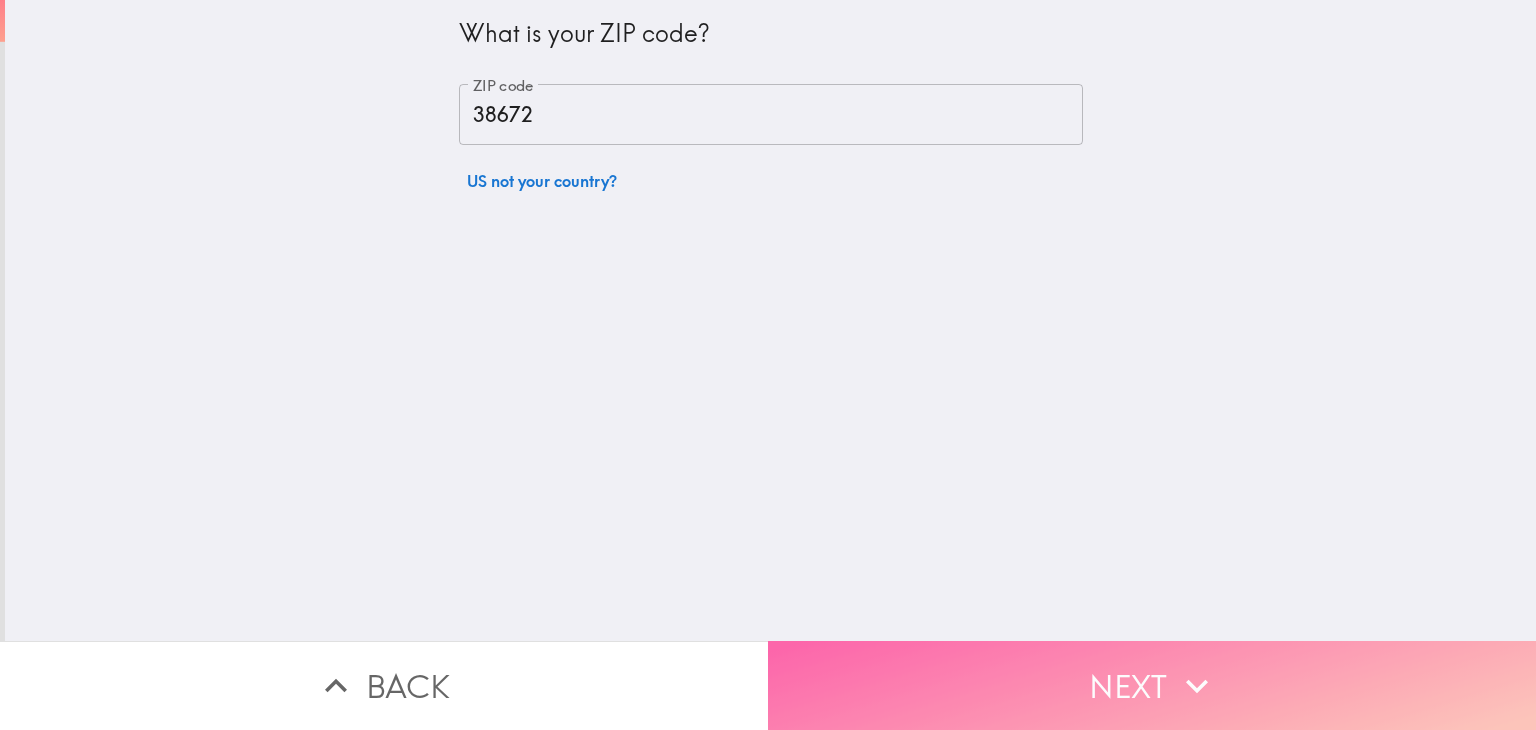 click on "Next" at bounding box center [1152, 685] 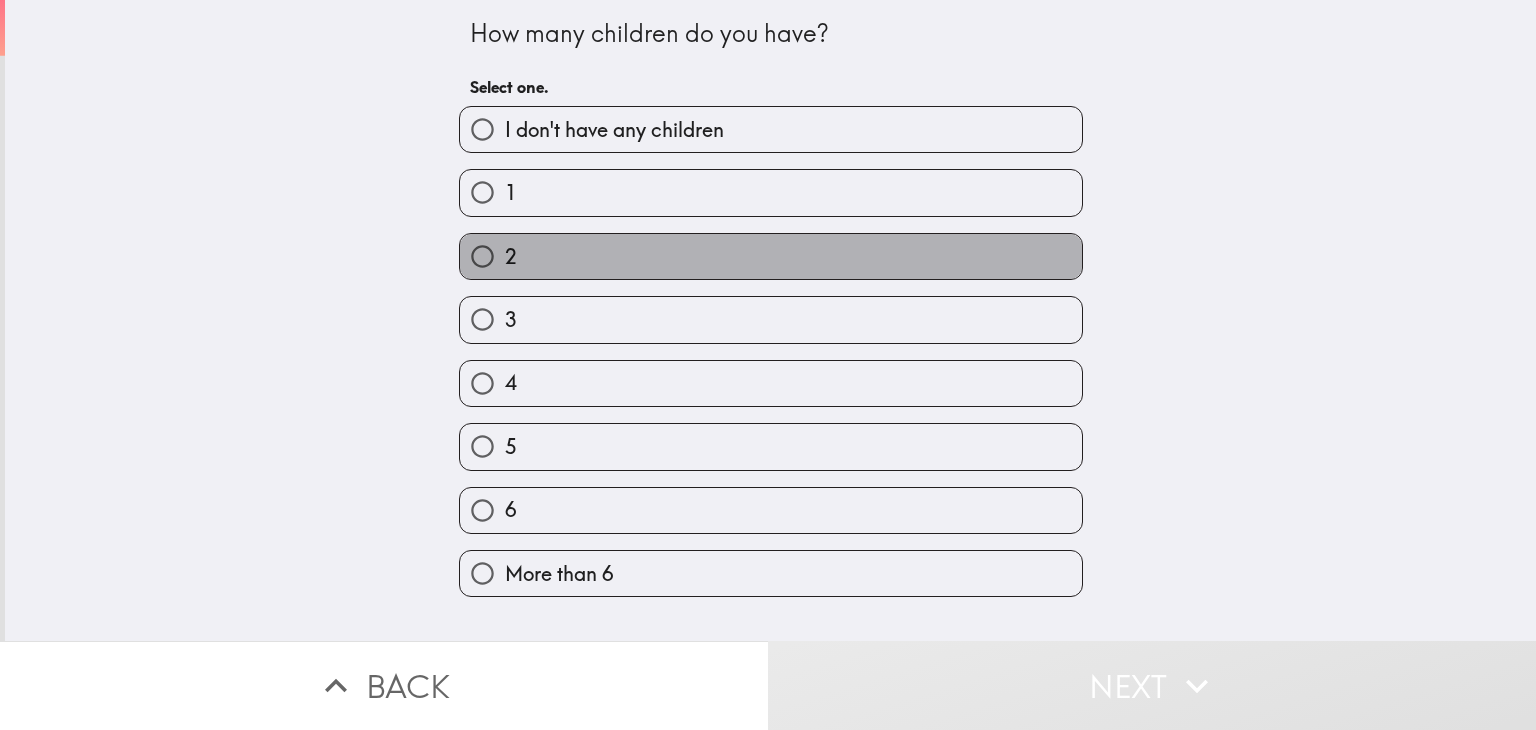 click on "2" at bounding box center (771, 256) 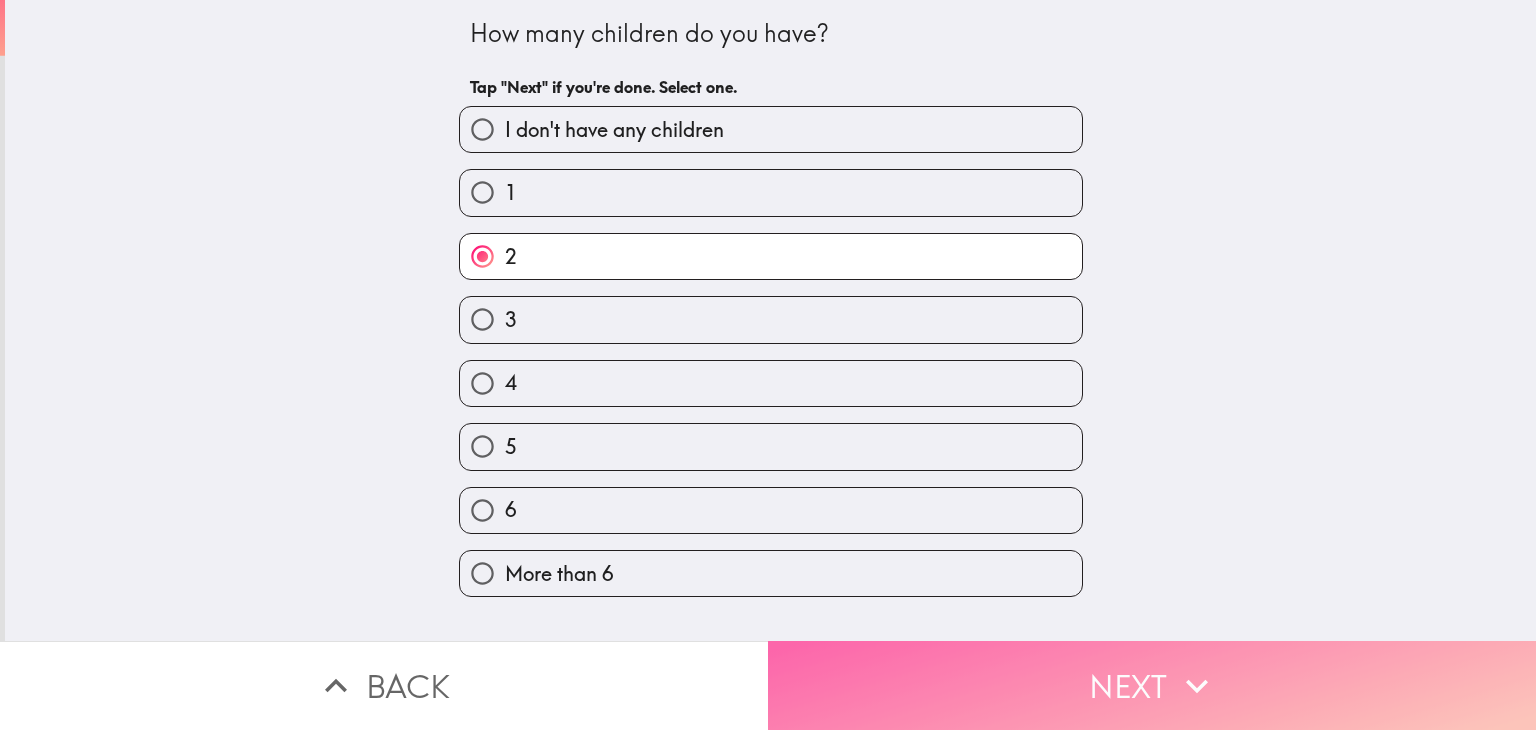 click on "Next" at bounding box center [1152, 685] 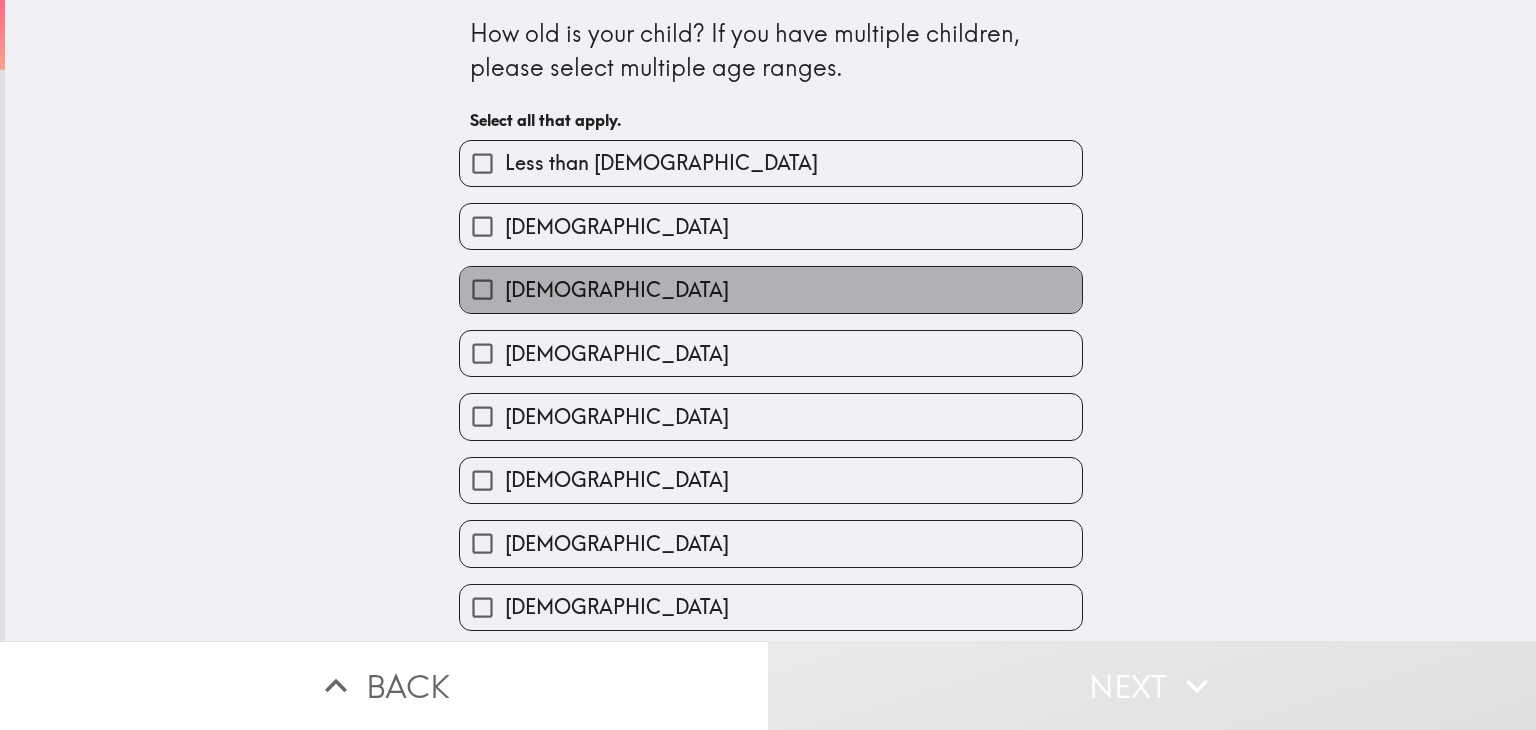 click on "[DEMOGRAPHIC_DATA]" at bounding box center [771, 289] 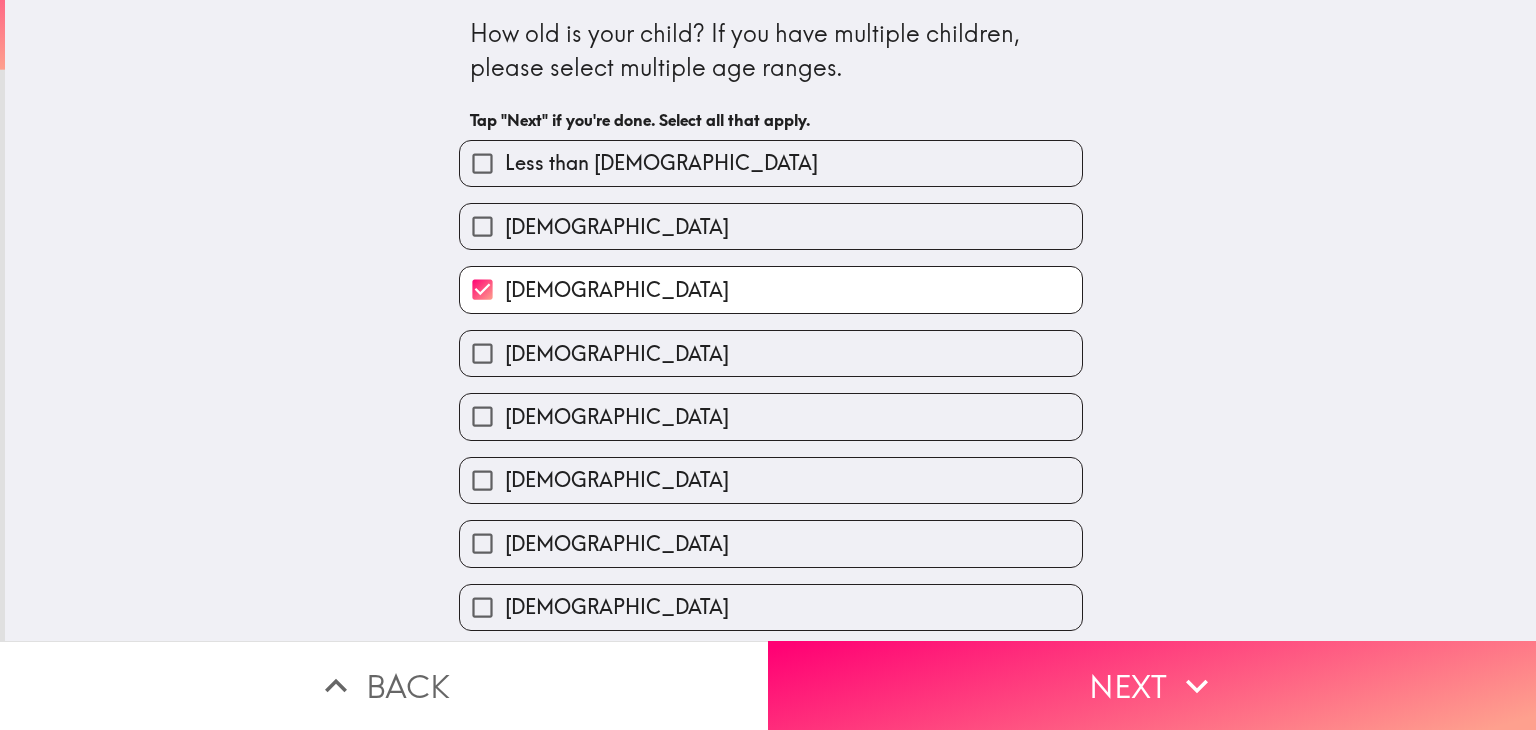 click on "[DEMOGRAPHIC_DATA]" at bounding box center [771, 353] 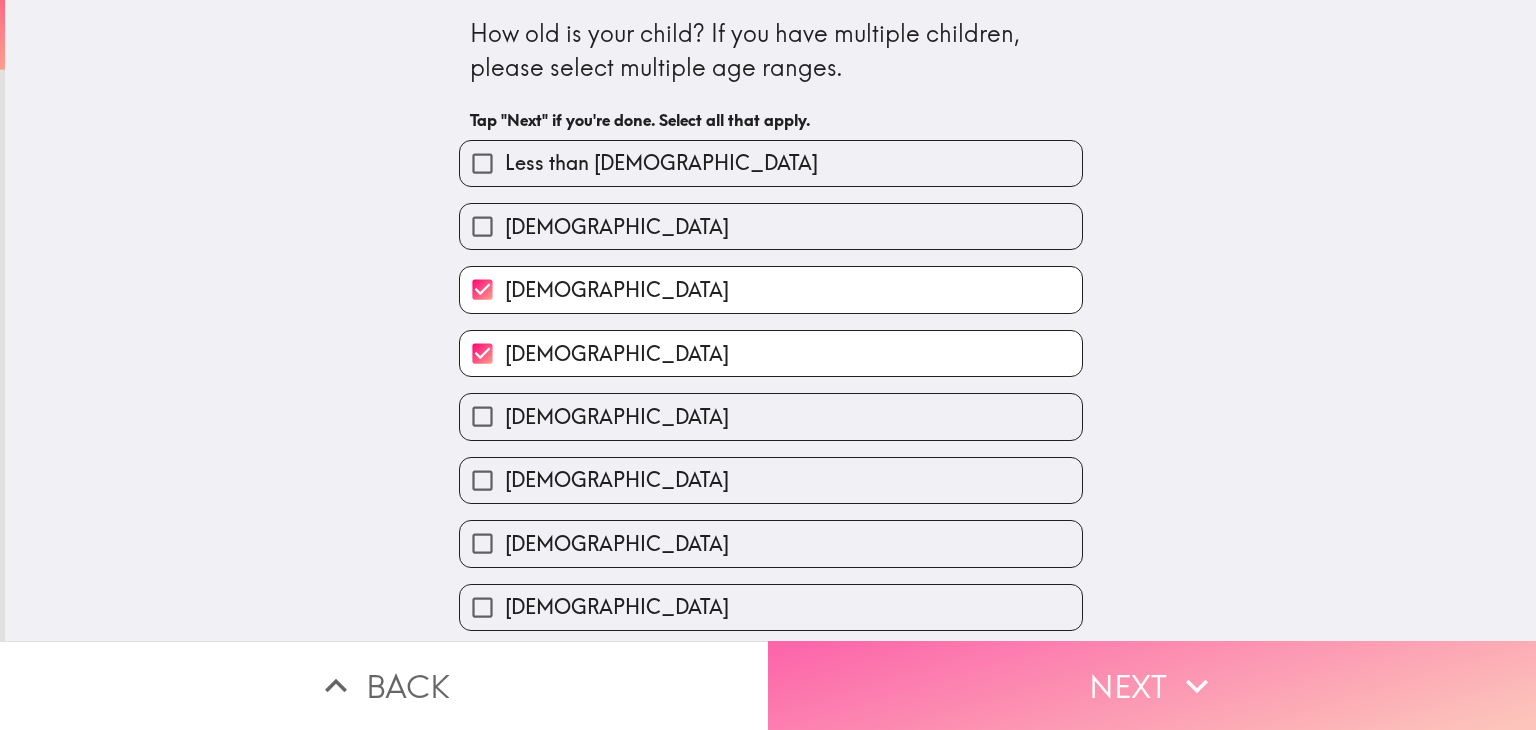 click on "Next" at bounding box center (1152, 685) 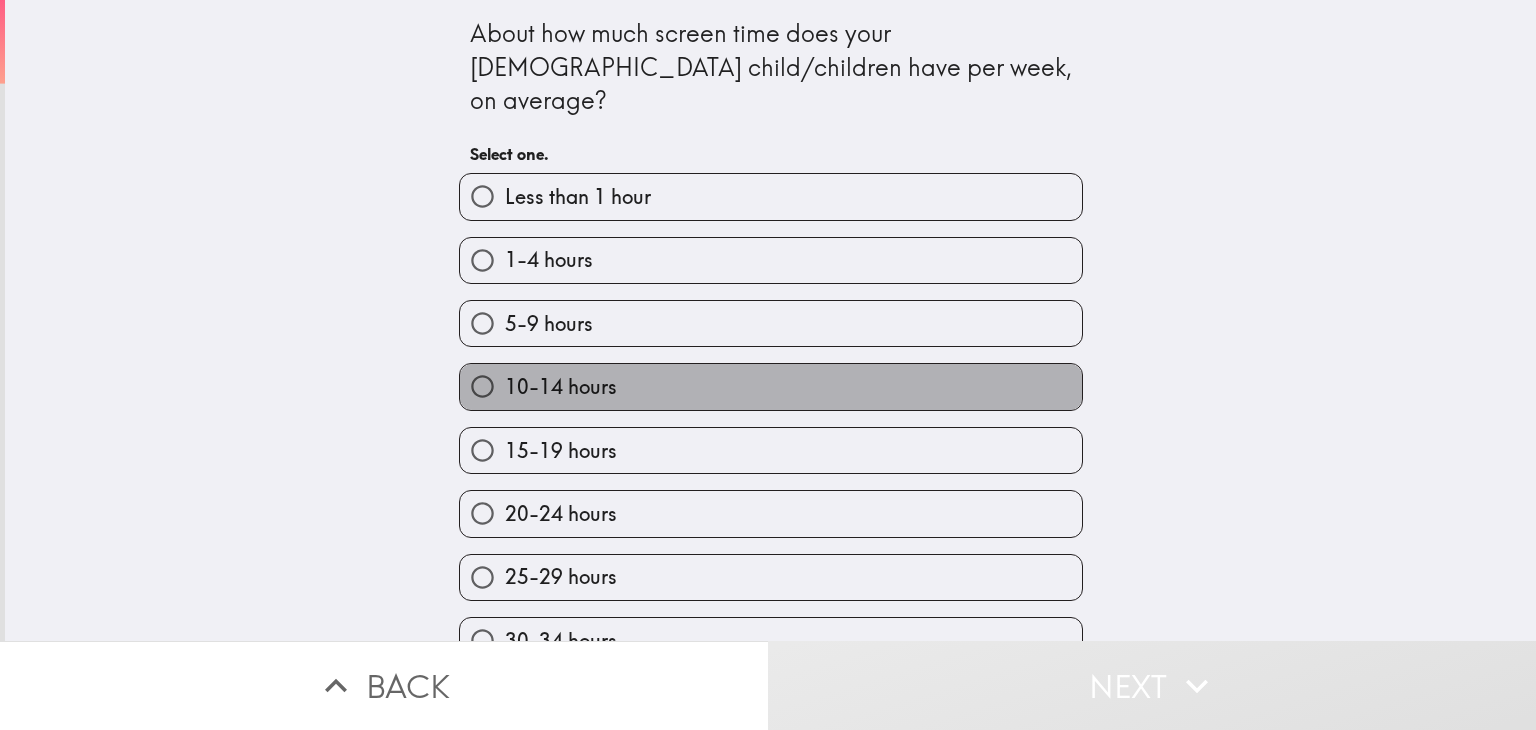 click on "10-14 hours" at bounding box center [771, 386] 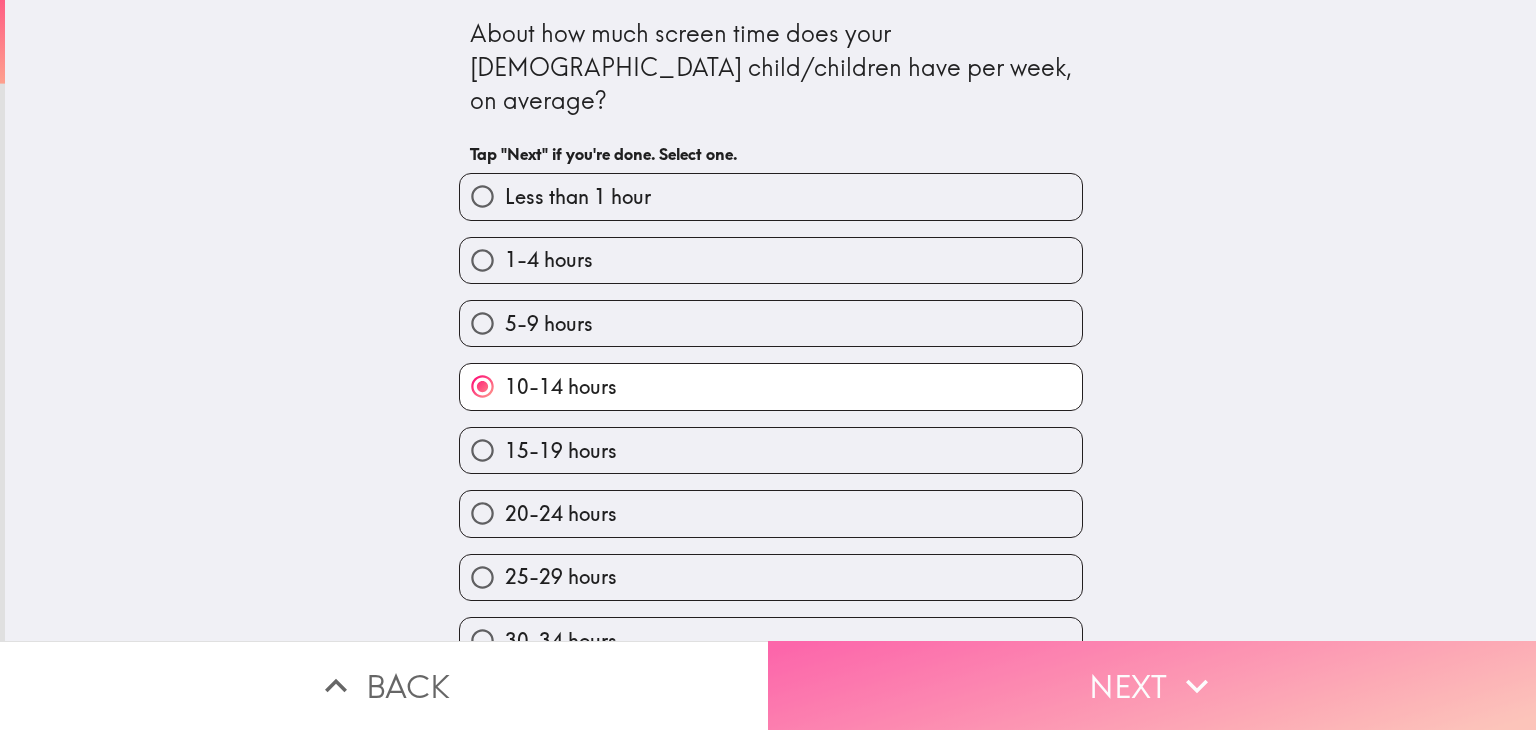 click on "Next" at bounding box center [1152, 685] 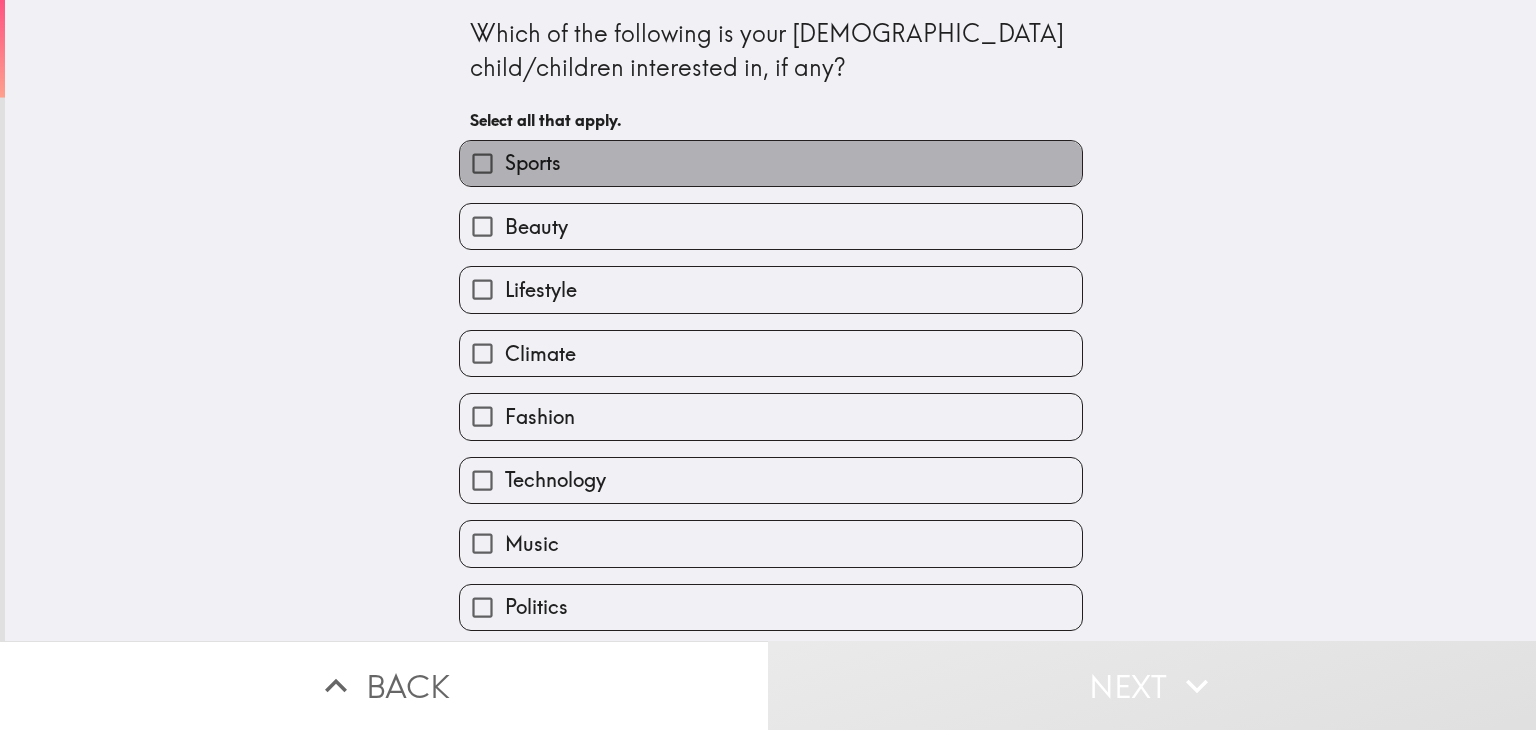 click on "Sports" at bounding box center (771, 163) 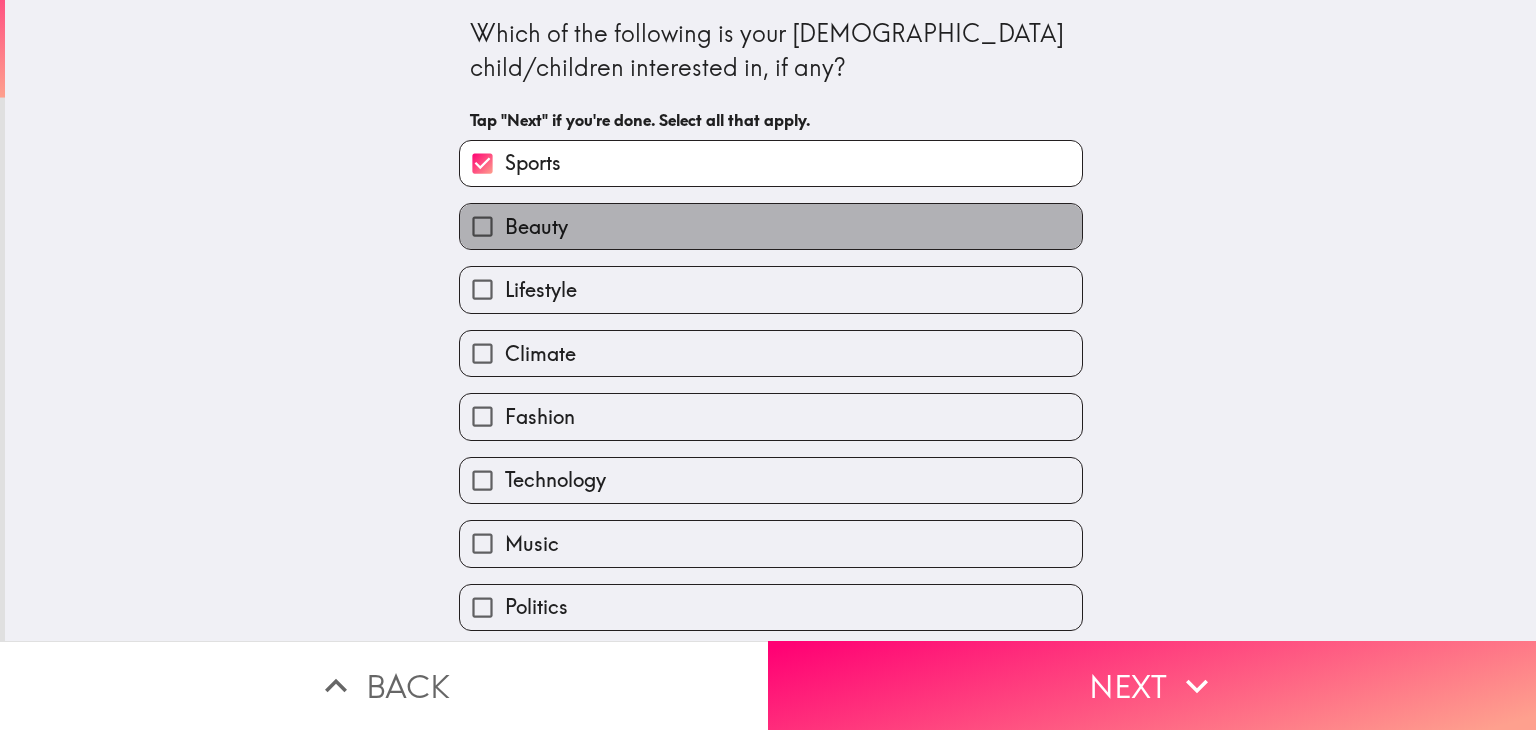 click on "Beauty" at bounding box center (536, 227) 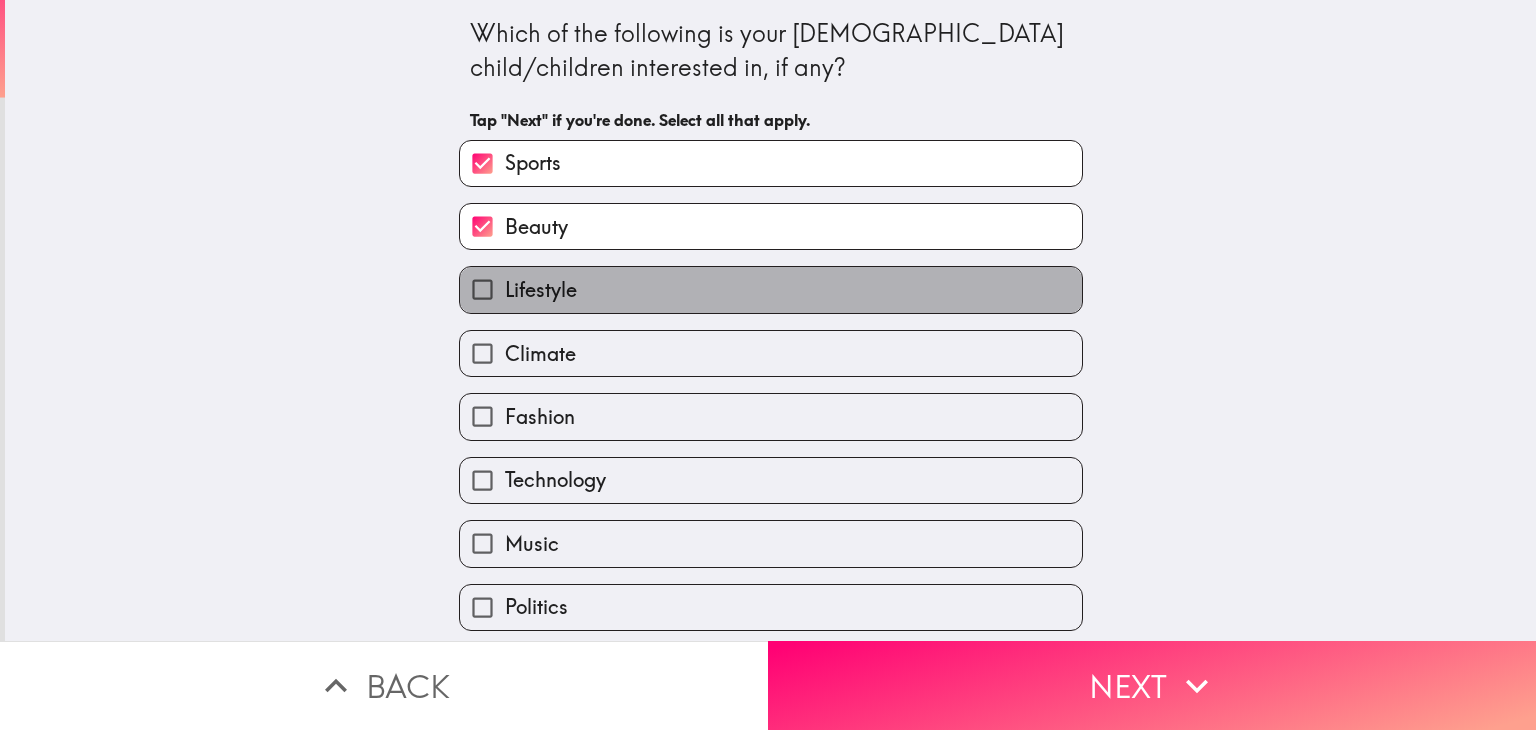 click on "Lifestyle" at bounding box center (541, 290) 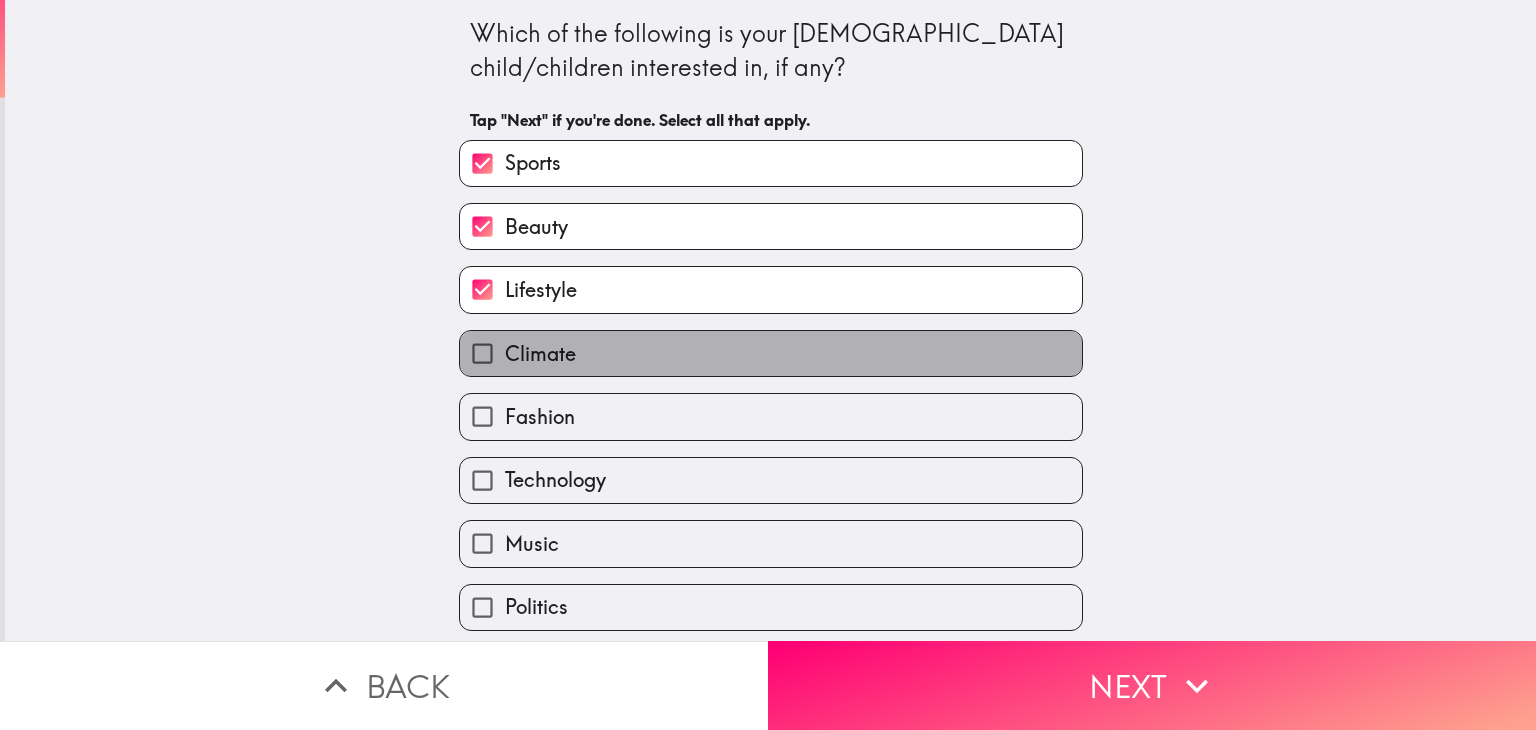 click on "Climate" at bounding box center [540, 354] 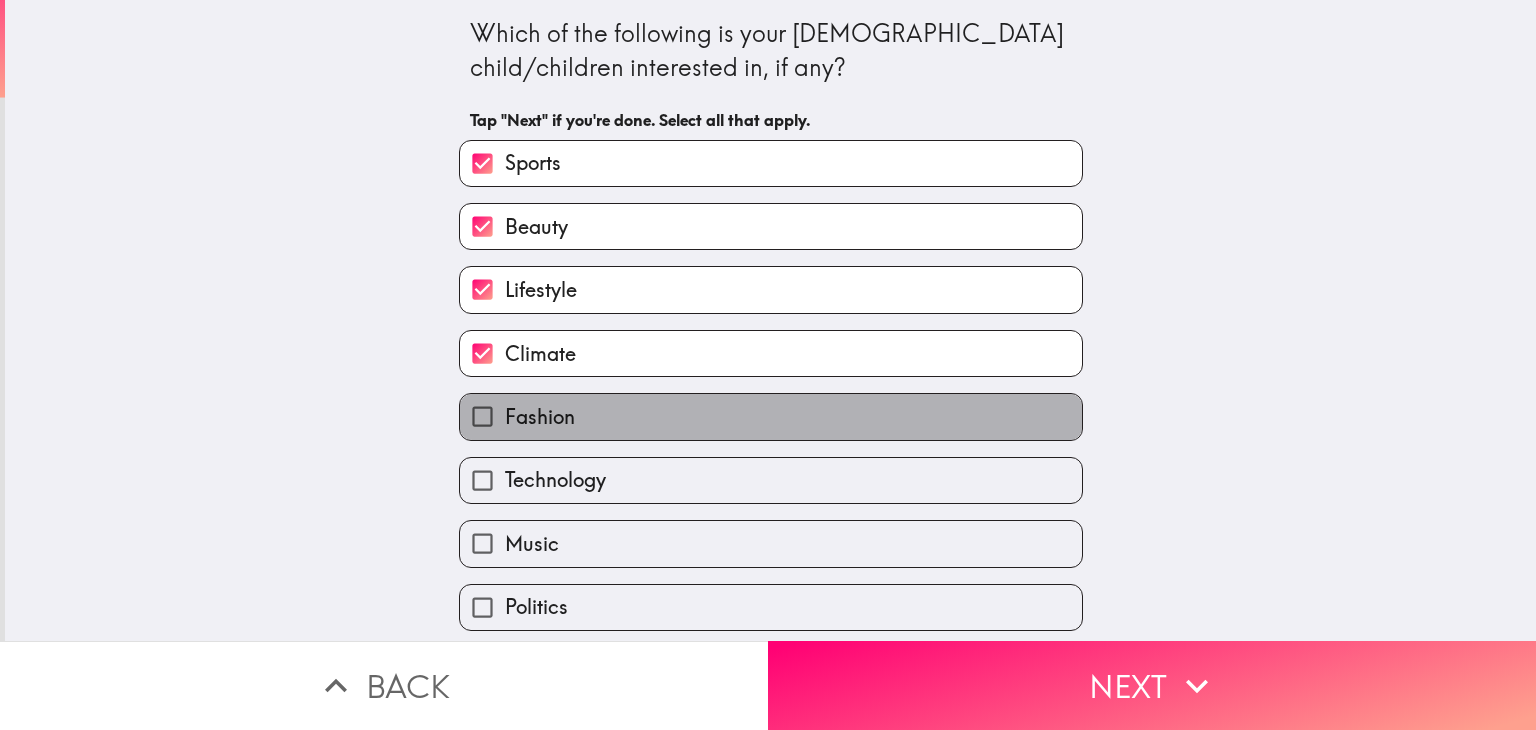 click on "Fashion" at bounding box center (540, 417) 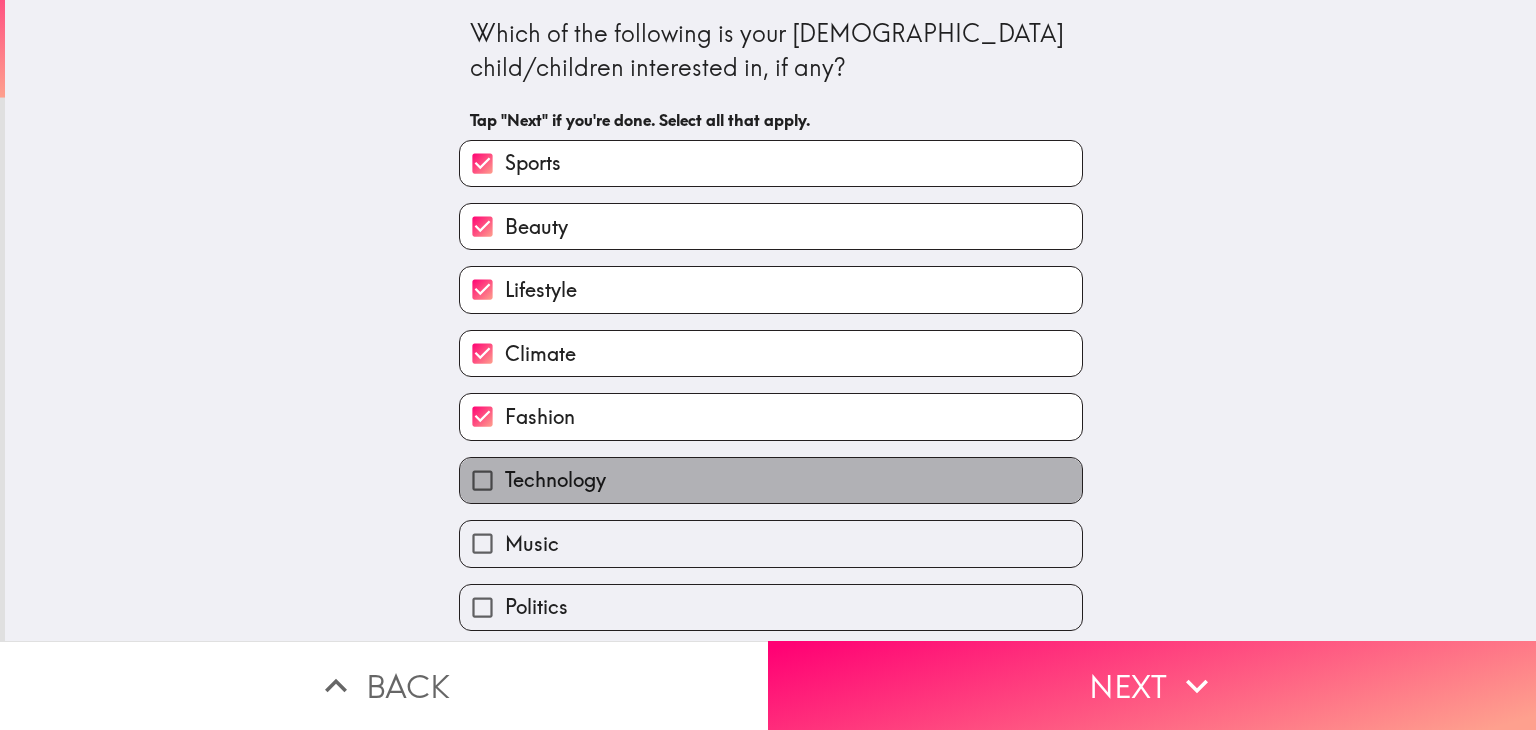click on "Technology" at bounding box center (771, 480) 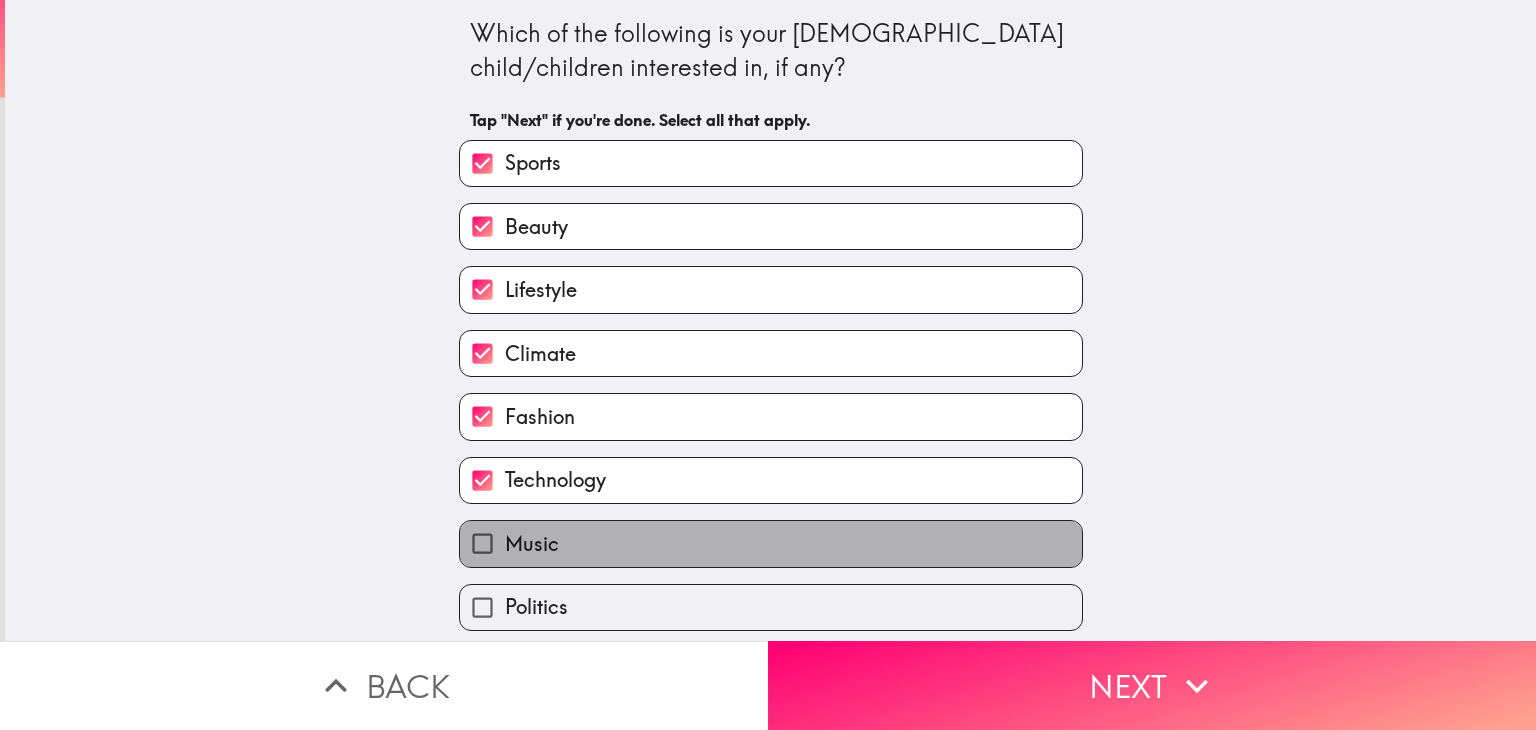 click on "Music" at bounding box center (532, 544) 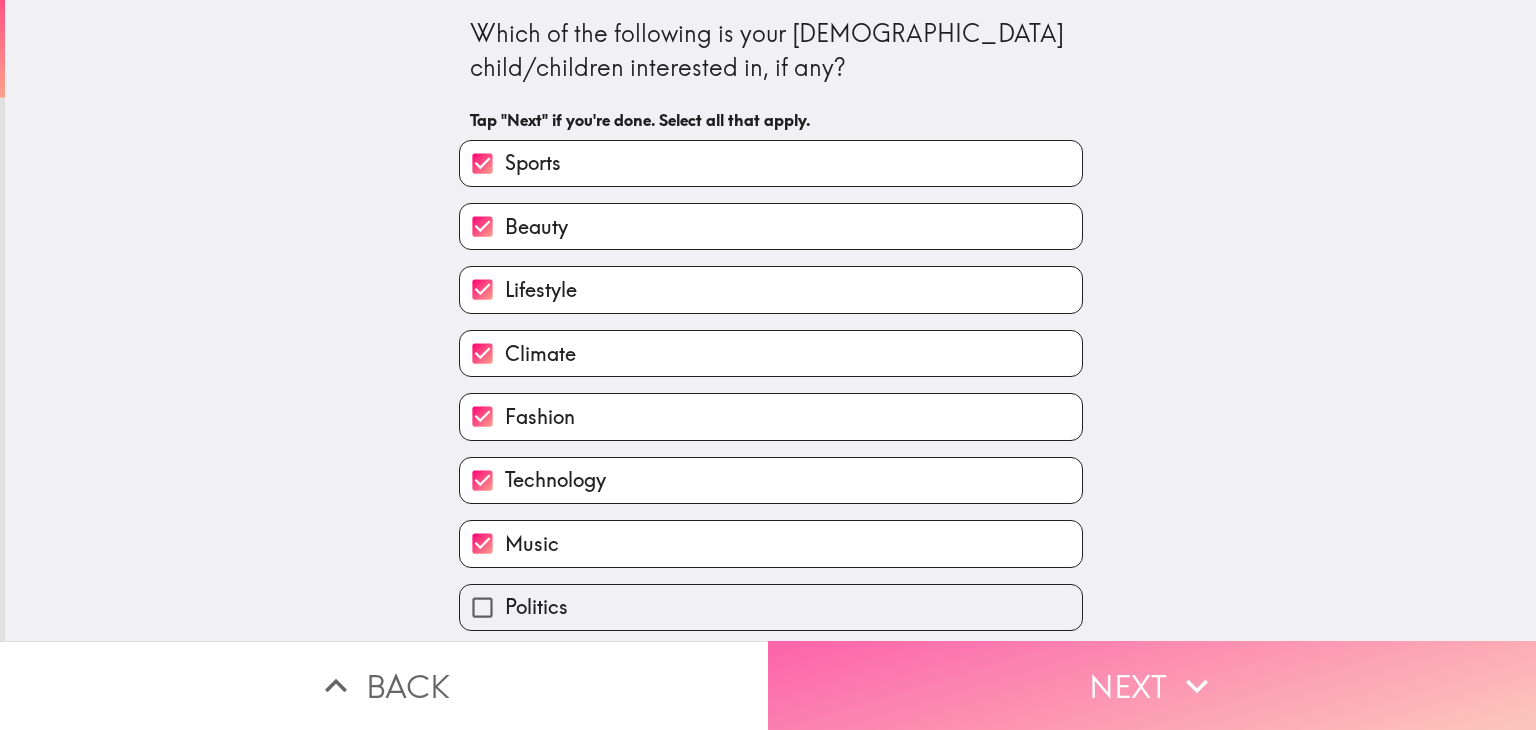 click on "Next" at bounding box center [1152, 685] 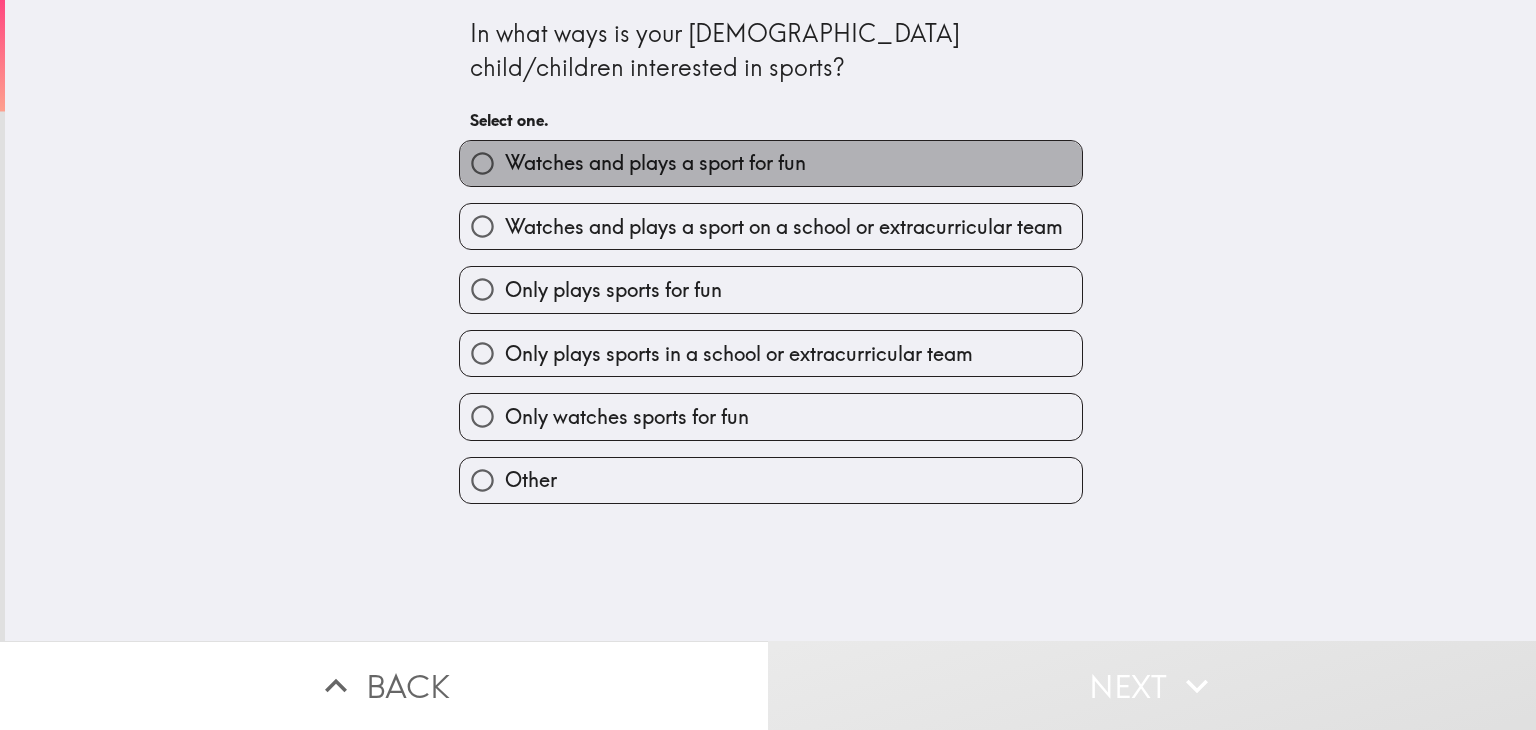 click on "Watches and plays a sport for fun" at bounding box center [655, 163] 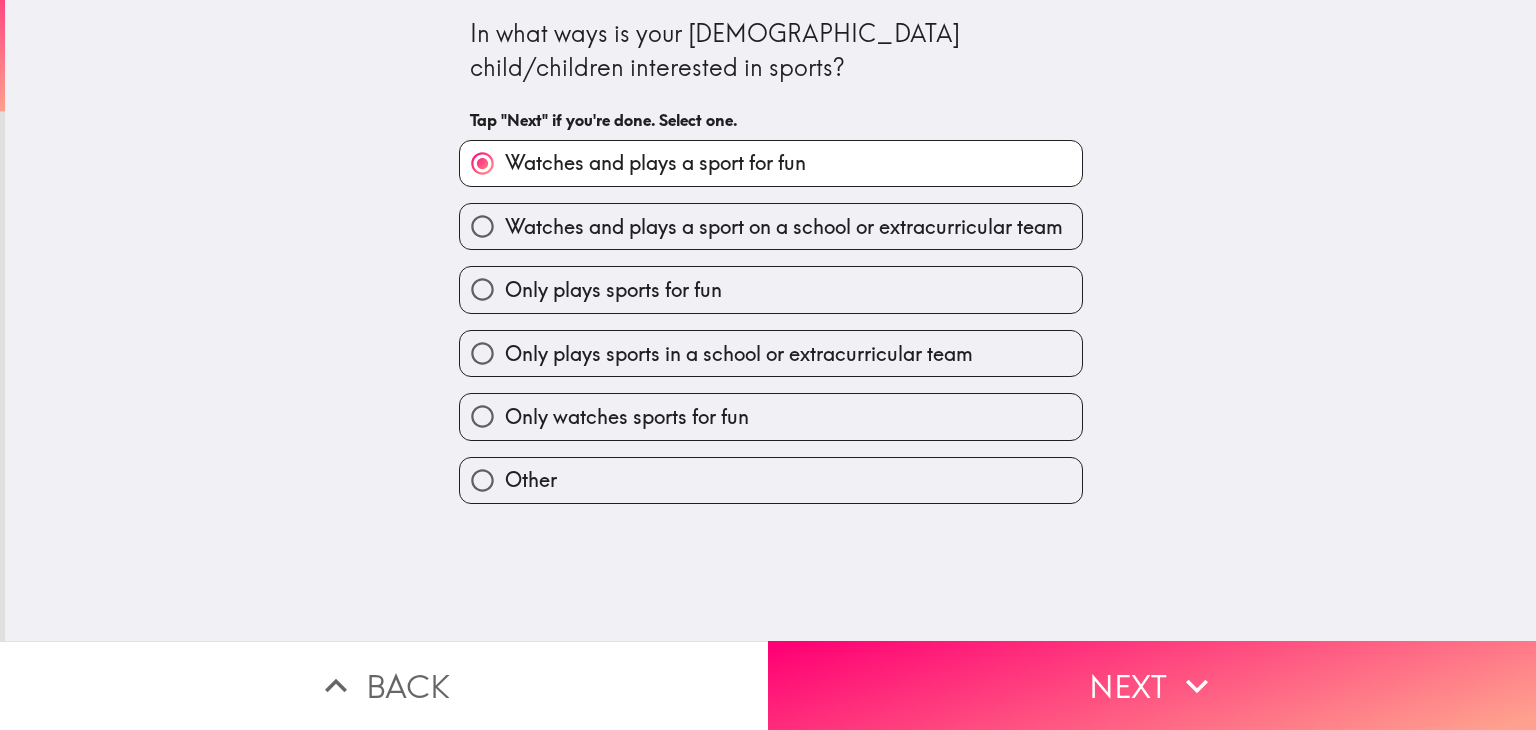 click on "Watches and plays a sport on a school or extracurricular team" at bounding box center (784, 227) 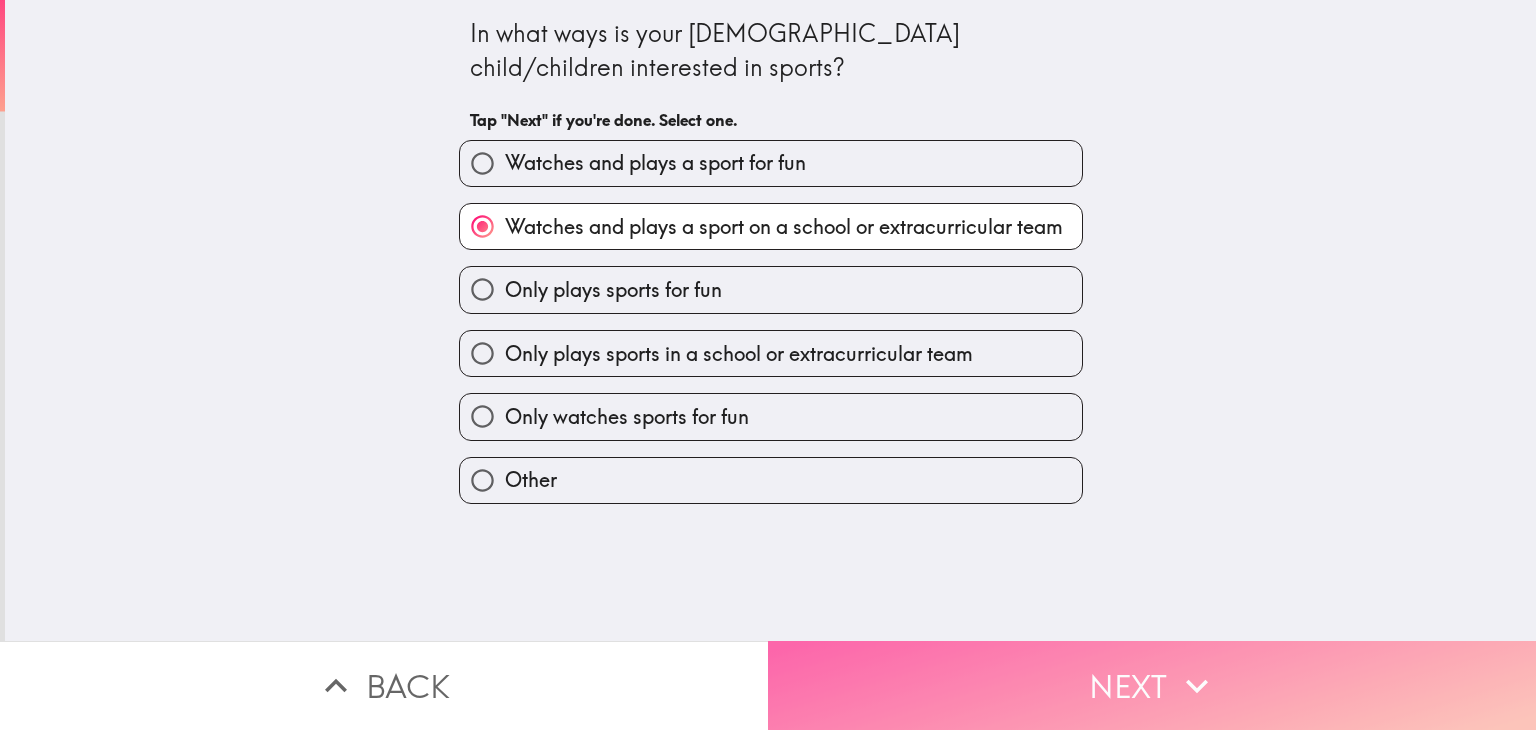 click on "Next" at bounding box center (1152, 685) 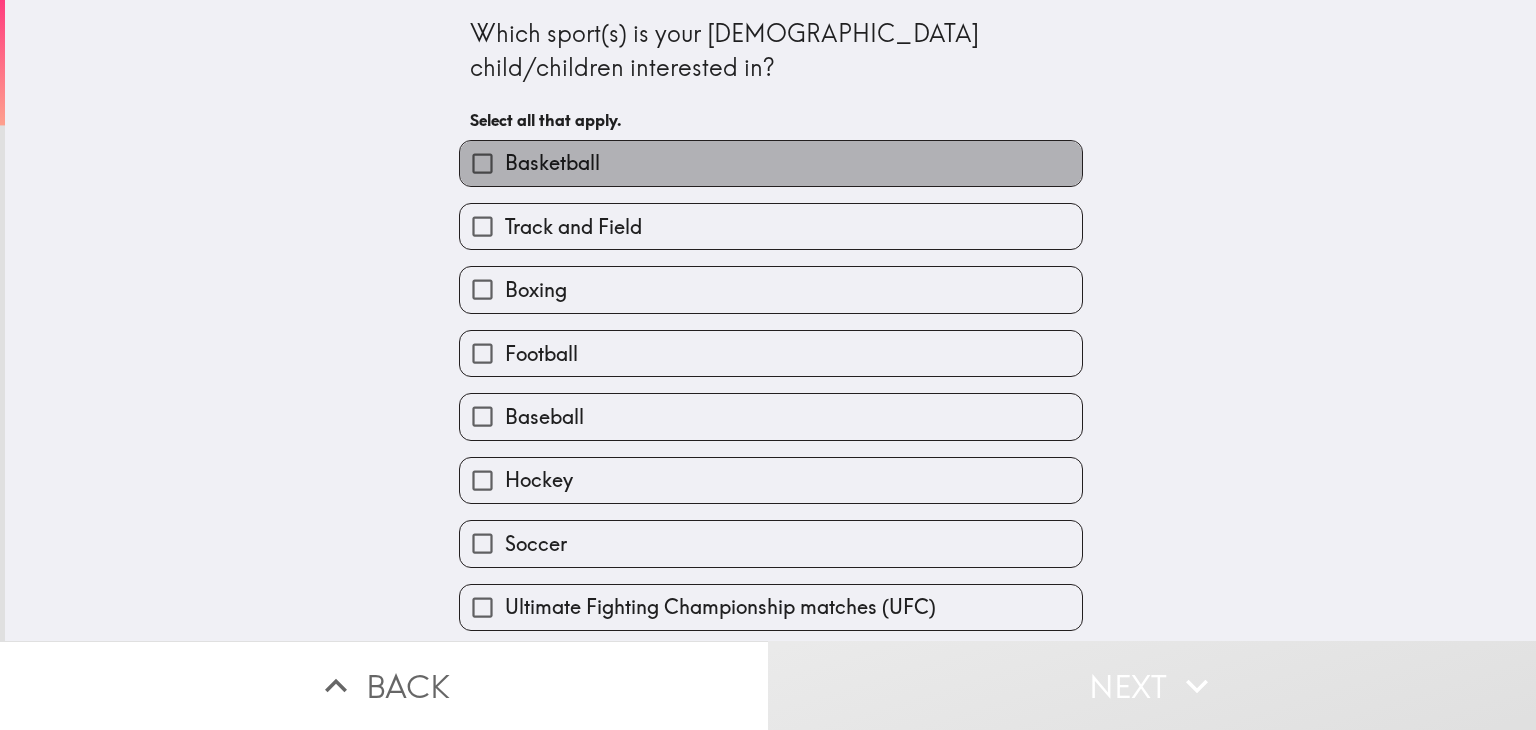 click on "Basketball" at bounding box center (771, 163) 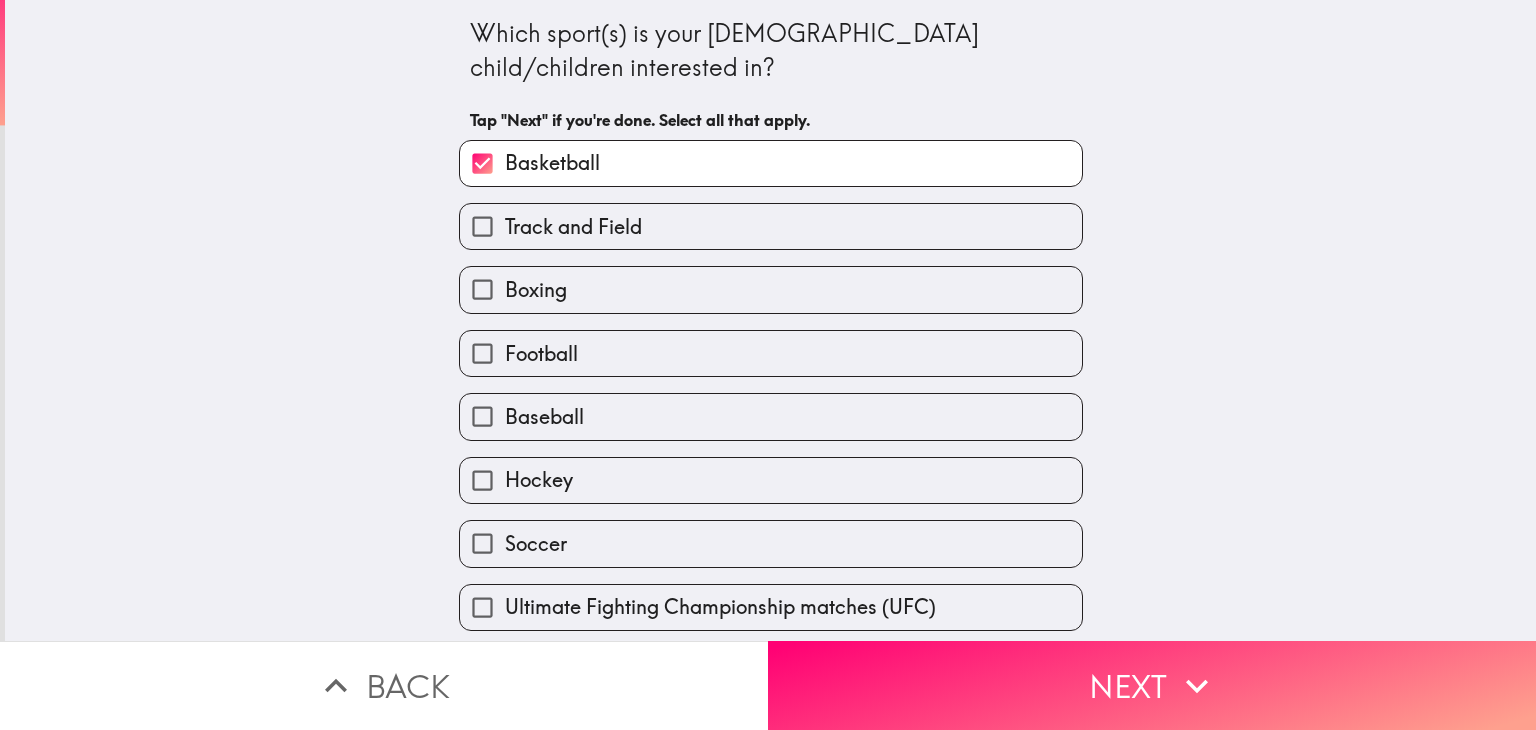 click on "Basketball" at bounding box center [771, 163] 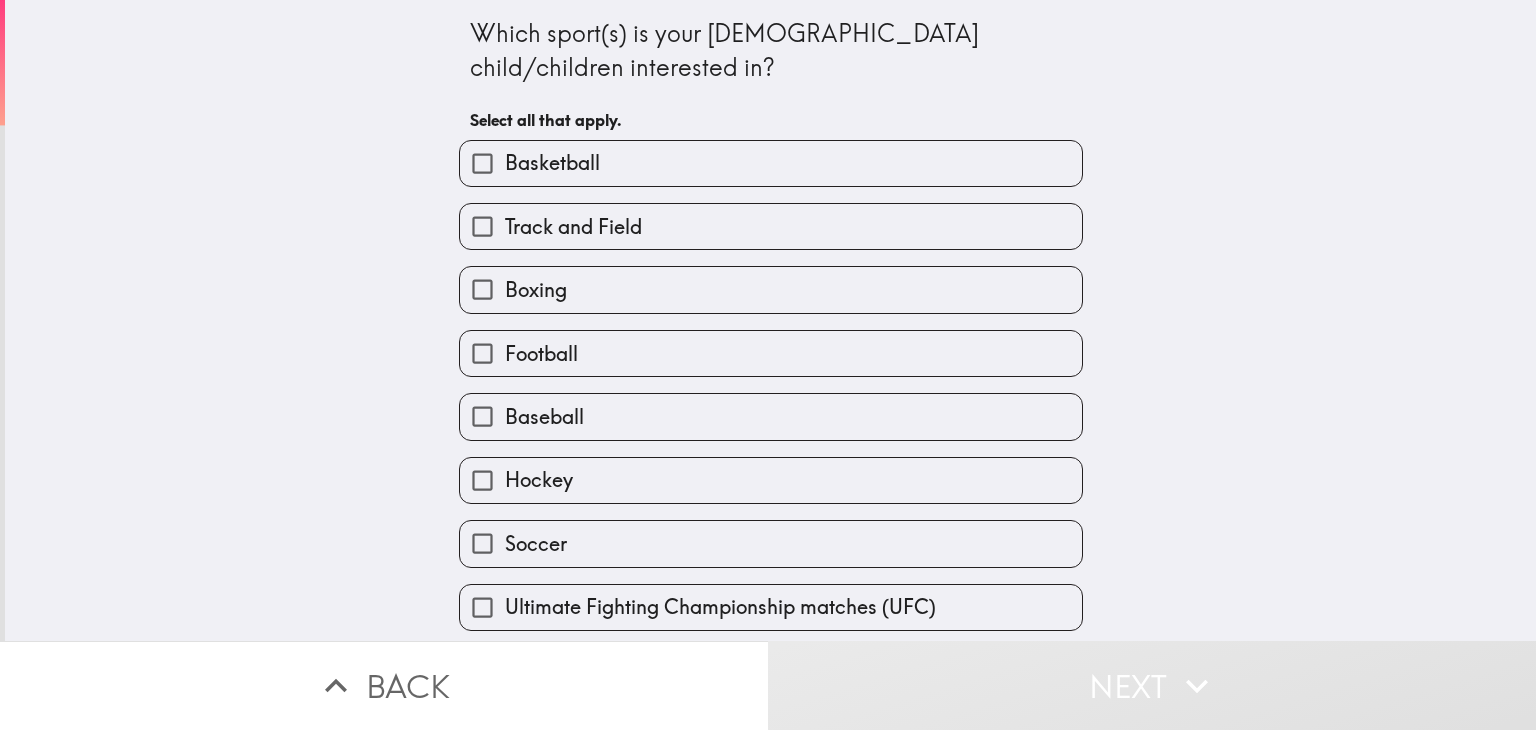 click on "Basketball" at bounding box center (771, 163) 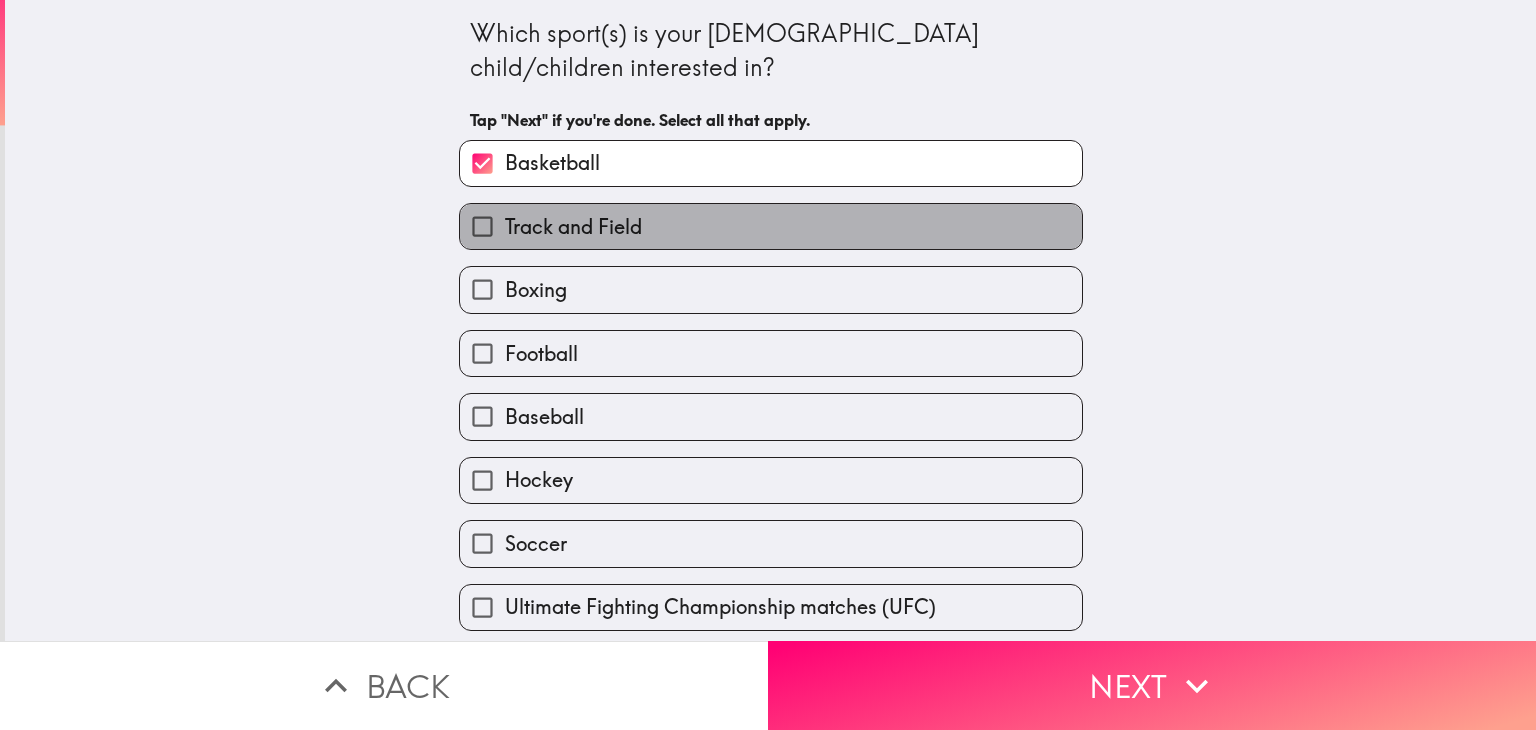 click on "Track and Field" at bounding box center (573, 227) 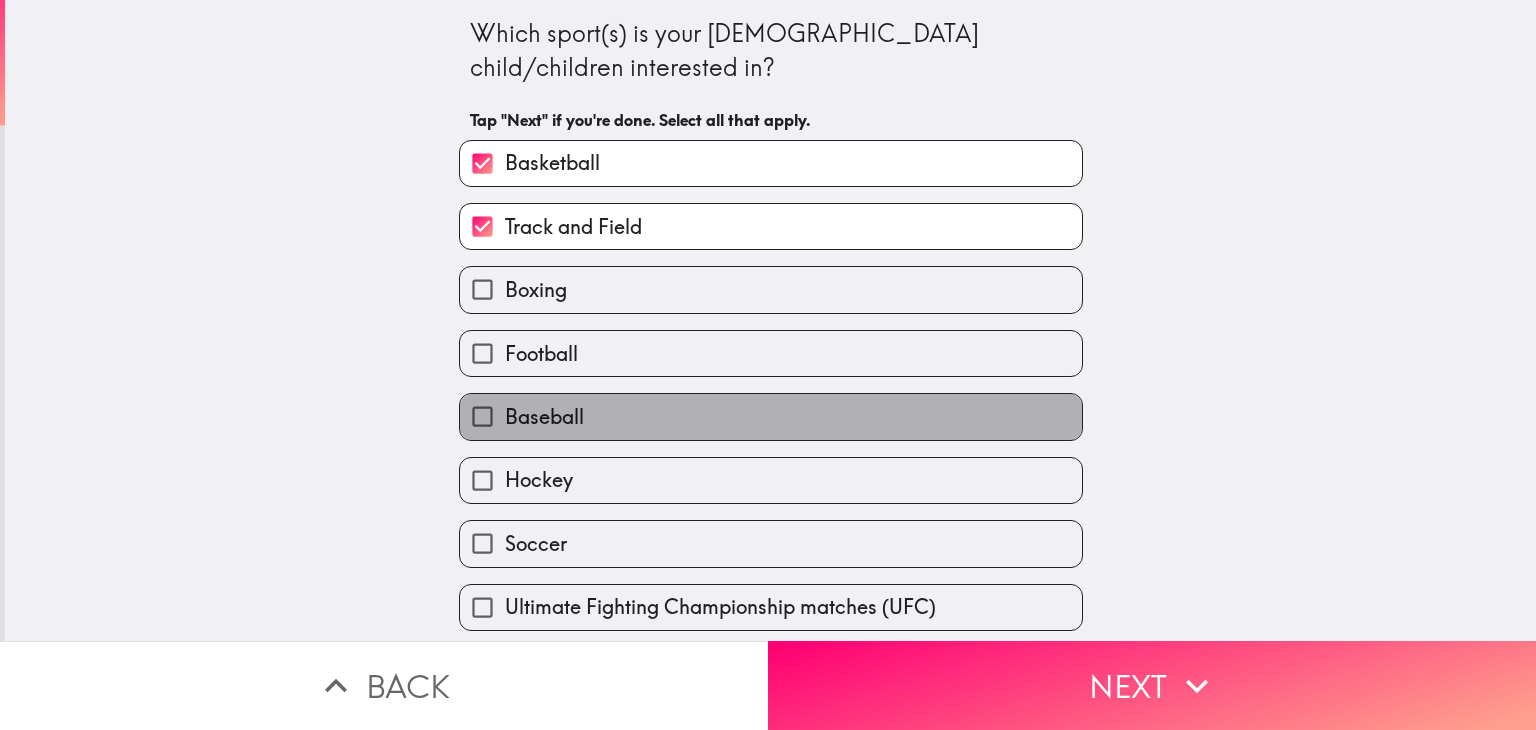 click on "Baseball" at bounding box center (544, 417) 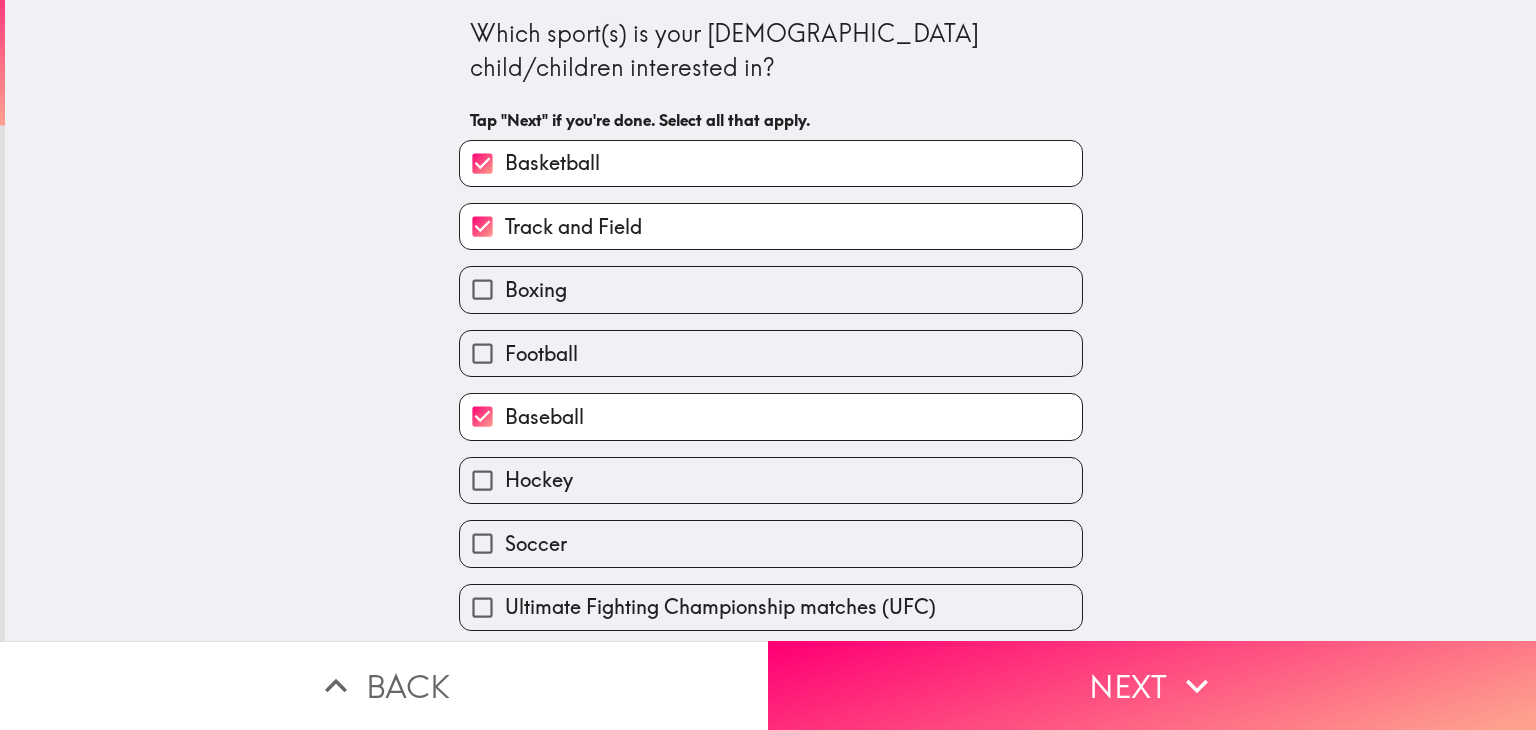 click on "Soccer" at bounding box center (771, 543) 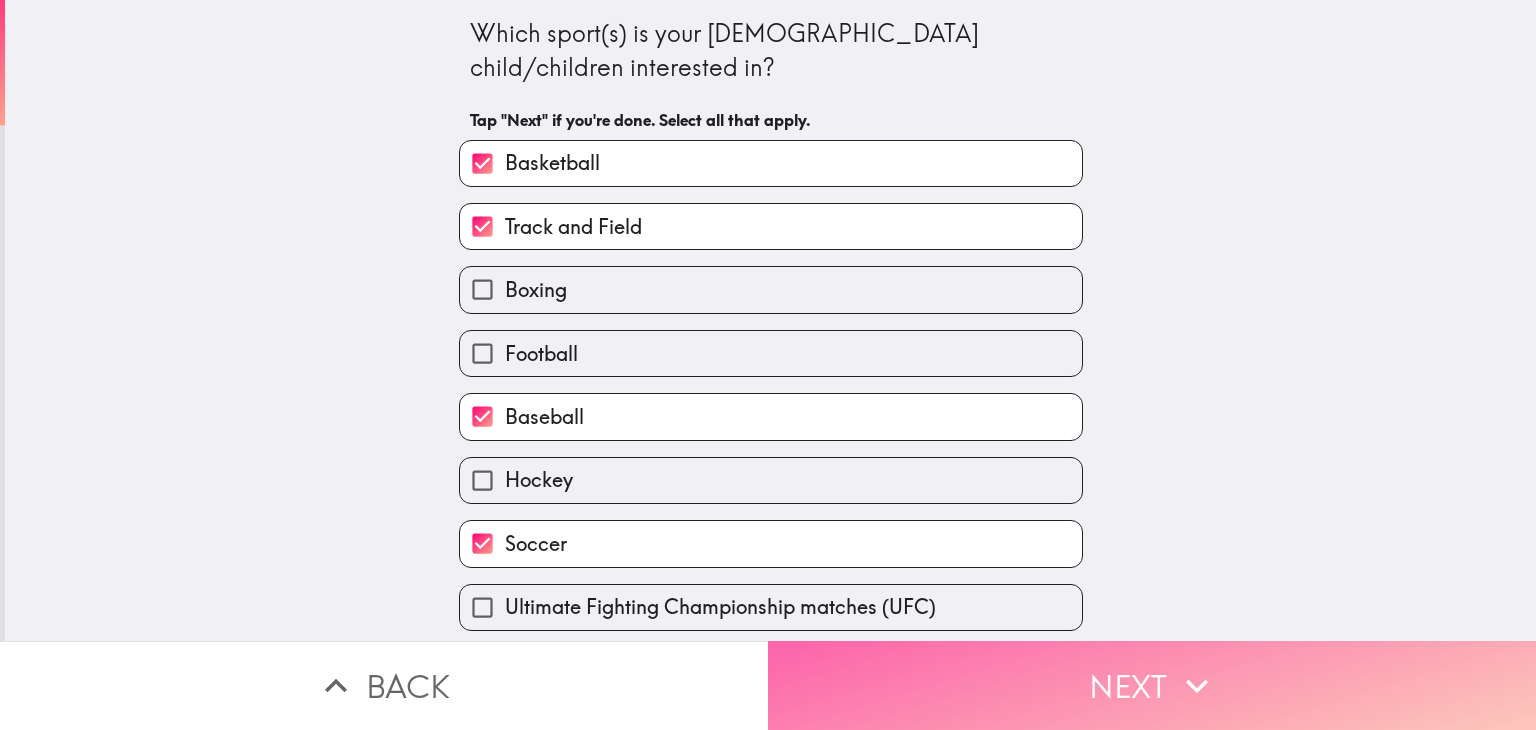 click on "Next" at bounding box center [1152, 685] 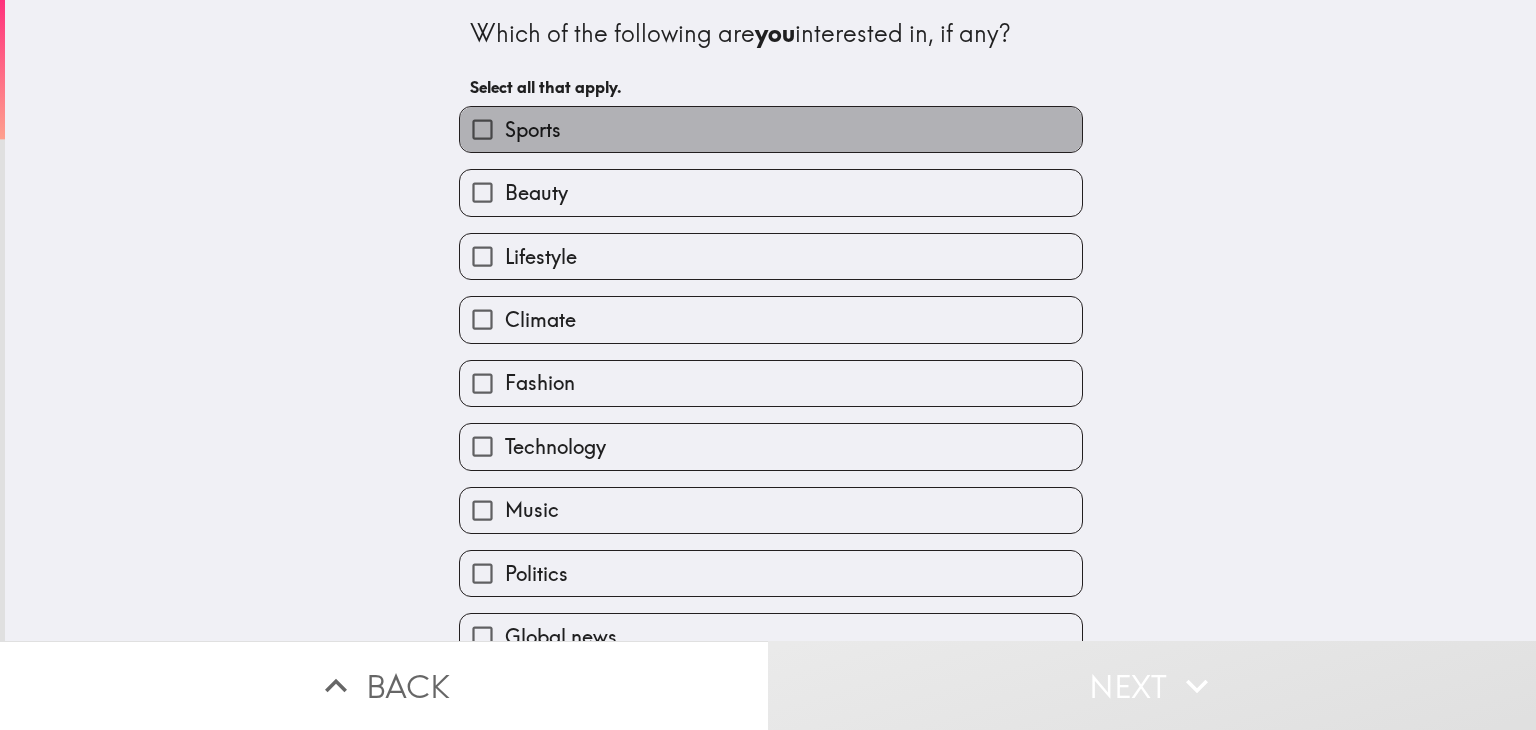 click on "Sports" at bounding box center (771, 129) 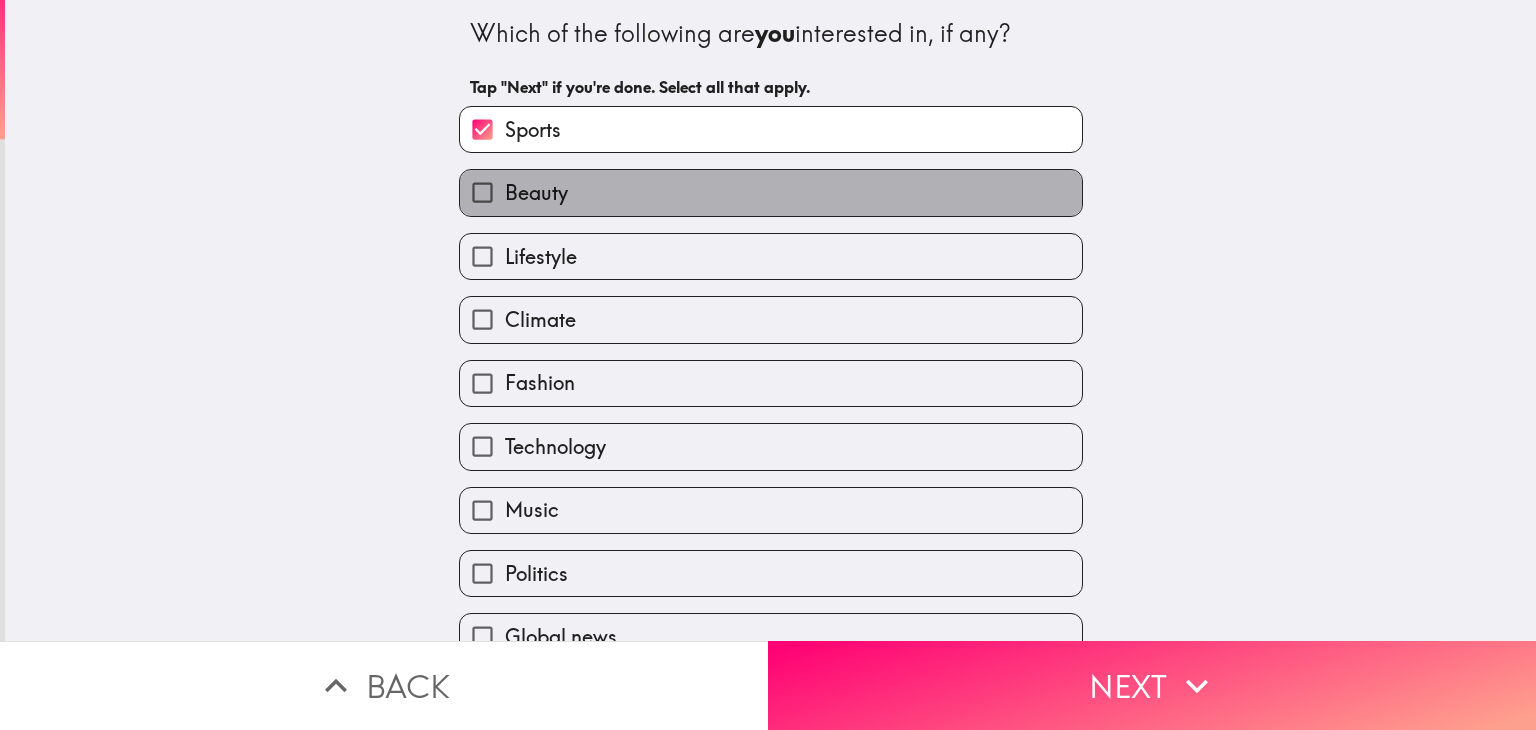 click on "Beauty" at bounding box center [771, 192] 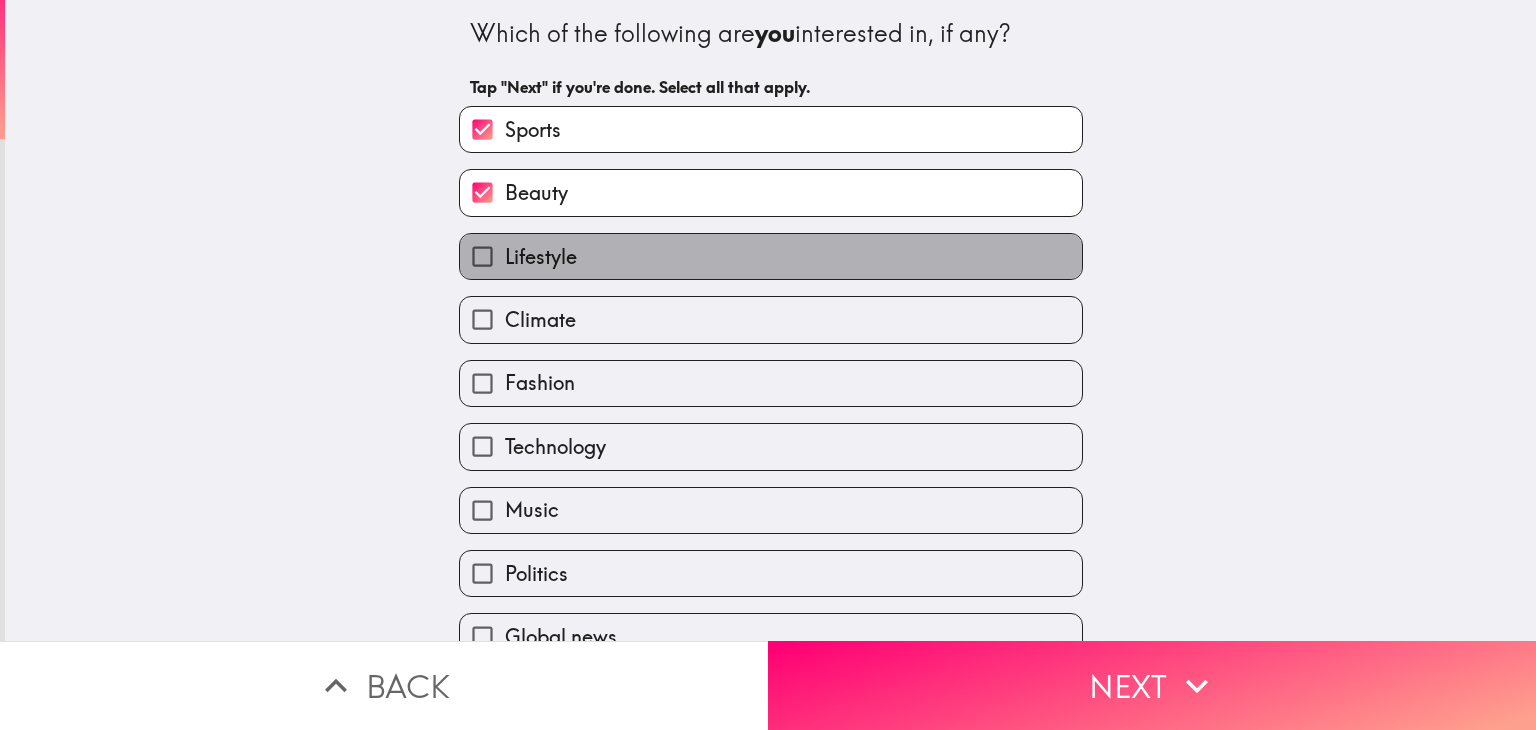 click on "Lifestyle" at bounding box center (771, 256) 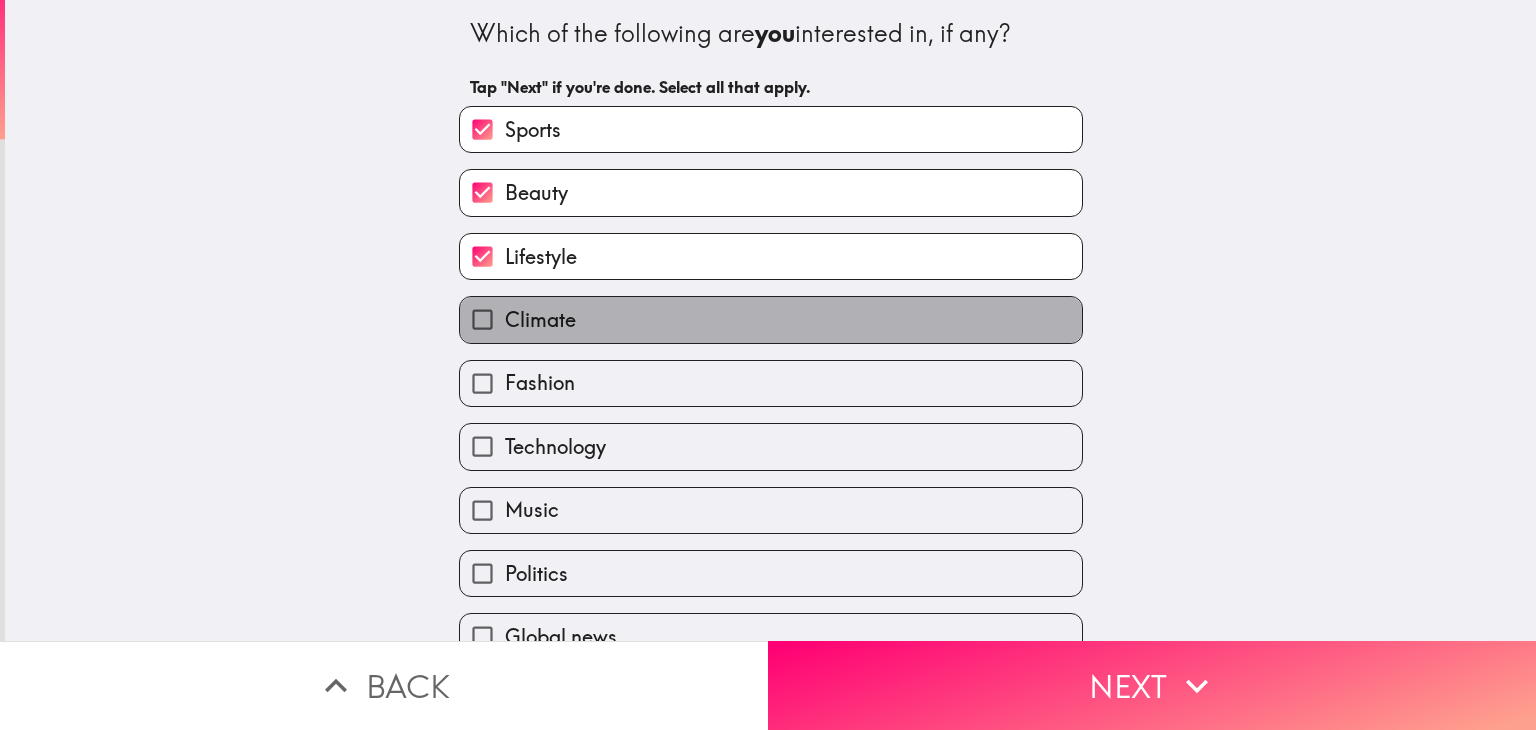 click on "Climate" at bounding box center [771, 319] 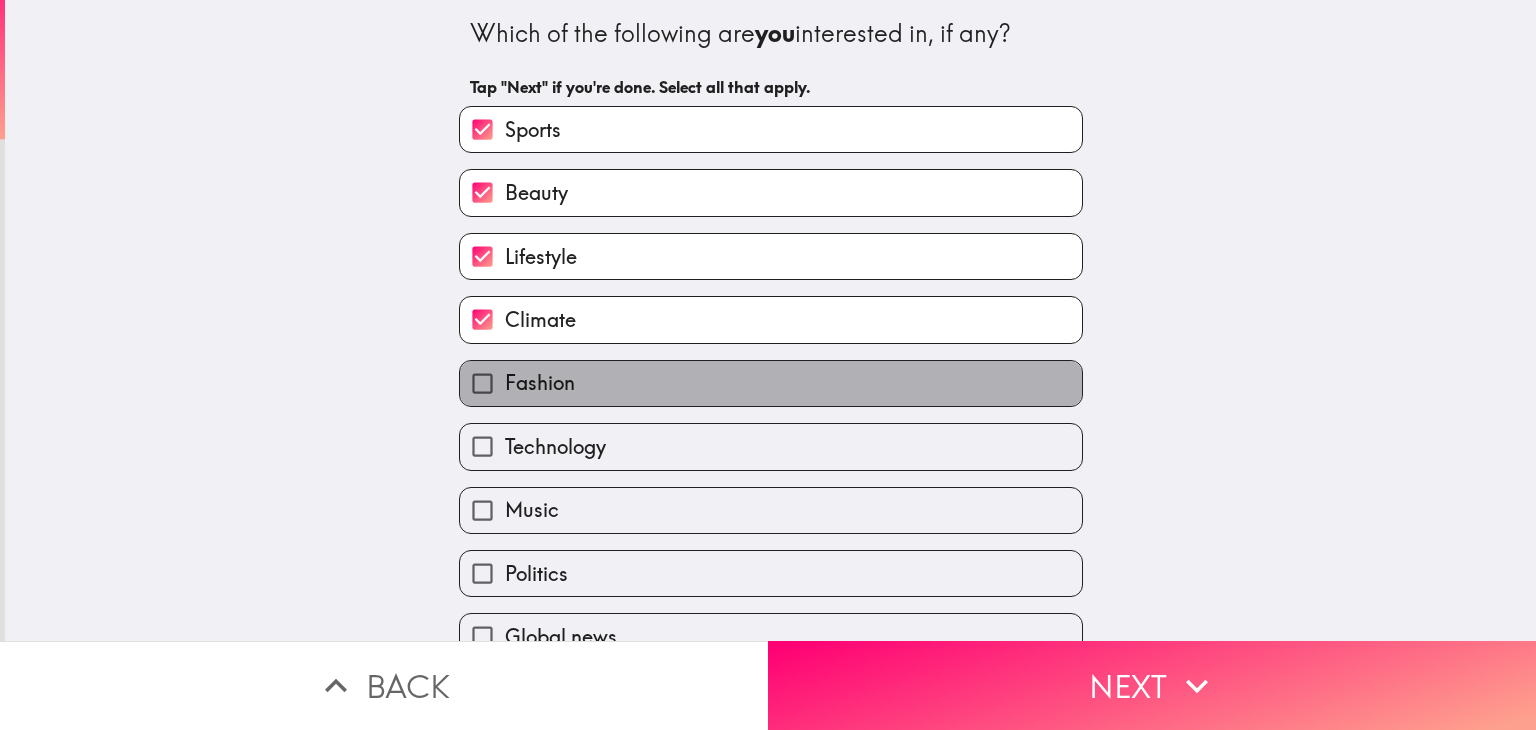 click on "Fashion" at bounding box center [771, 383] 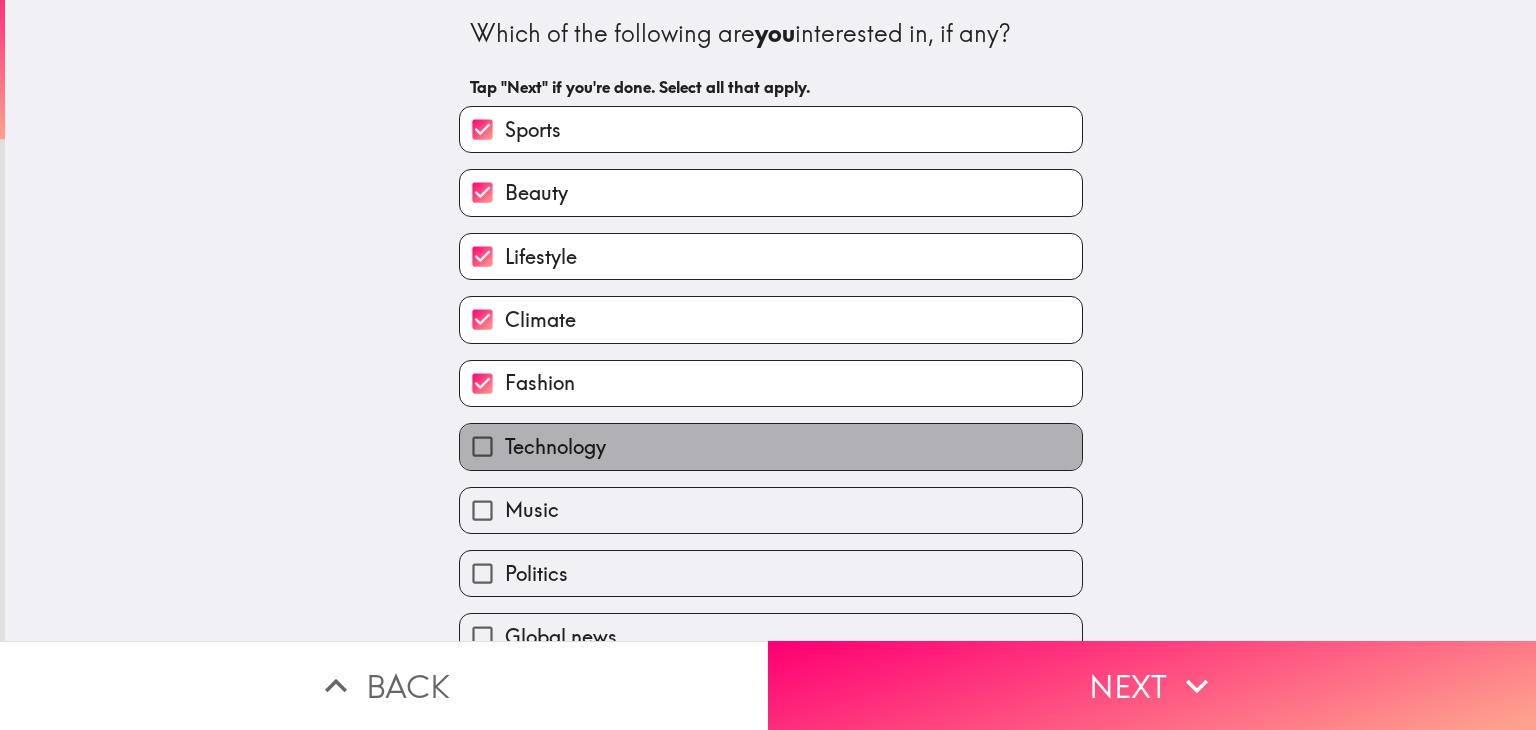 click on "Technology" at bounding box center (771, 446) 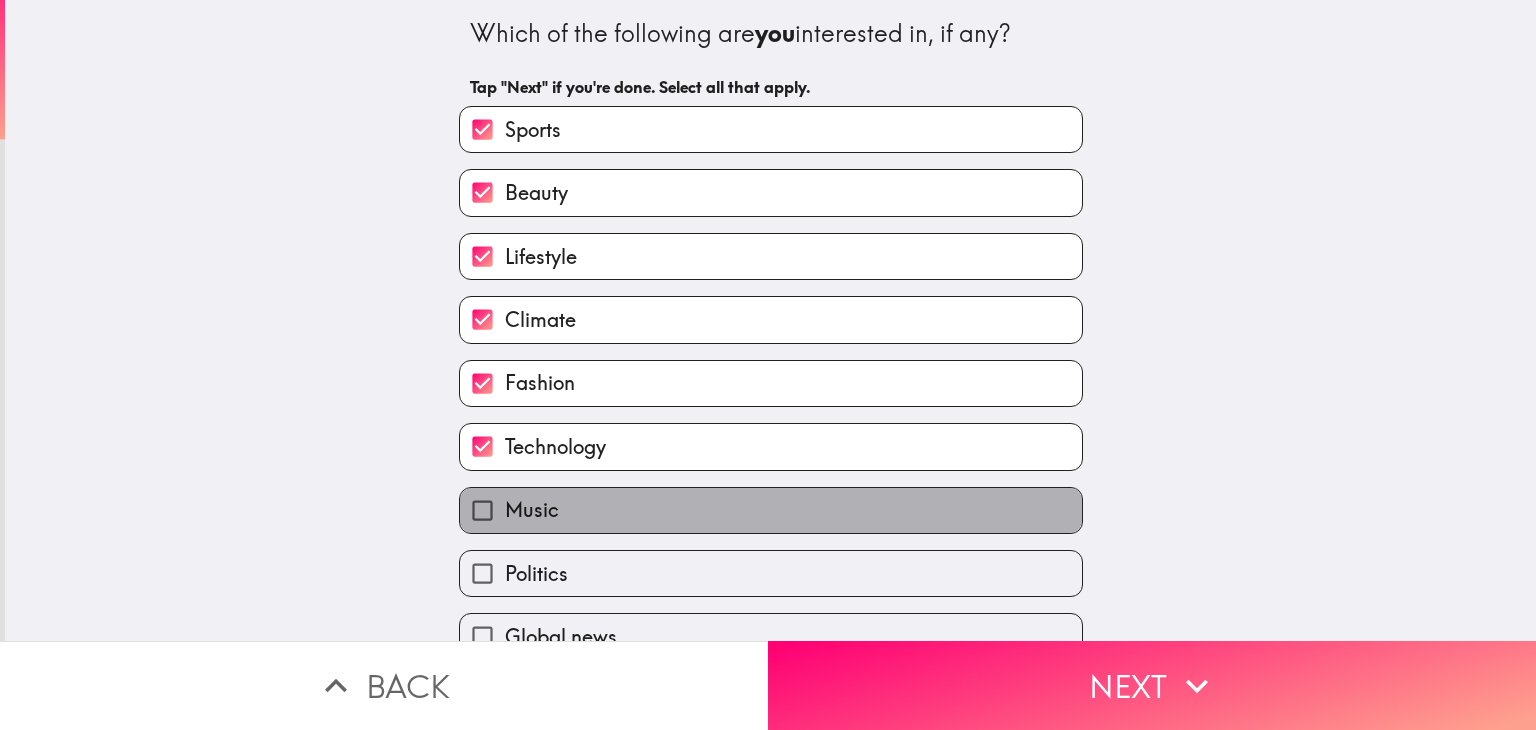 click on "Music" at bounding box center [771, 510] 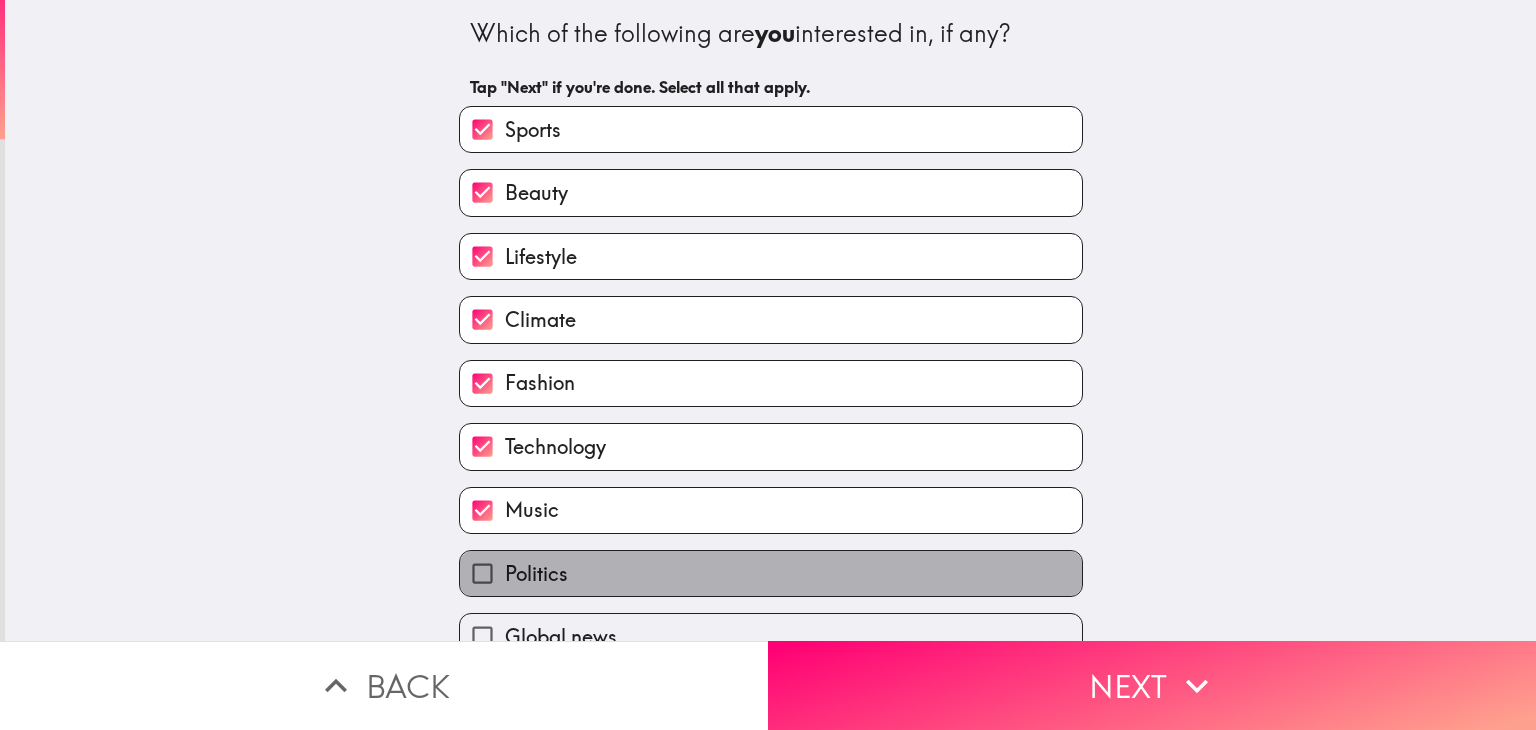 click on "Politics" at bounding box center (771, 573) 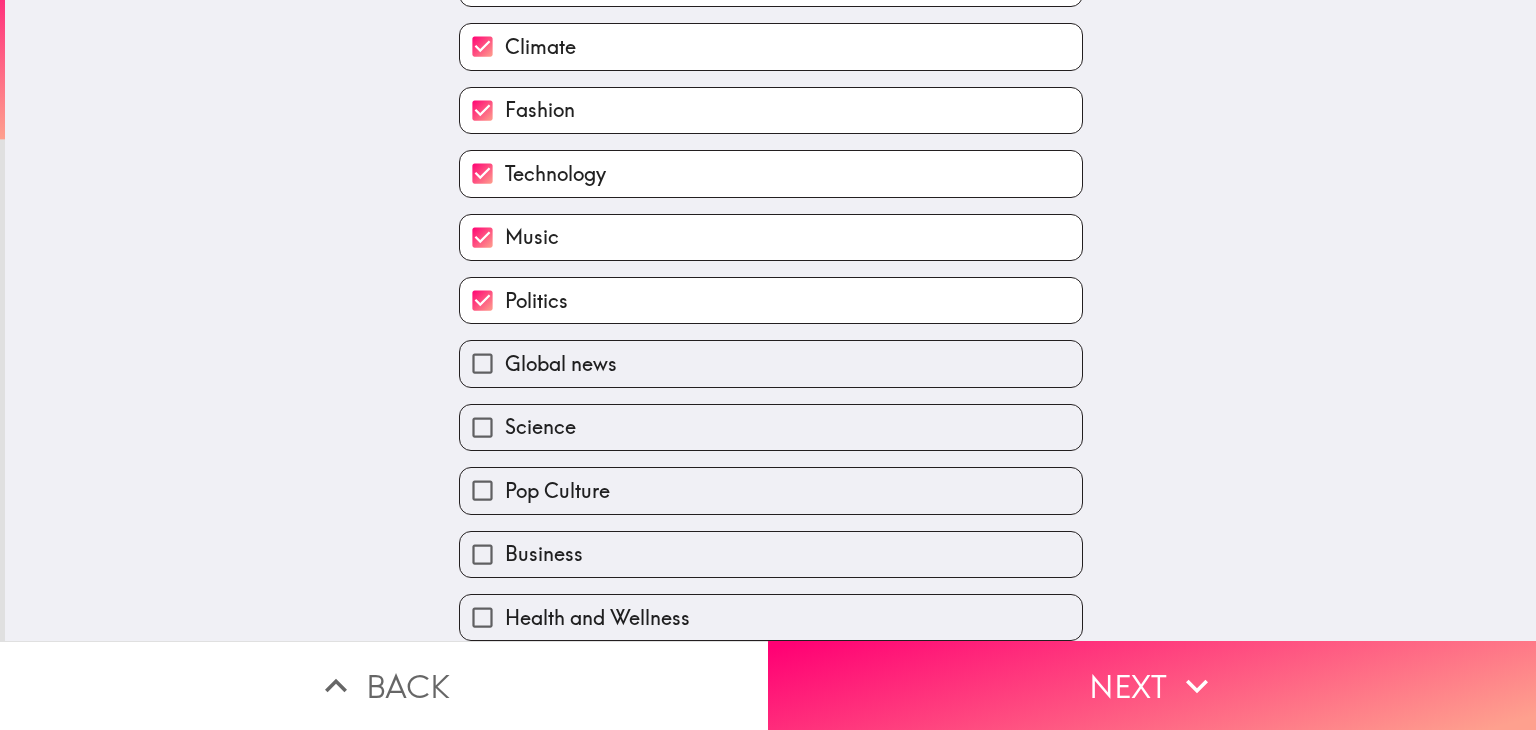 scroll, scrollTop: 284, scrollLeft: 0, axis: vertical 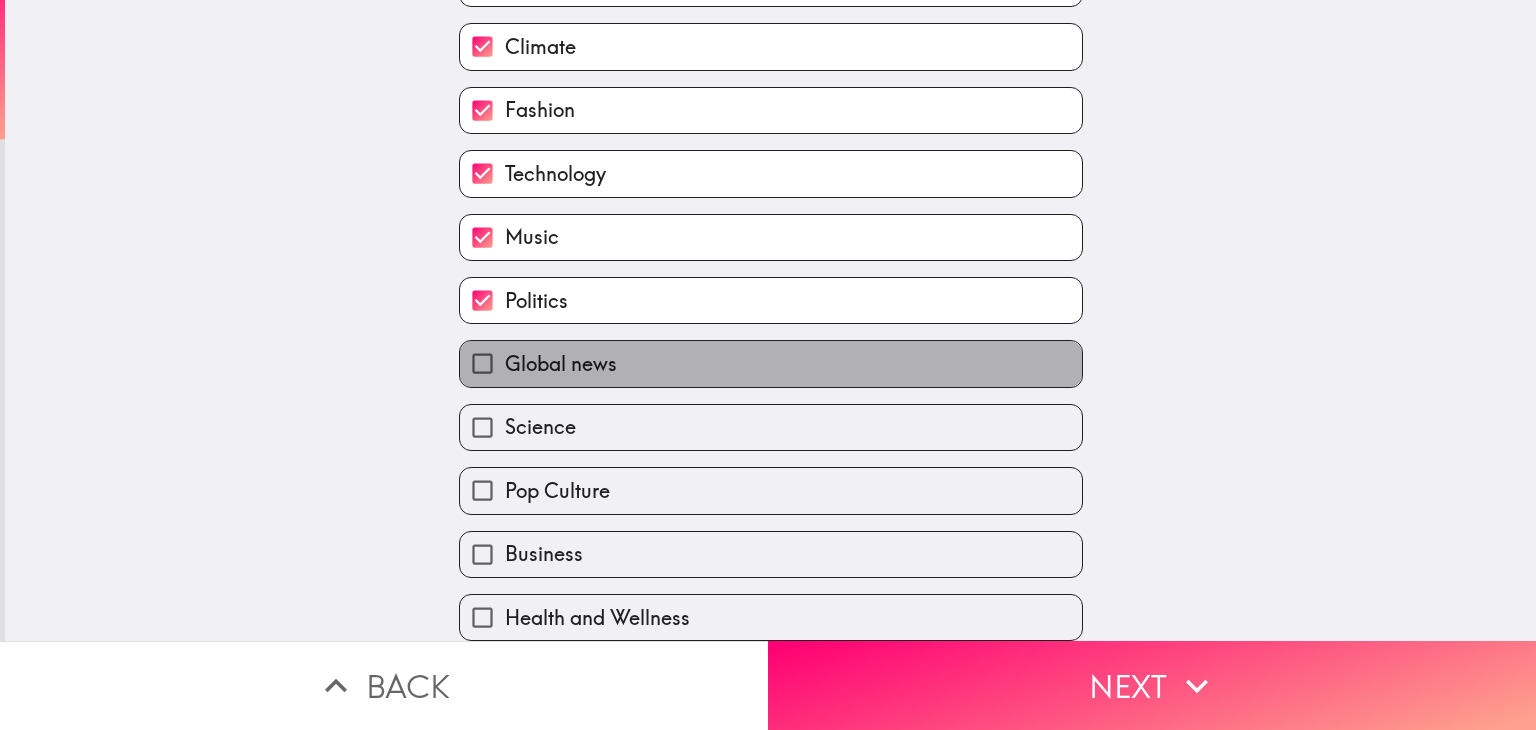 click on "Global news" at bounding box center (771, 363) 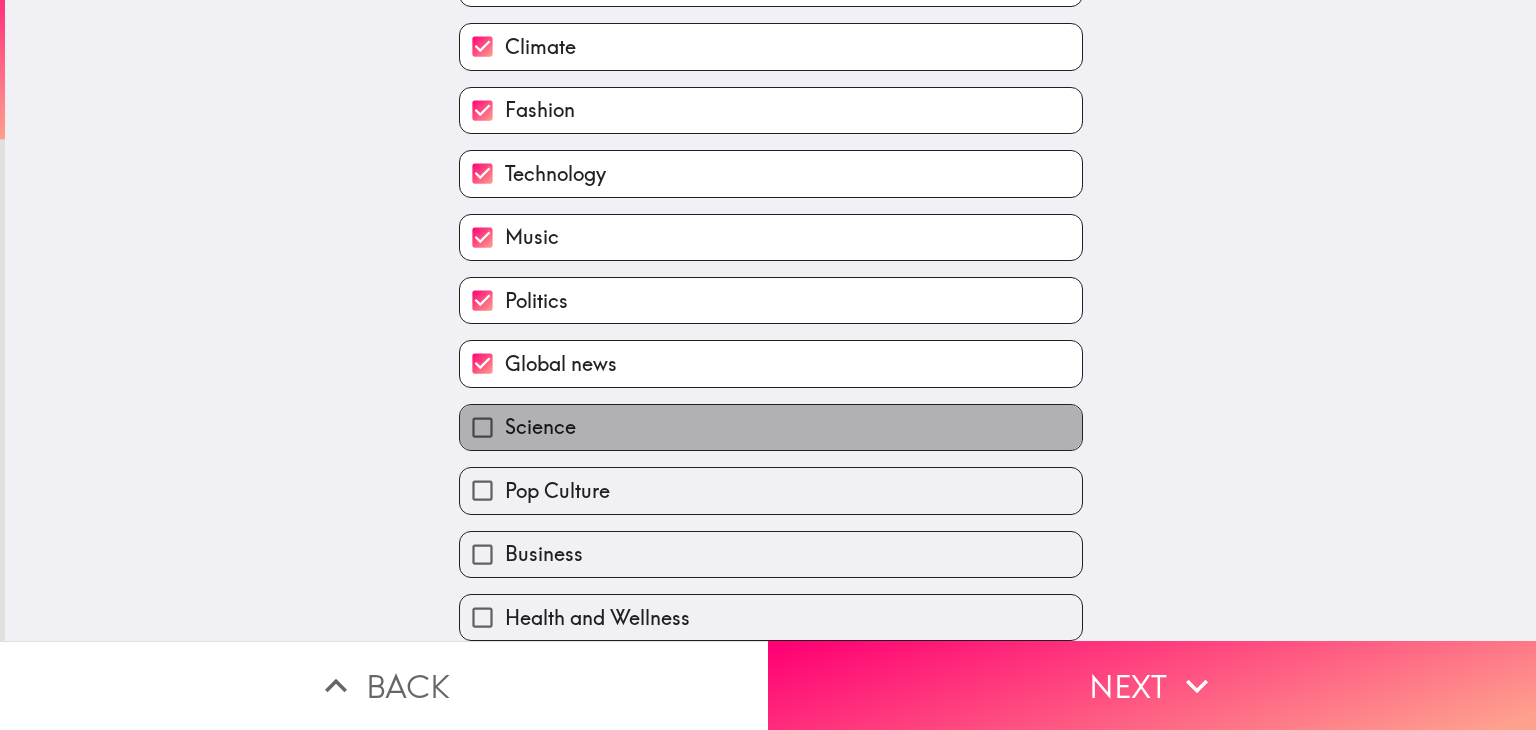 click on "Science" at bounding box center (771, 427) 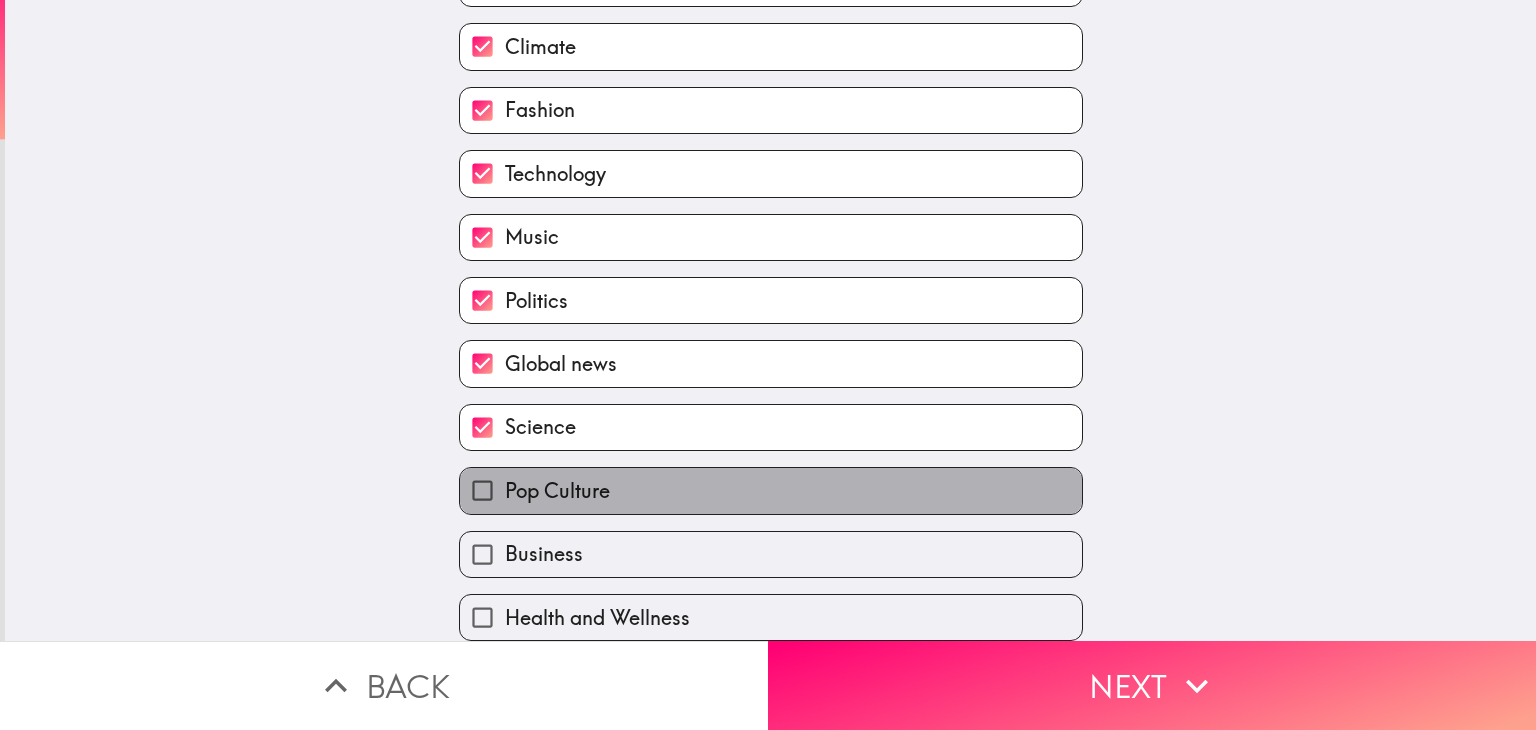 click on "Pop Culture" at bounding box center [771, 490] 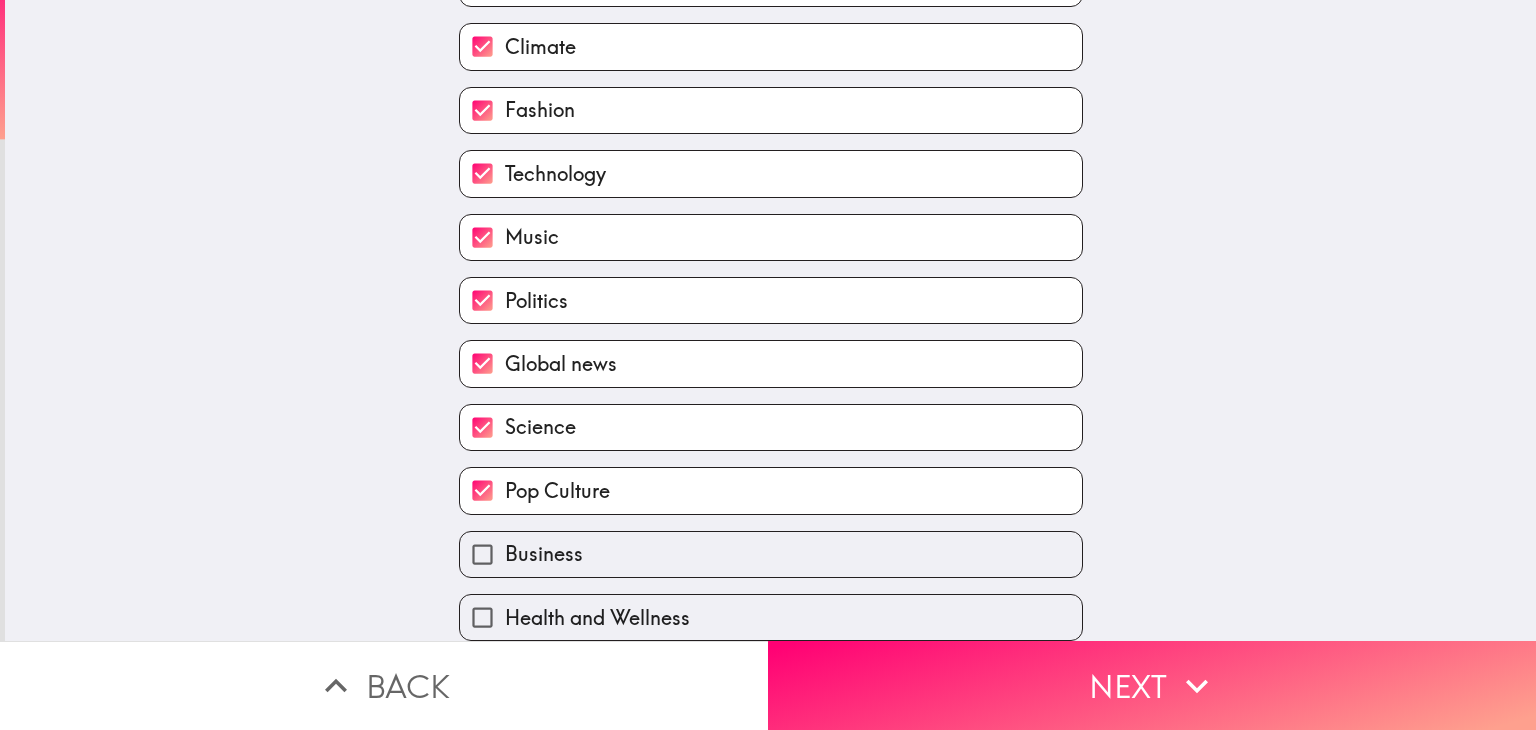 click on "Health and Wellness" at bounding box center (763, 609) 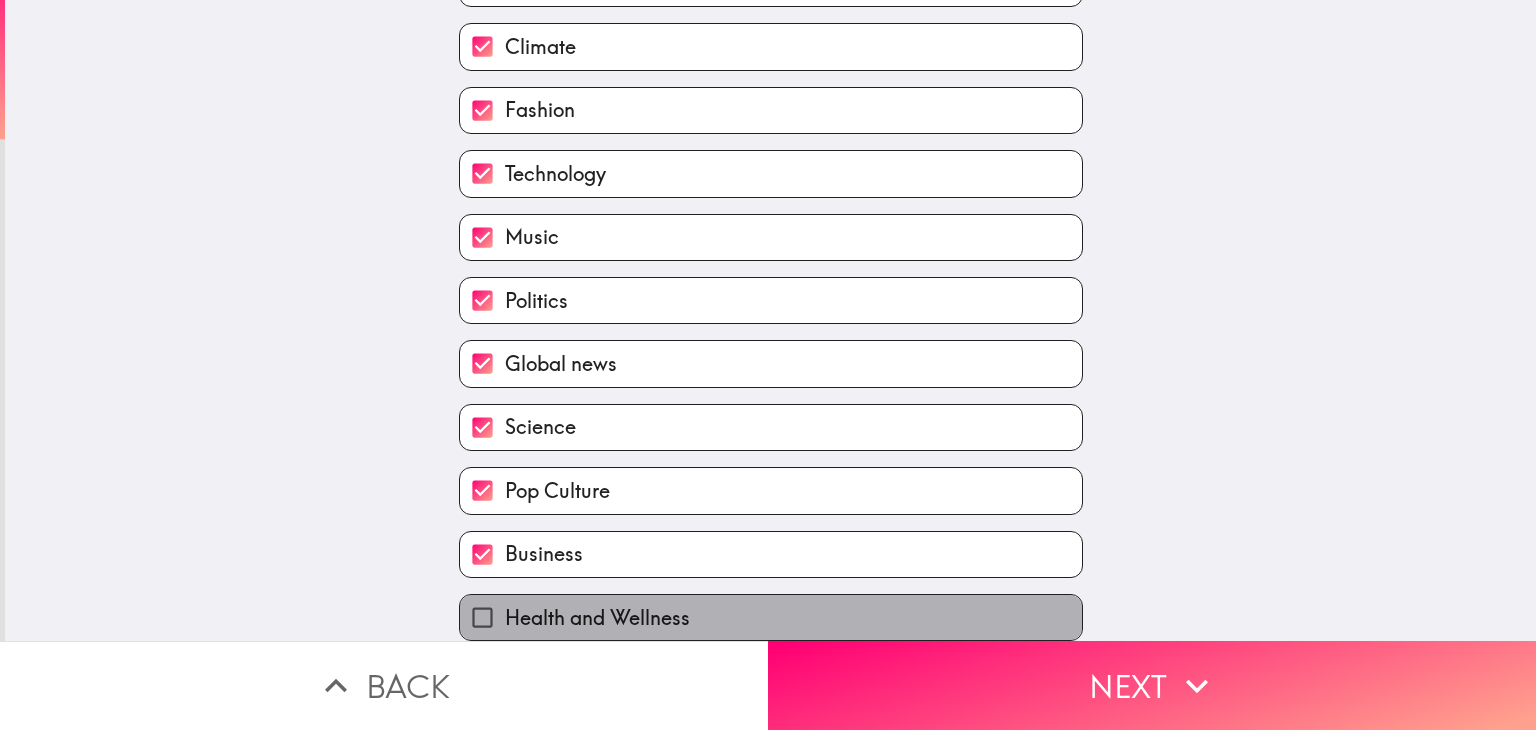 click on "Health and Wellness" at bounding box center (771, 617) 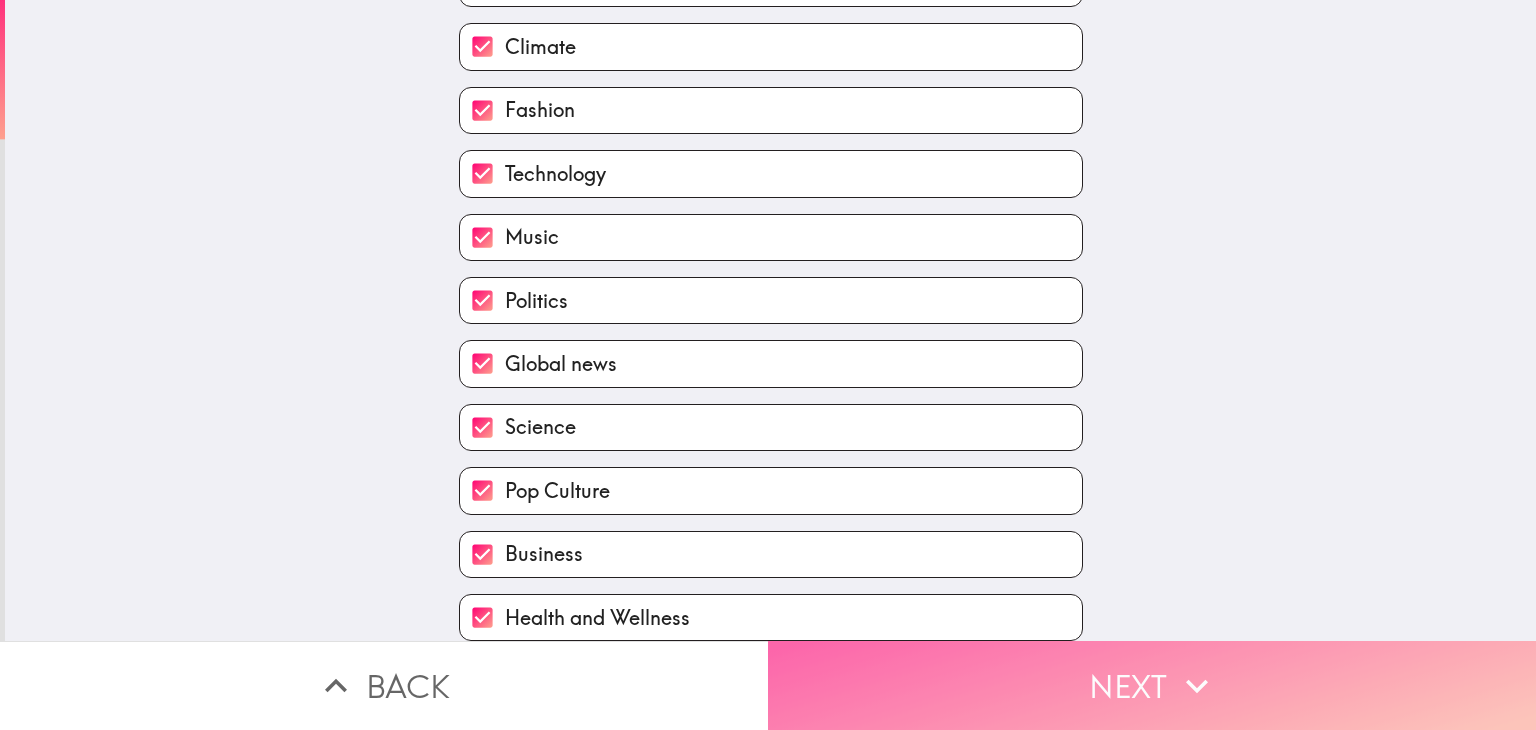 click on "Next" at bounding box center (1152, 685) 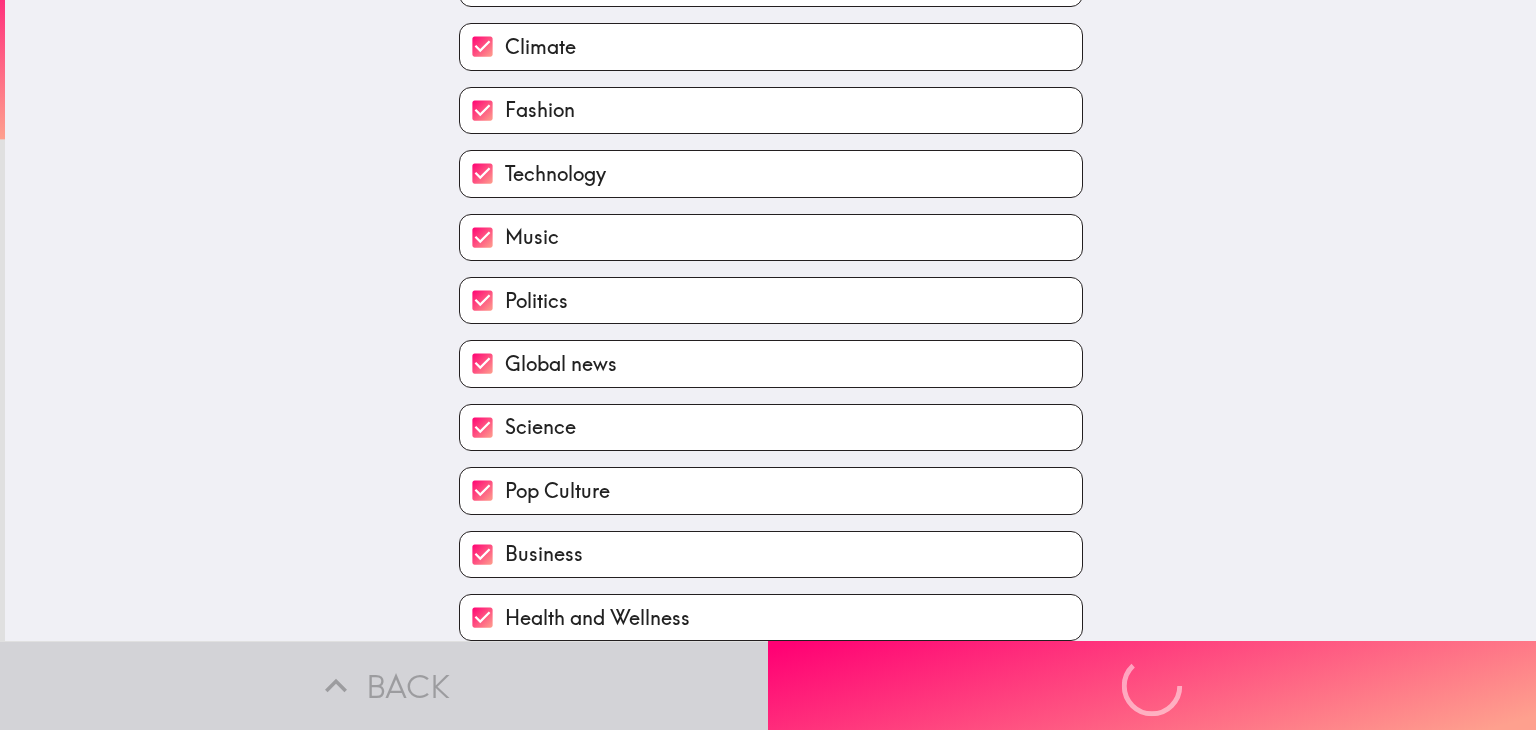 scroll, scrollTop: 0, scrollLeft: 0, axis: both 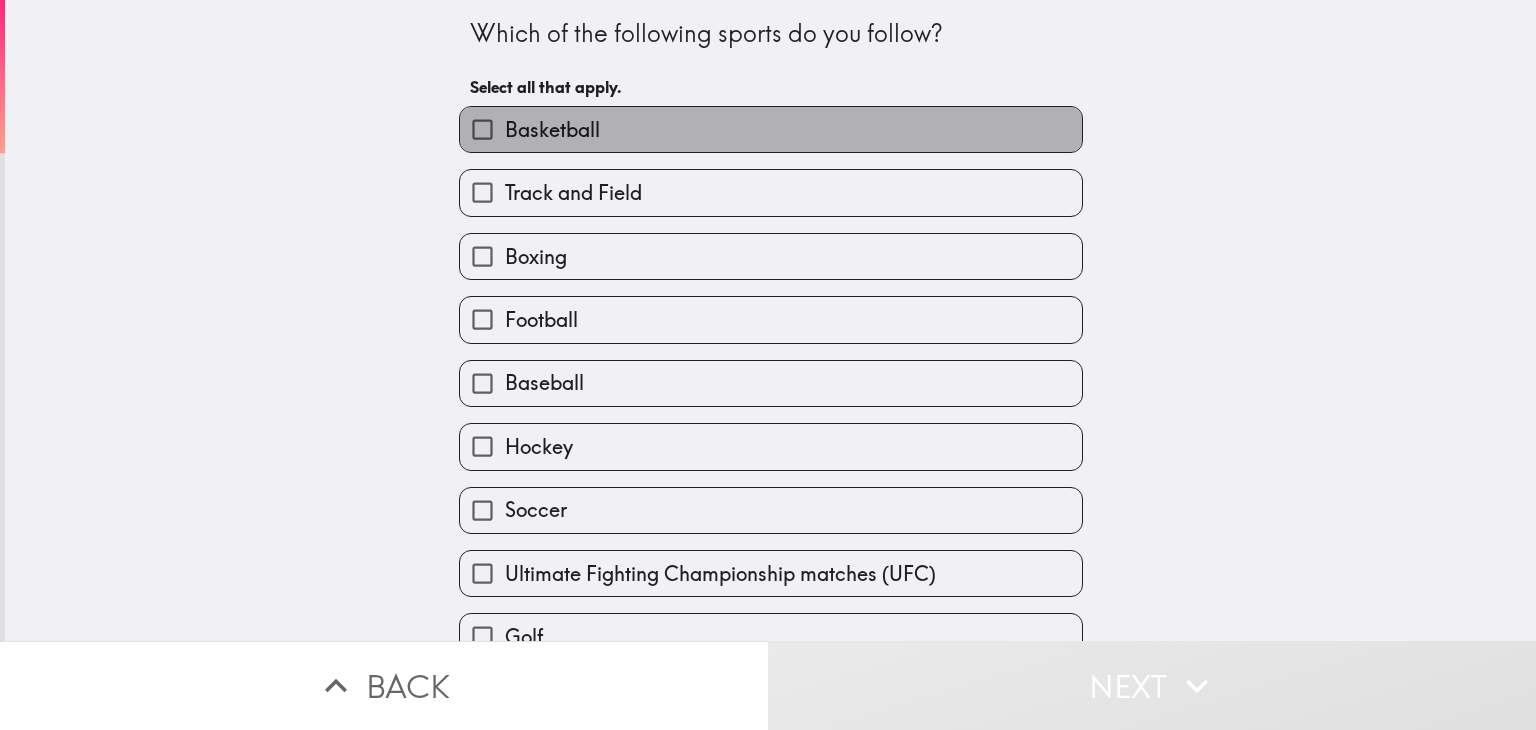 click on "Basketball" at bounding box center [771, 129] 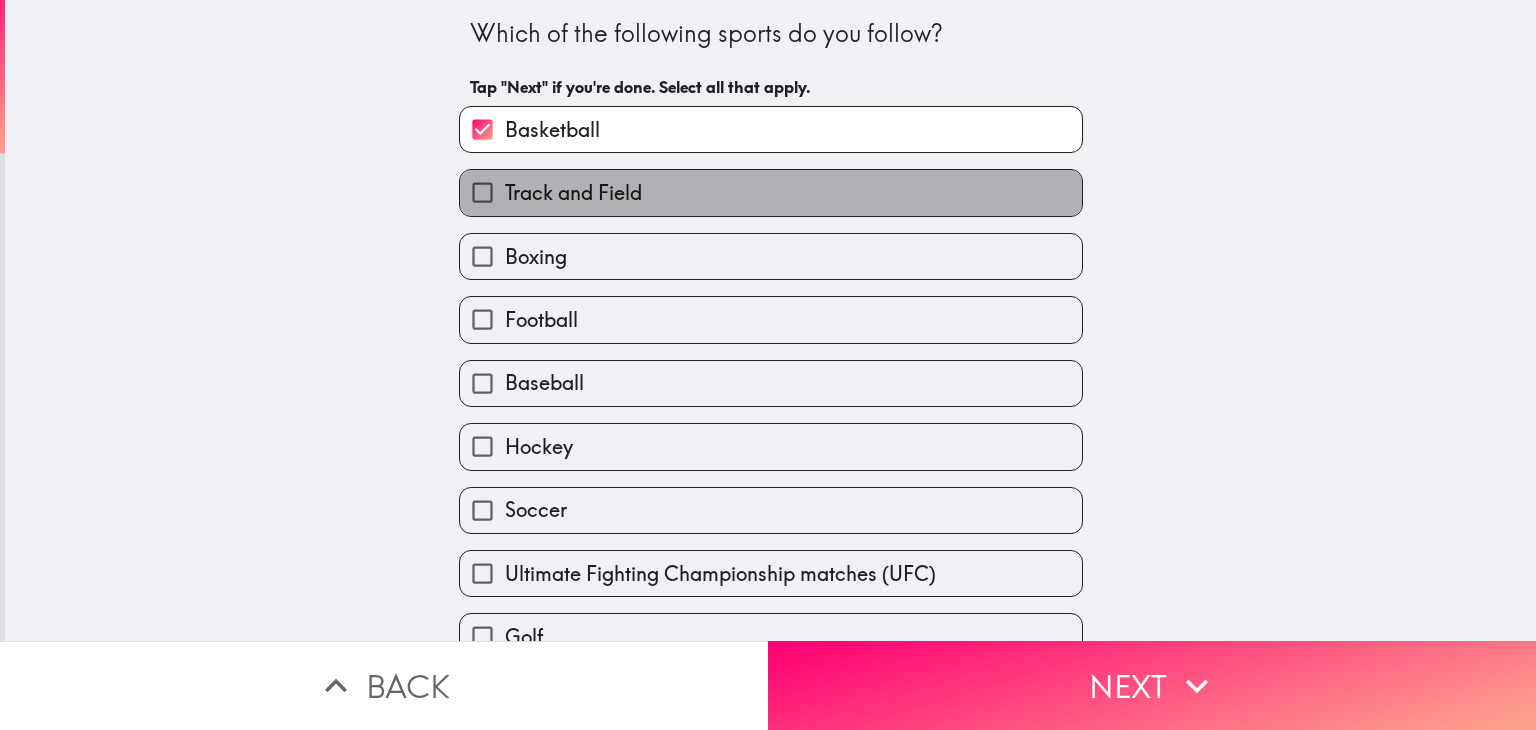 click on "Track and Field" at bounding box center (771, 192) 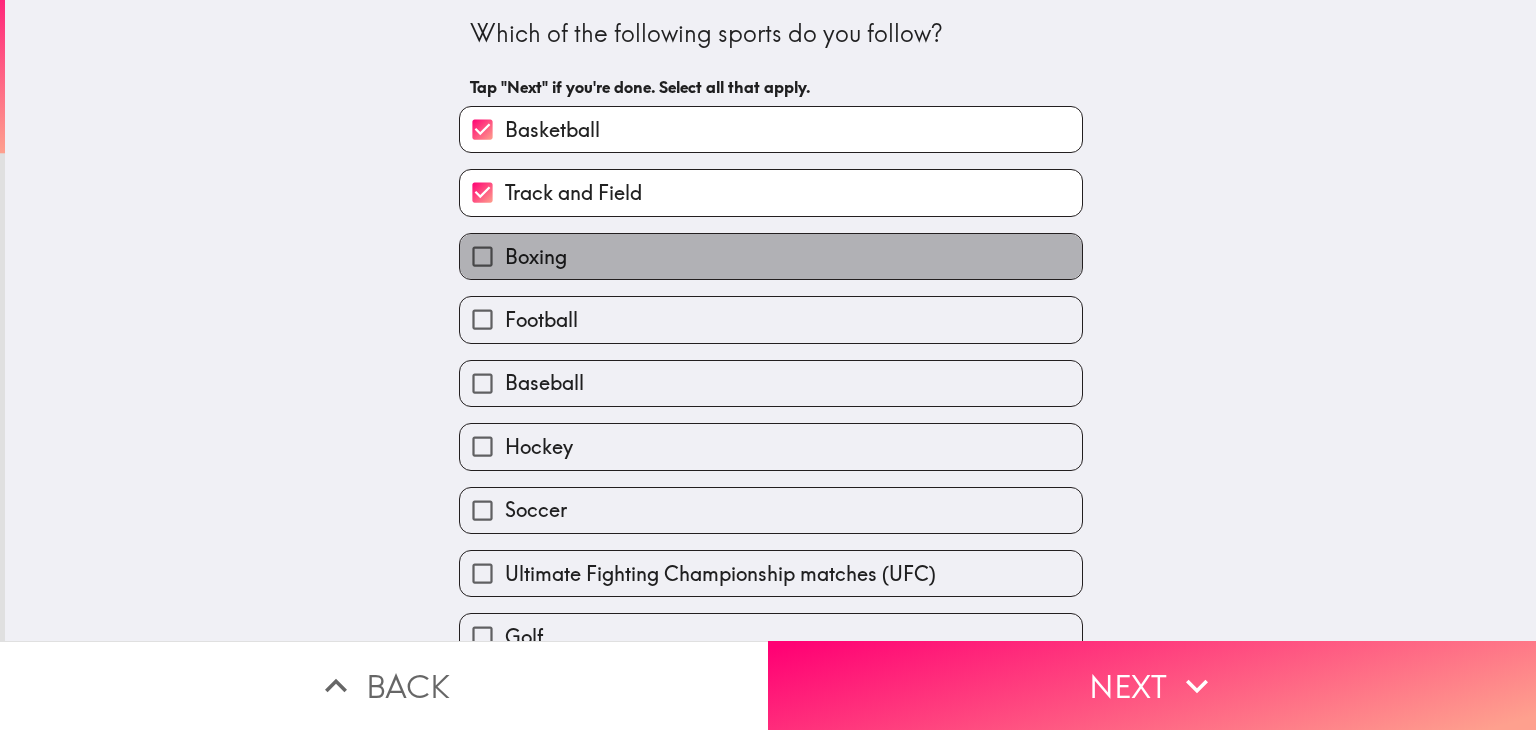 click on "Boxing" at bounding box center [771, 256] 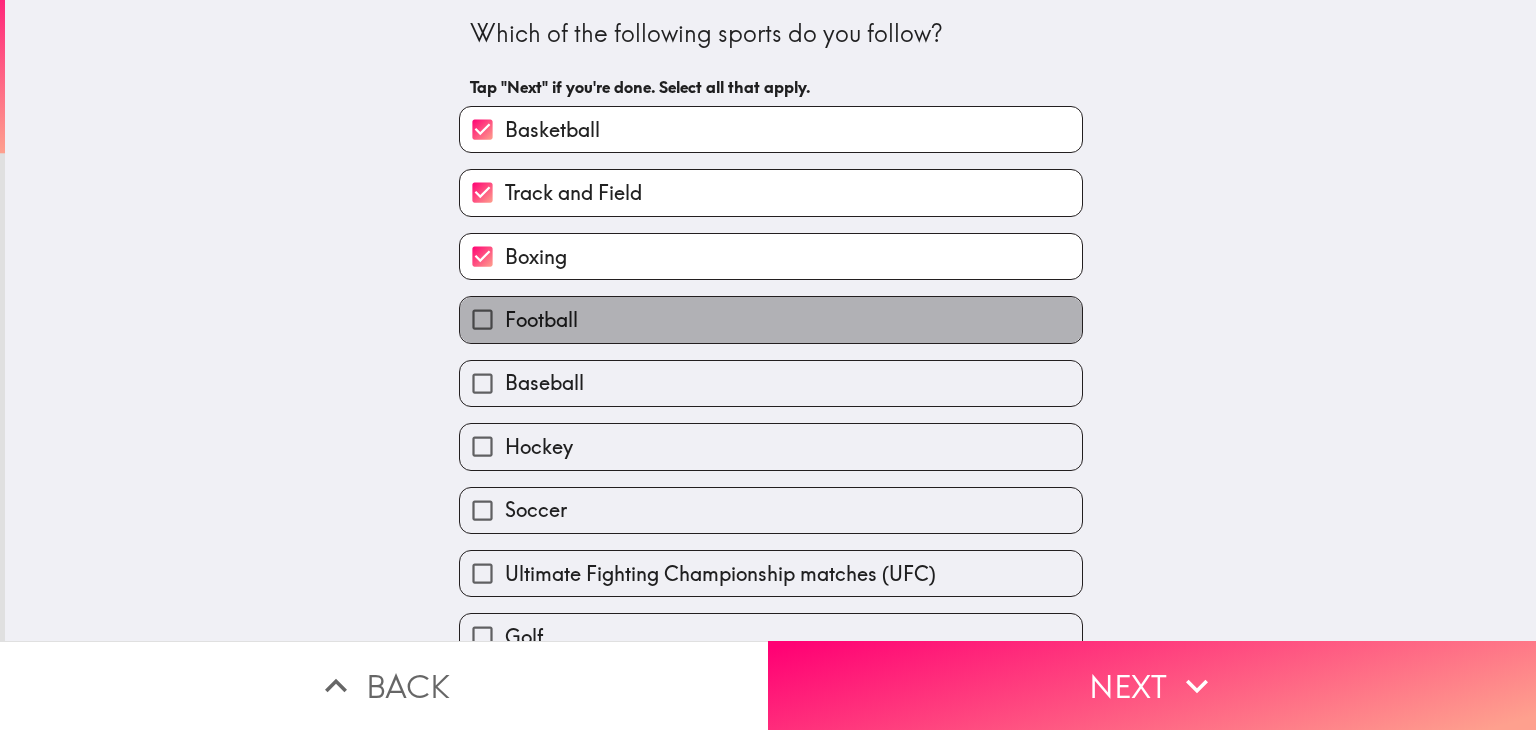 click on "Football" at bounding box center [771, 319] 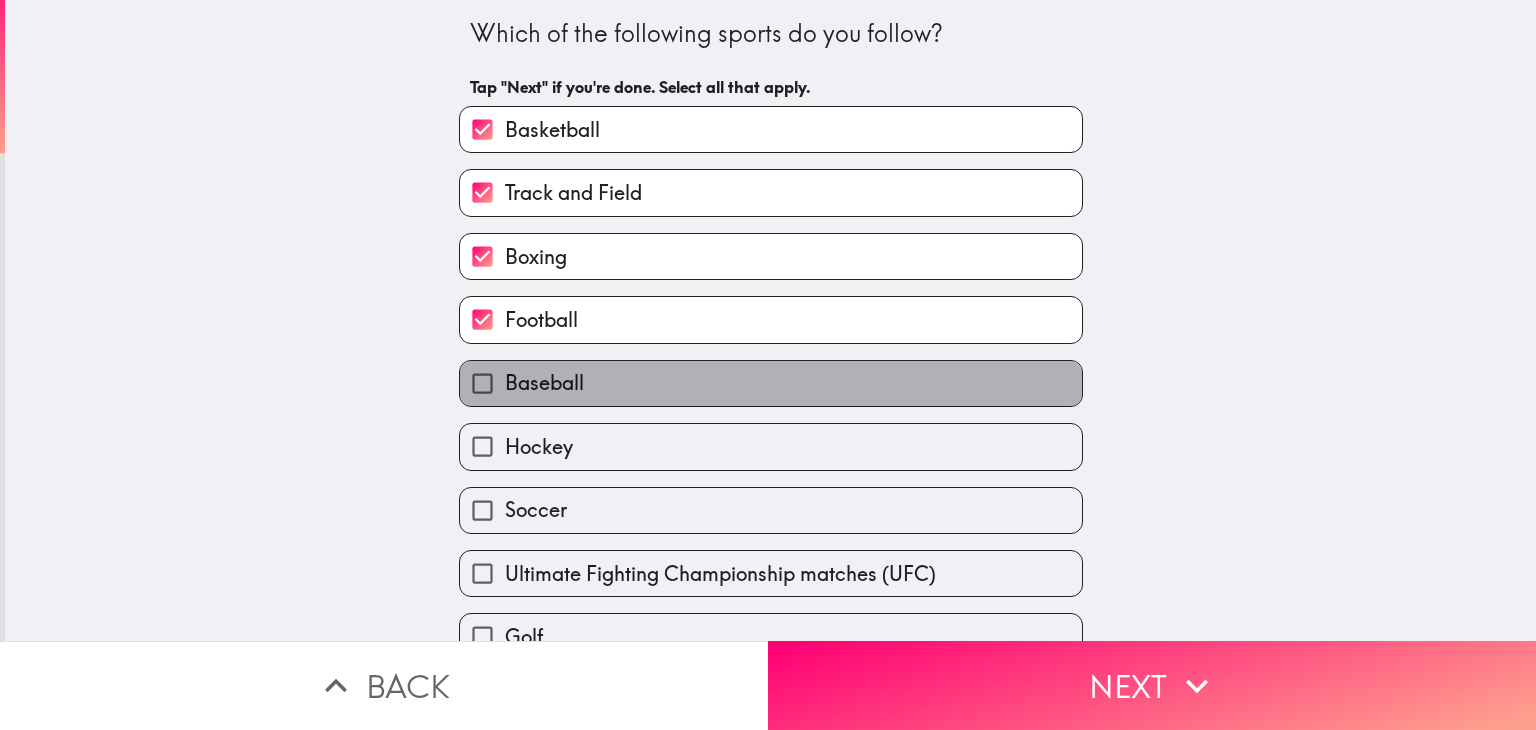 click on "Baseball" at bounding box center (771, 383) 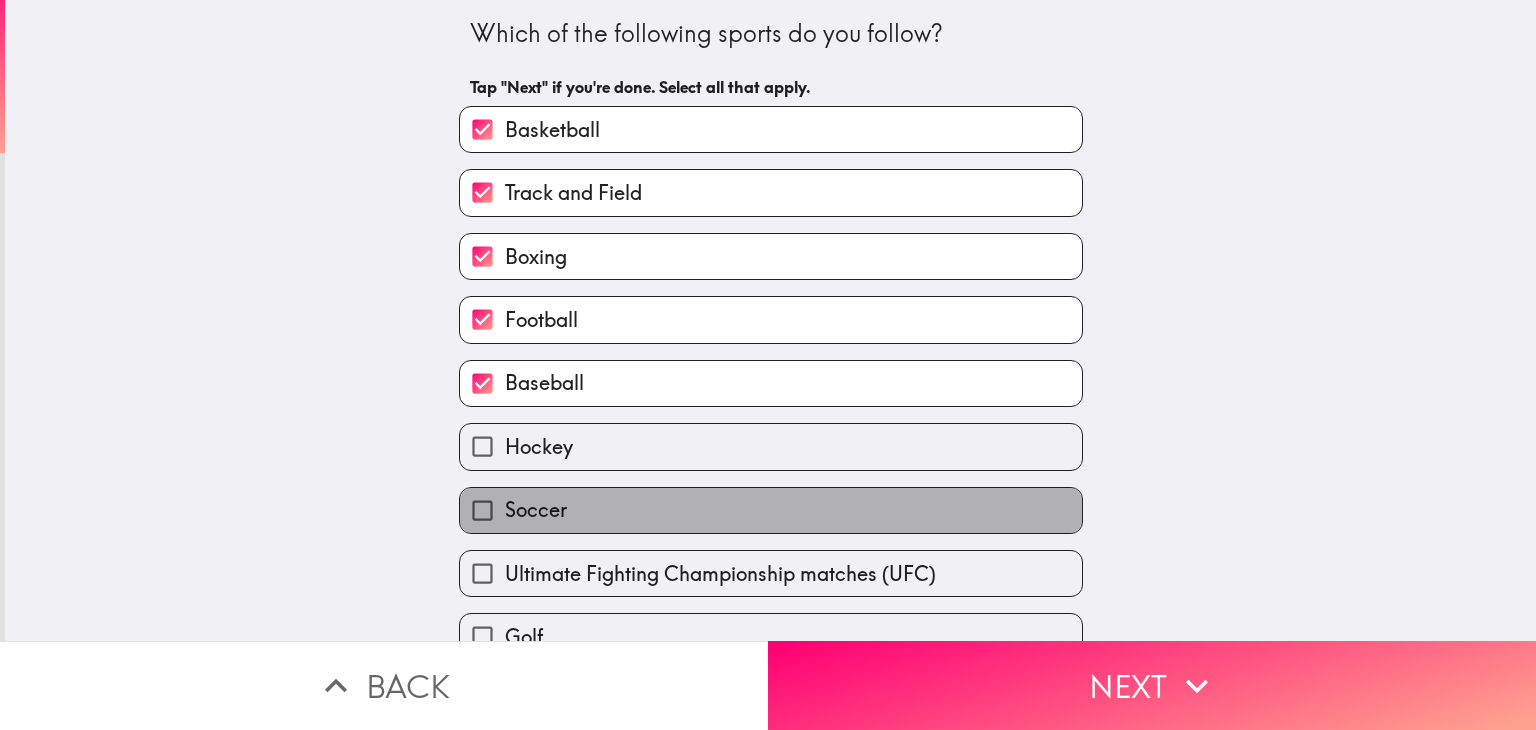 click on "Soccer" at bounding box center [771, 510] 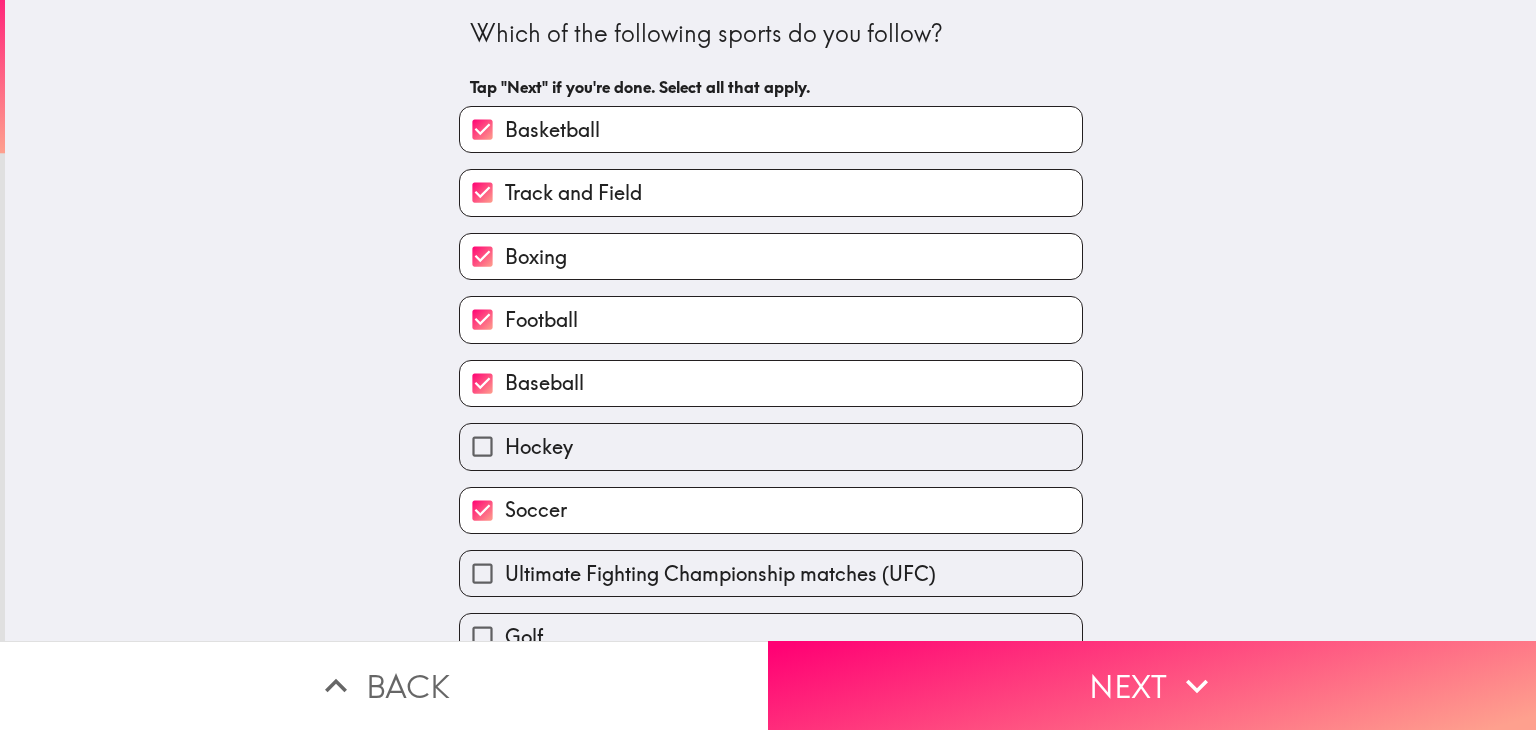 scroll, scrollTop: 157, scrollLeft: 0, axis: vertical 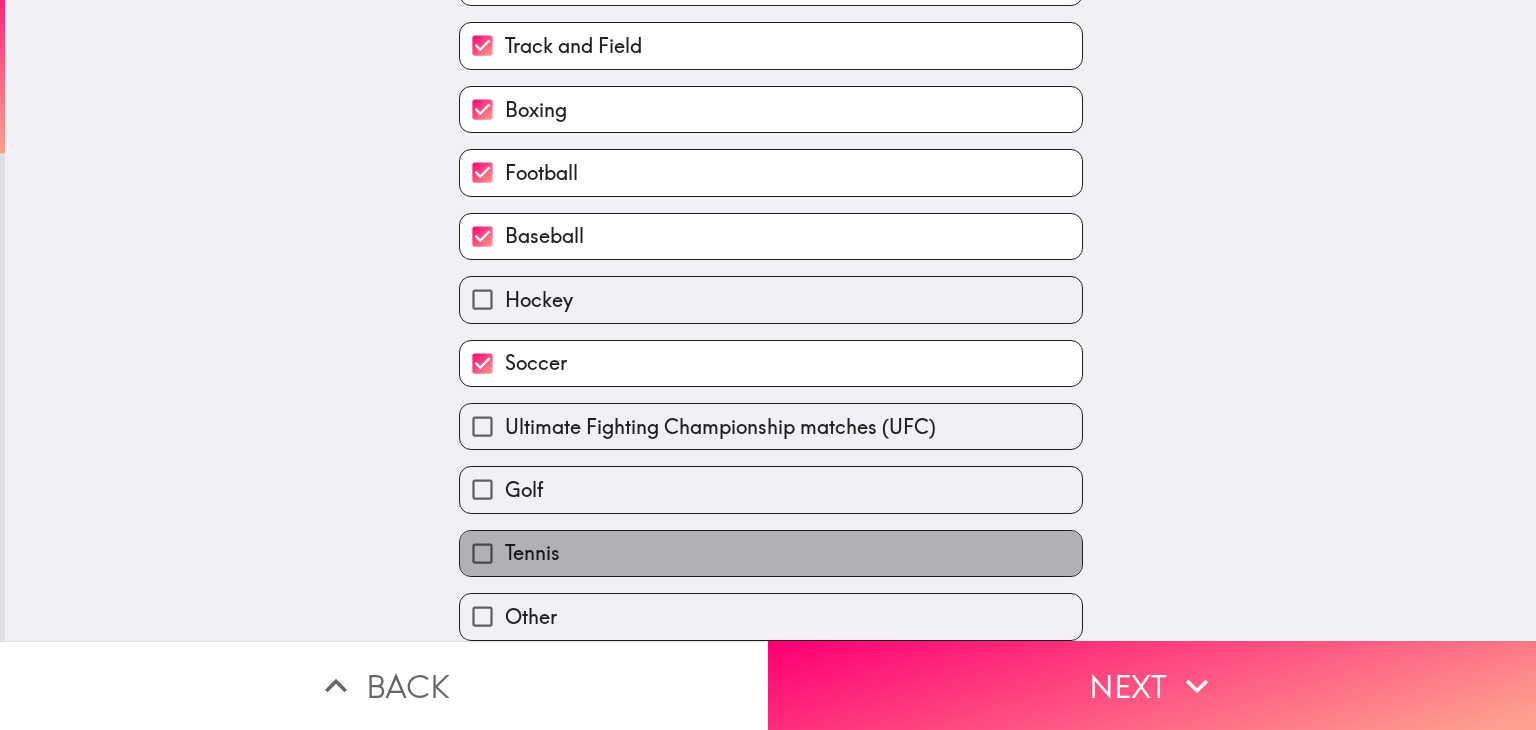 click on "Tennis" at bounding box center (771, 553) 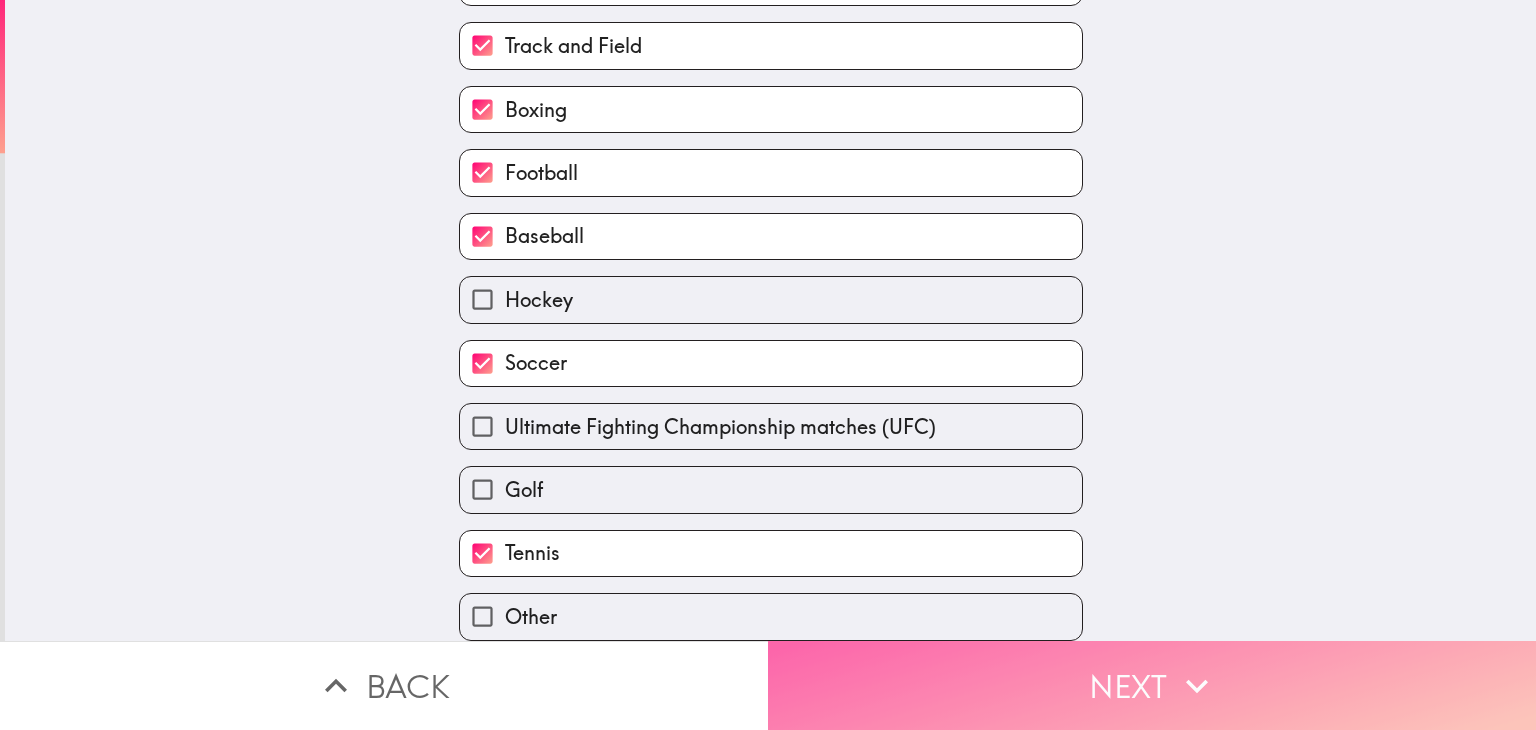 click on "Next" at bounding box center [1152, 685] 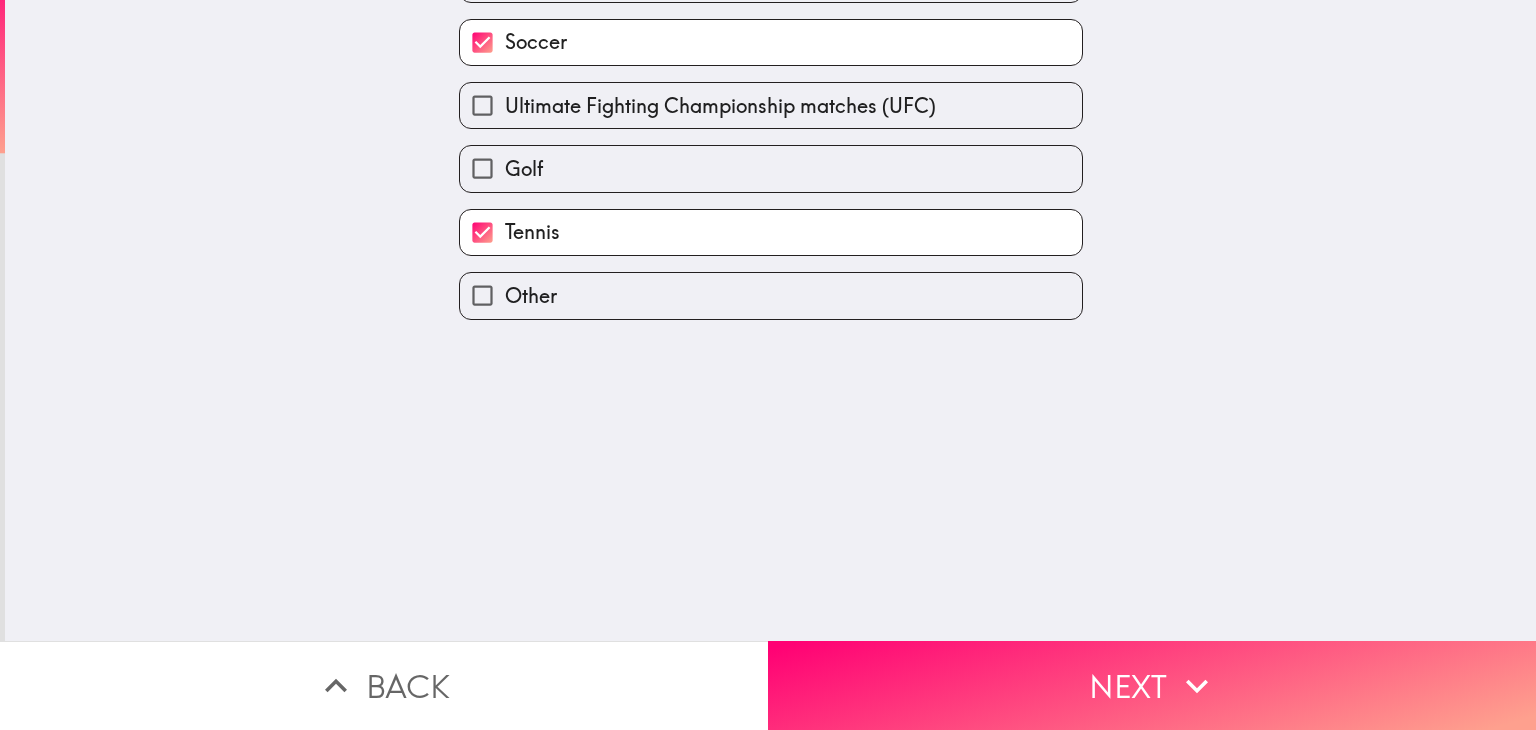 scroll, scrollTop: 0, scrollLeft: 0, axis: both 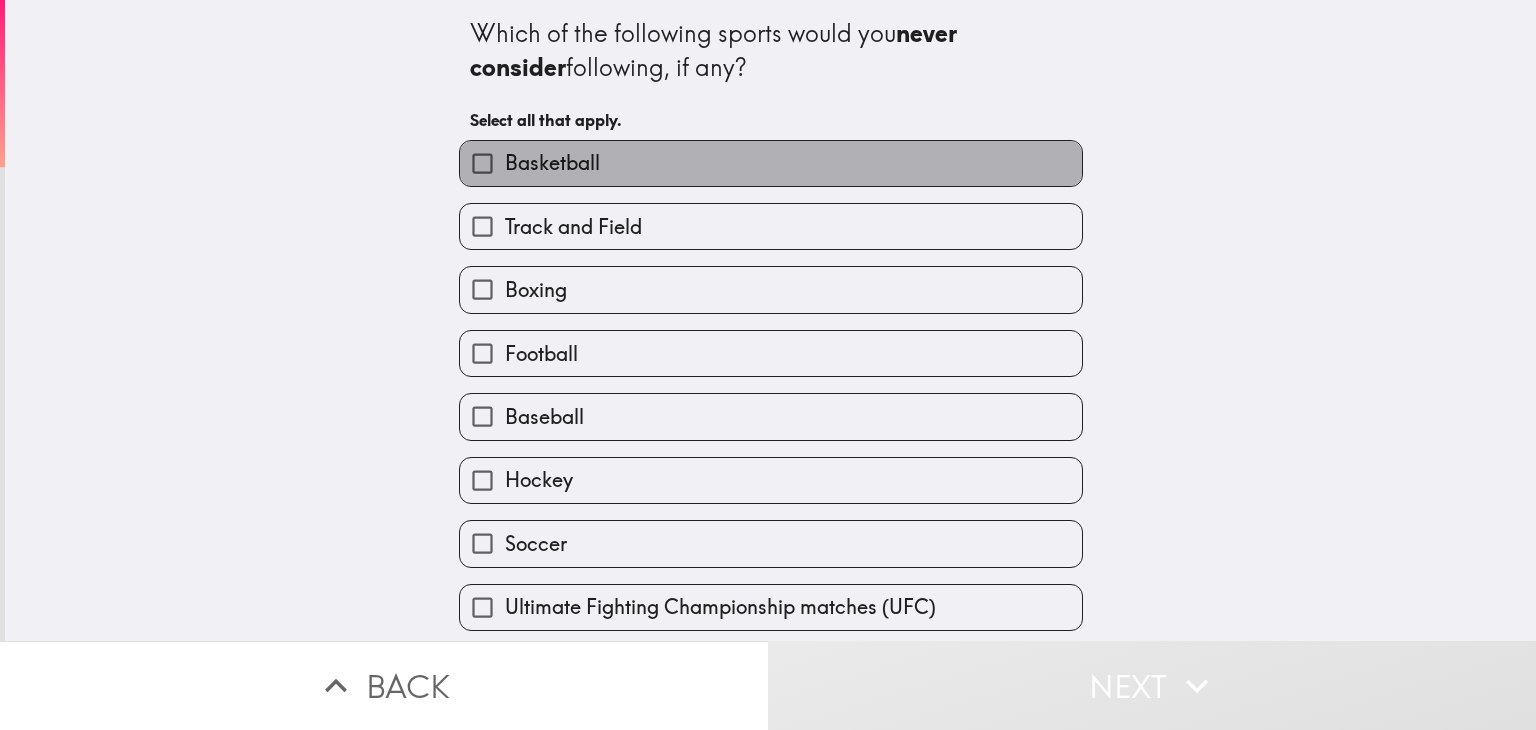 click on "Basketball" at bounding box center [771, 163] 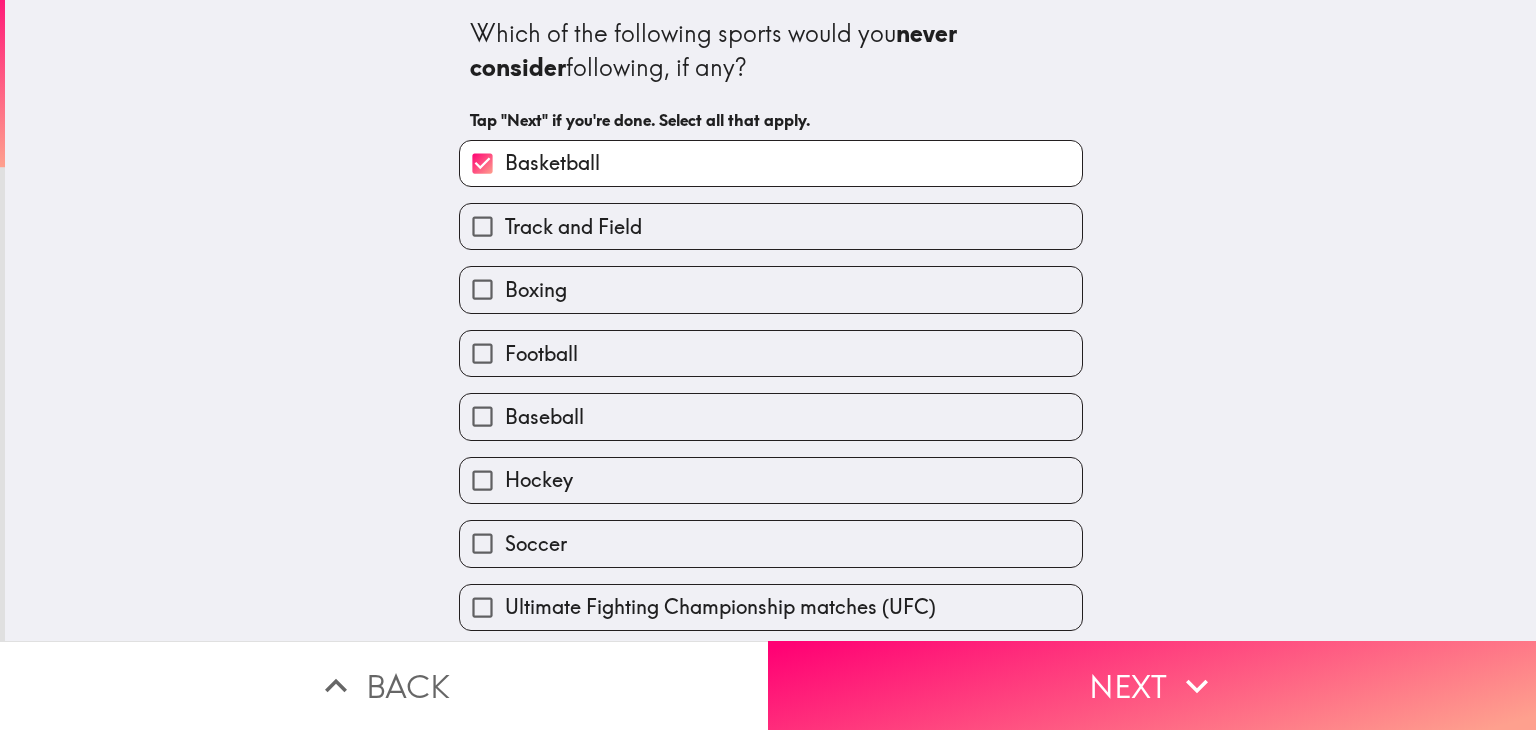click on "Basketball" at bounding box center (771, 163) 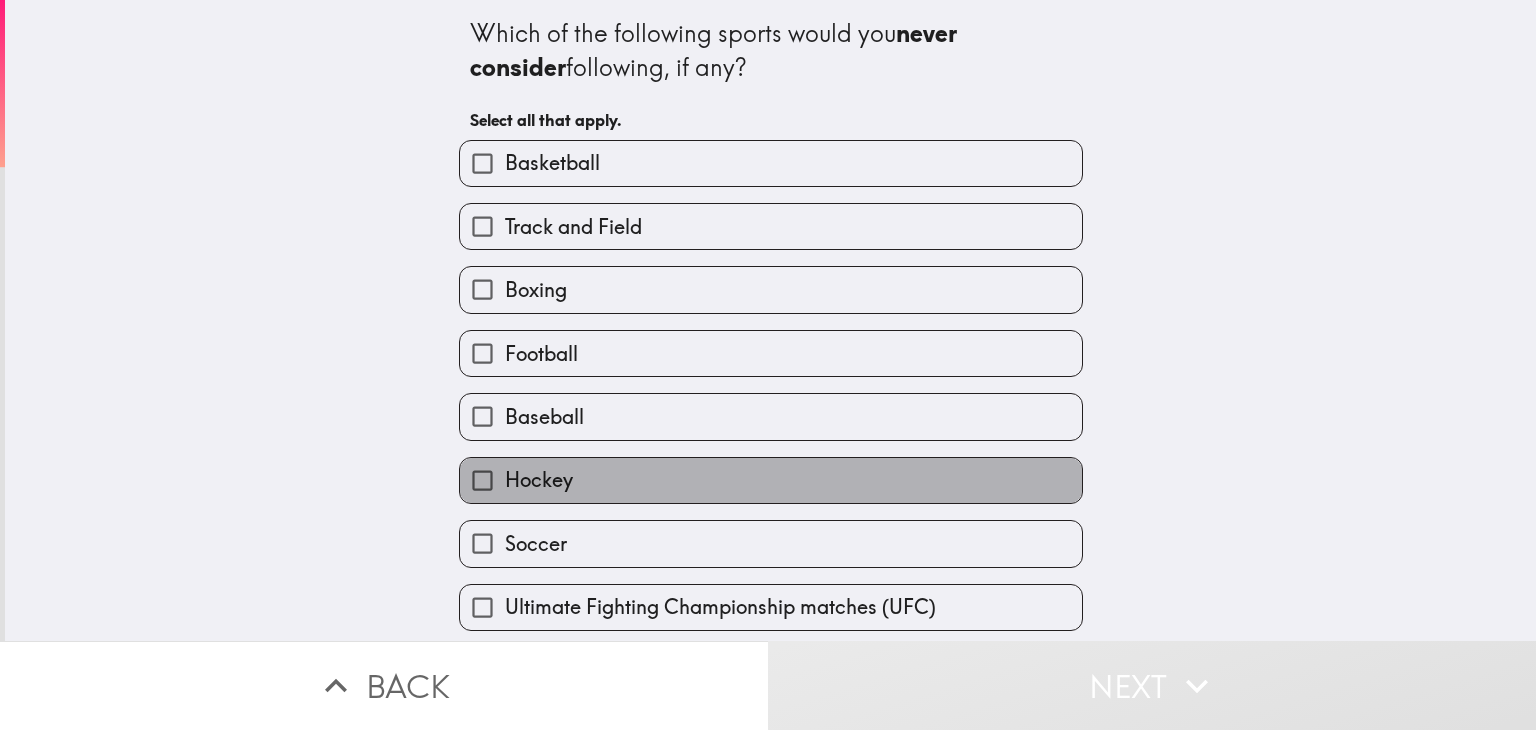click on "Hockey" at bounding box center (771, 480) 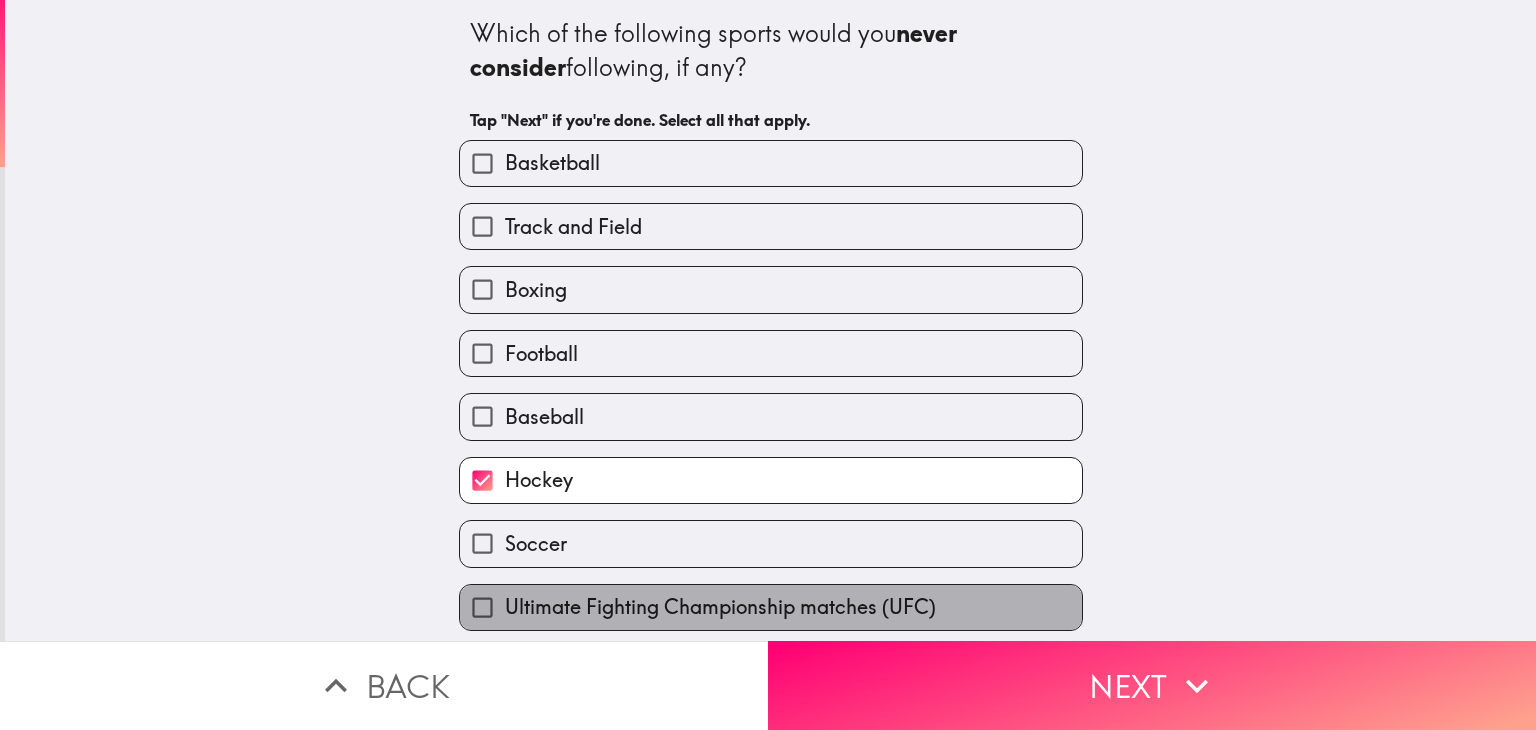 click on "Ultimate Fighting Championship matches (UFC)" at bounding box center [720, 607] 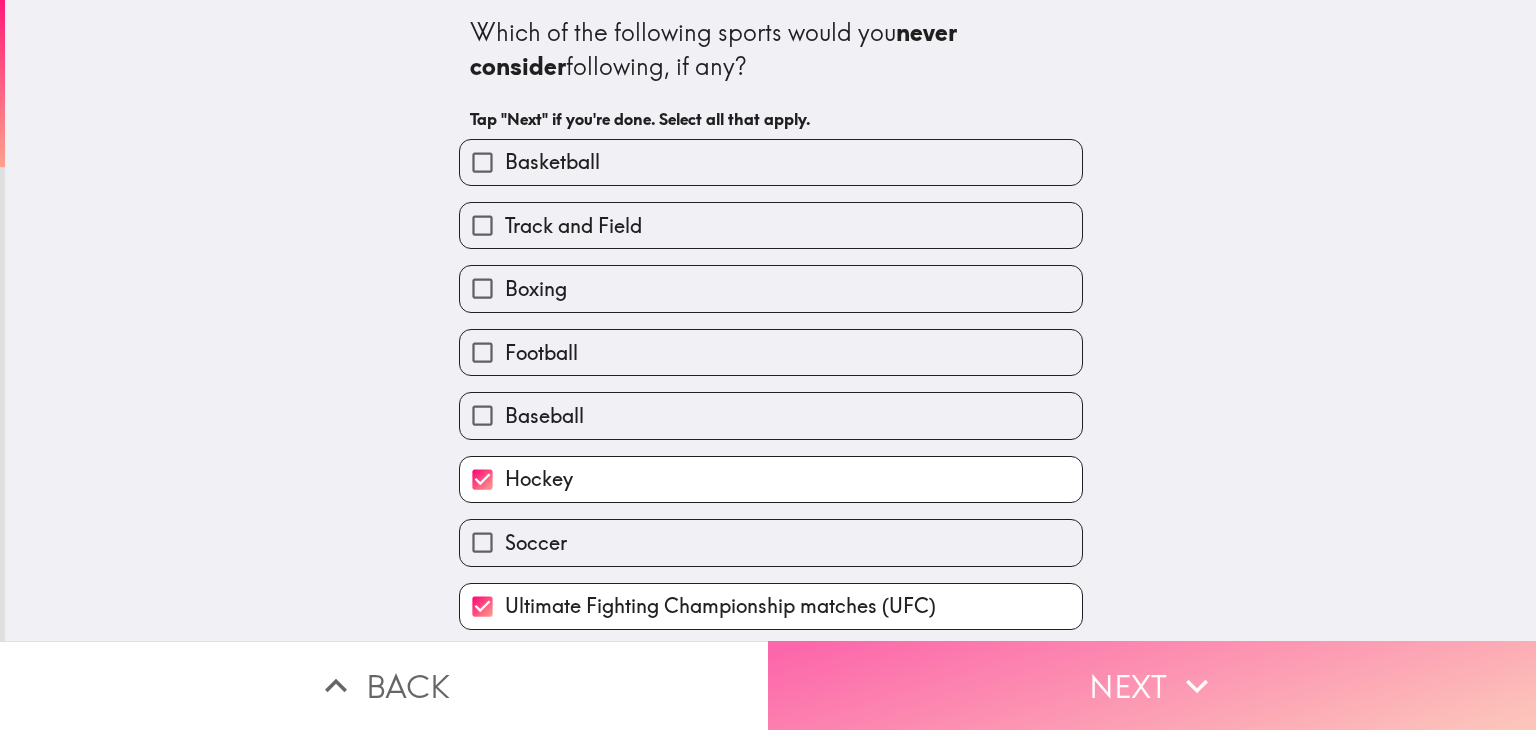 click on "Next" at bounding box center (1152, 685) 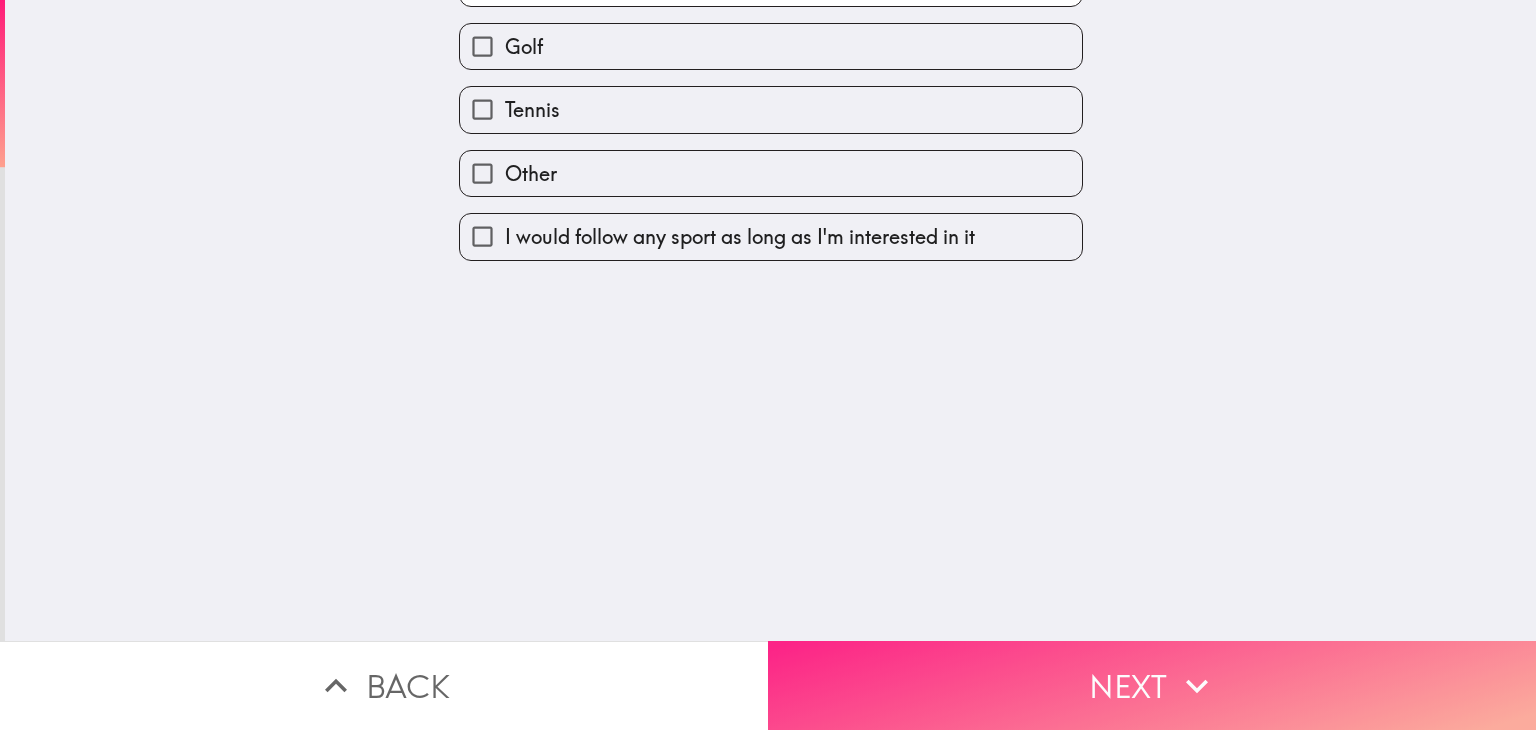 scroll, scrollTop: 0, scrollLeft: 0, axis: both 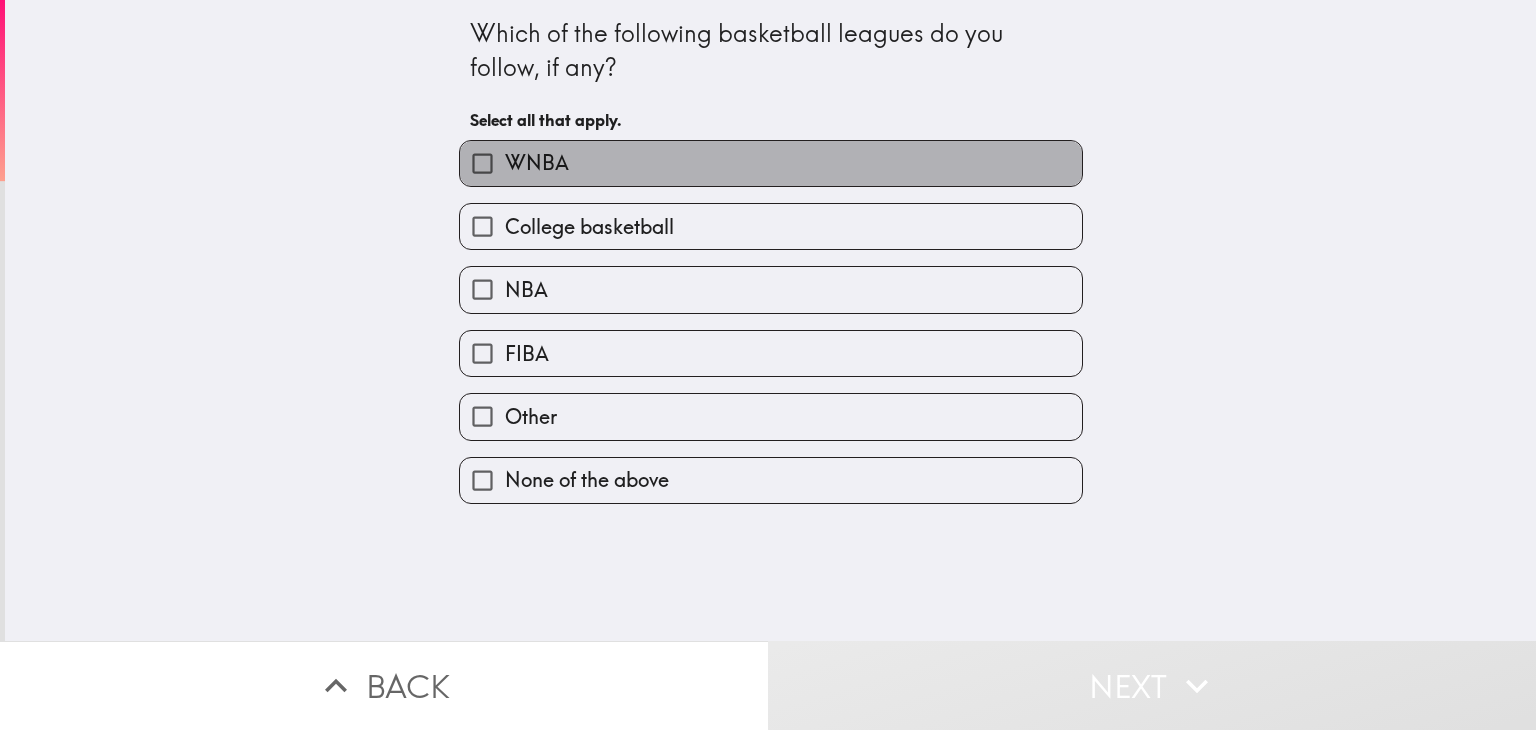 click on "WNBA" at bounding box center [771, 163] 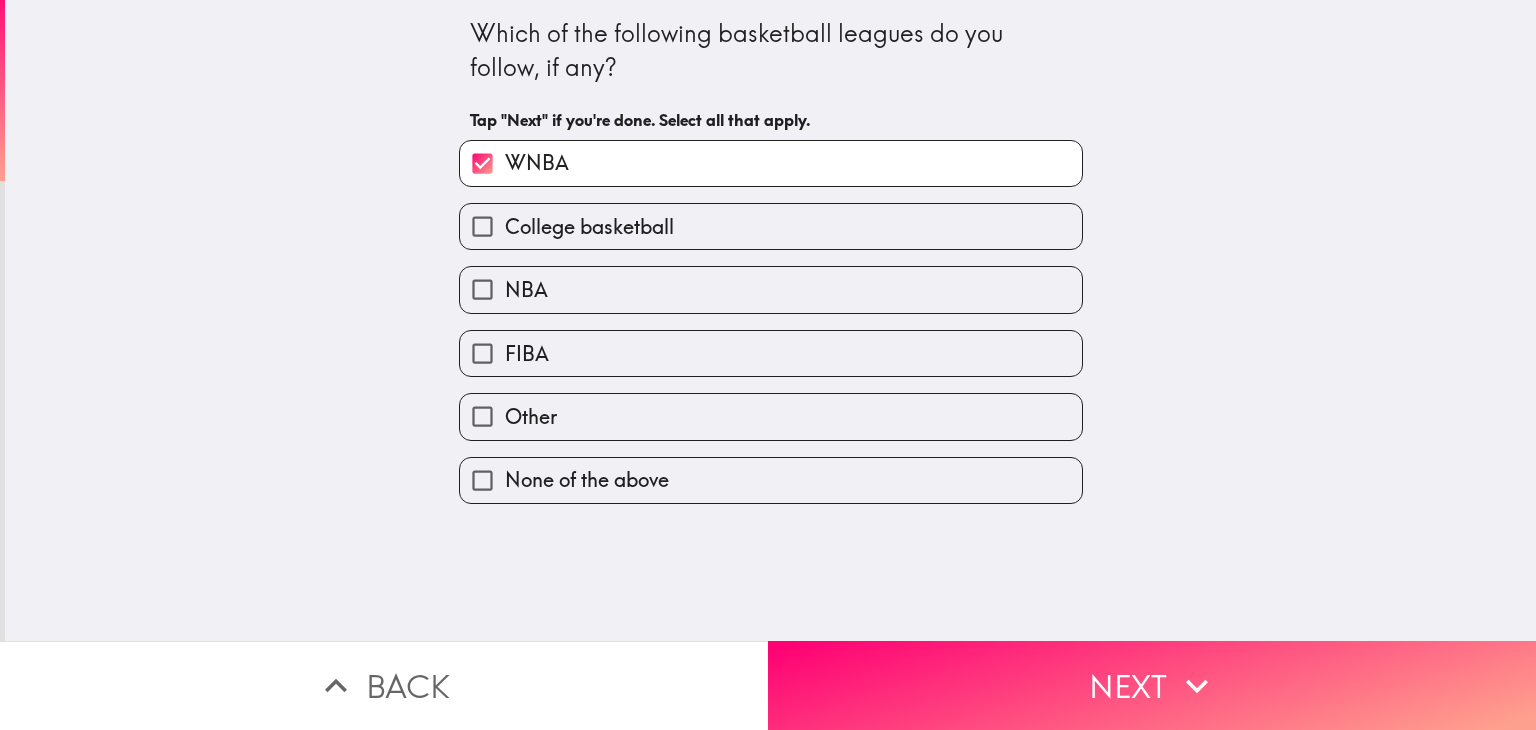 click on "College basketball" at bounding box center [771, 226] 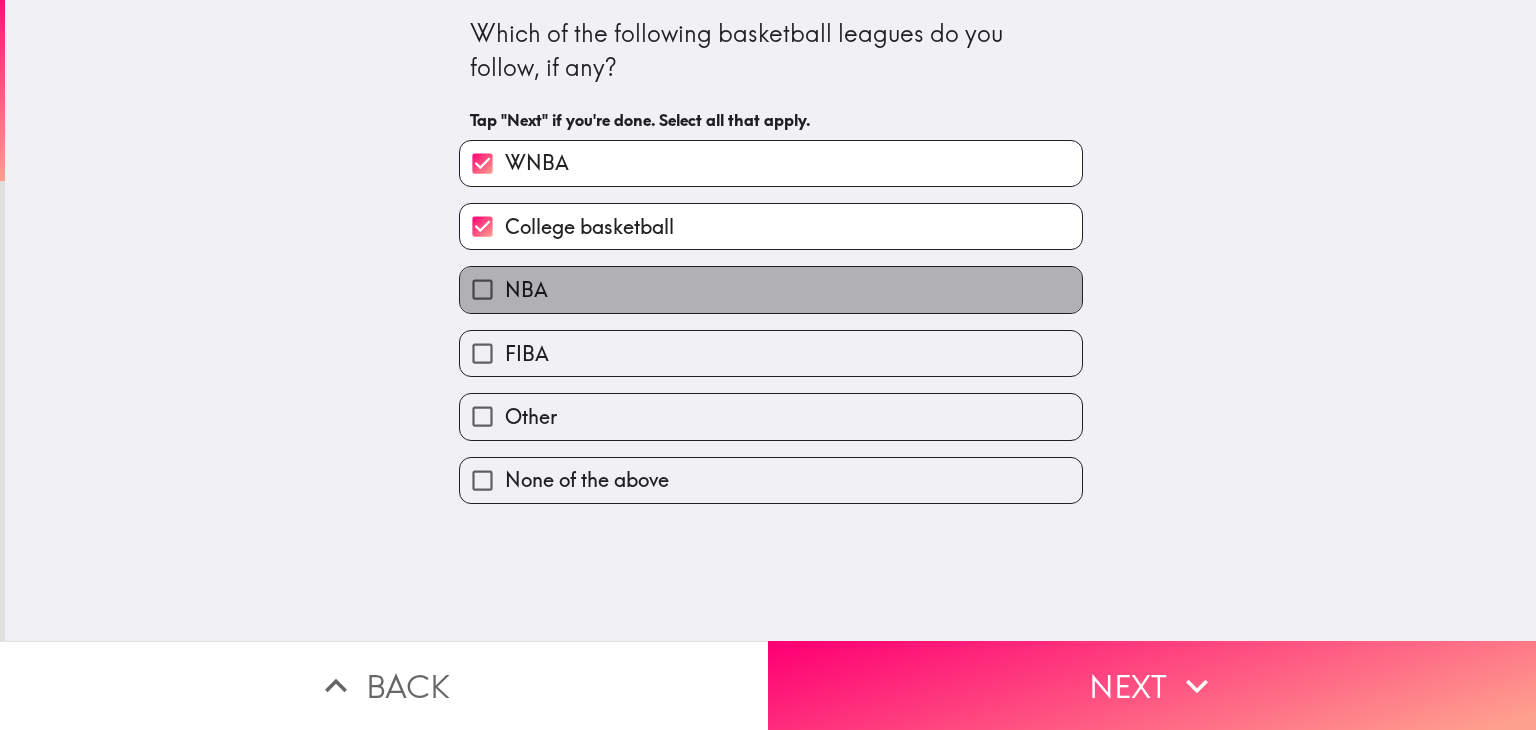 click on "NBA" at bounding box center (771, 289) 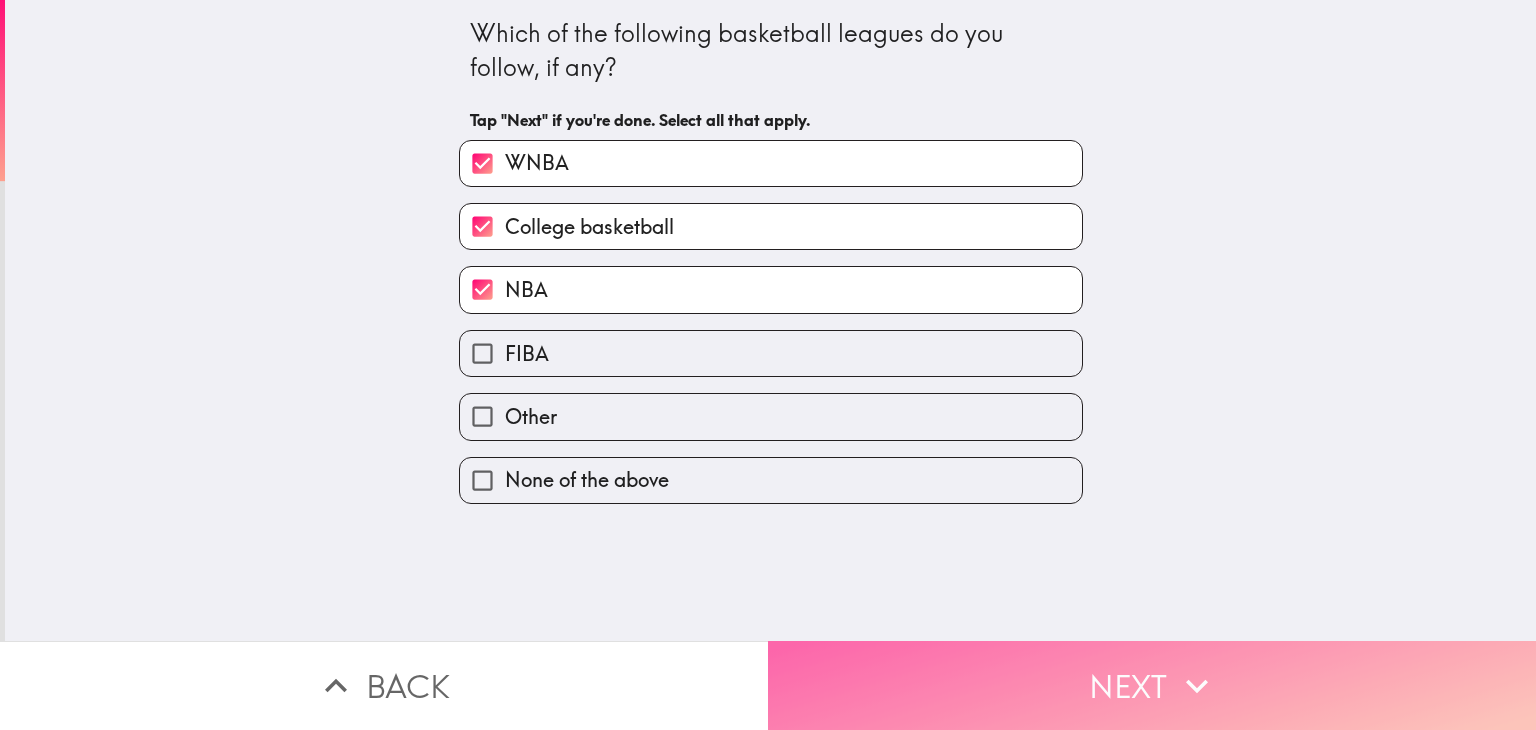 click on "Next" at bounding box center (1152, 685) 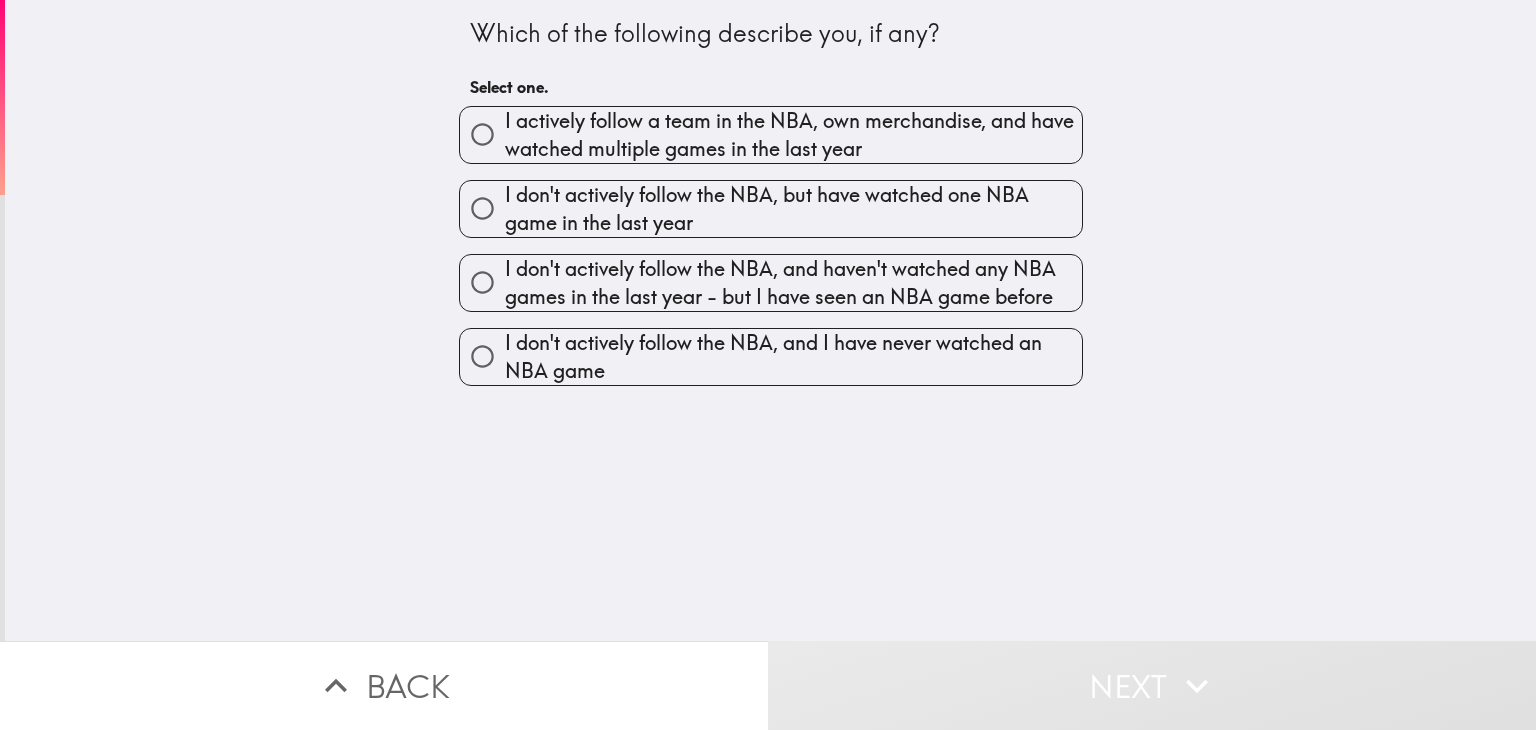 click on "I actively follow a team in the NBA, own merchandise, and have watched multiple games in the last year" at bounding box center (793, 135) 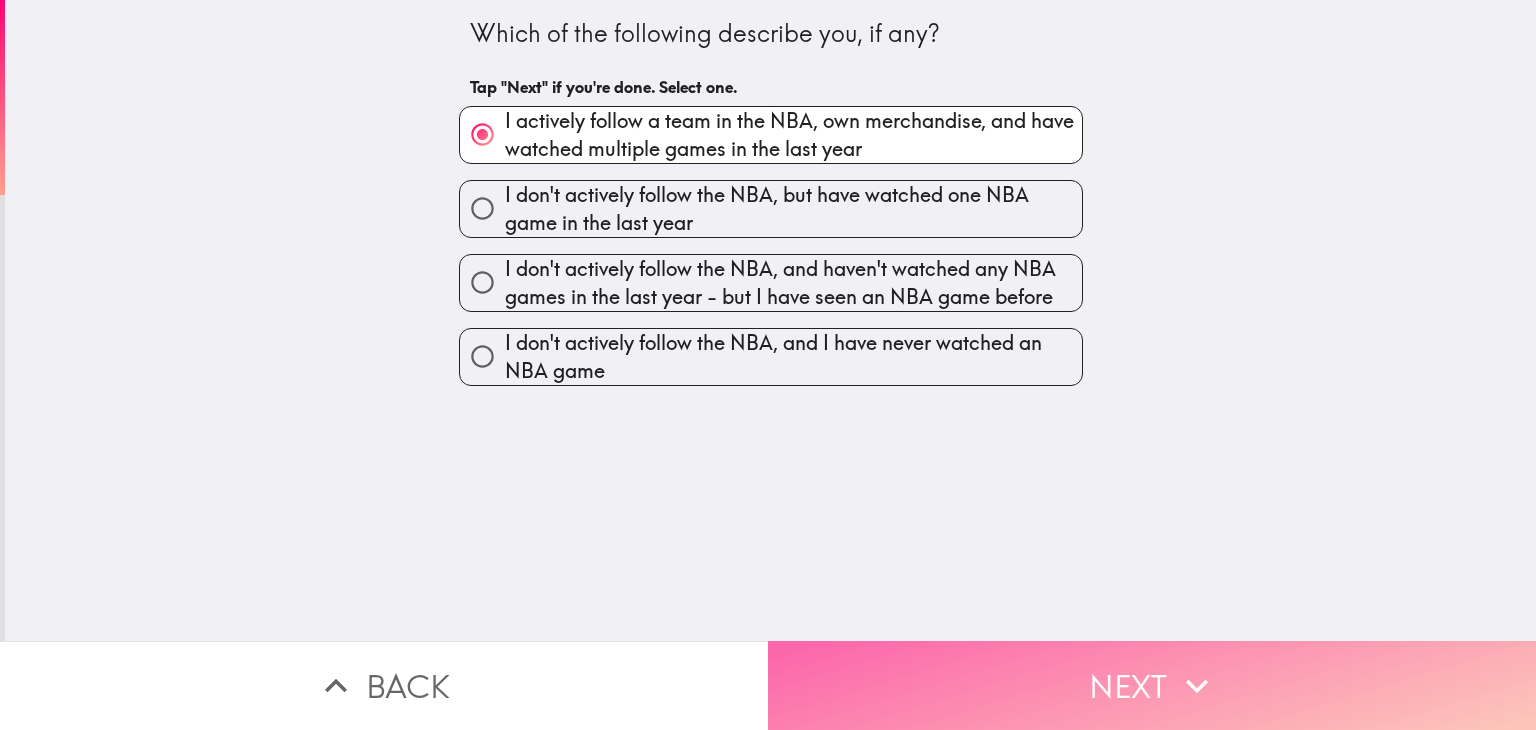 click on "Next" at bounding box center [1152, 685] 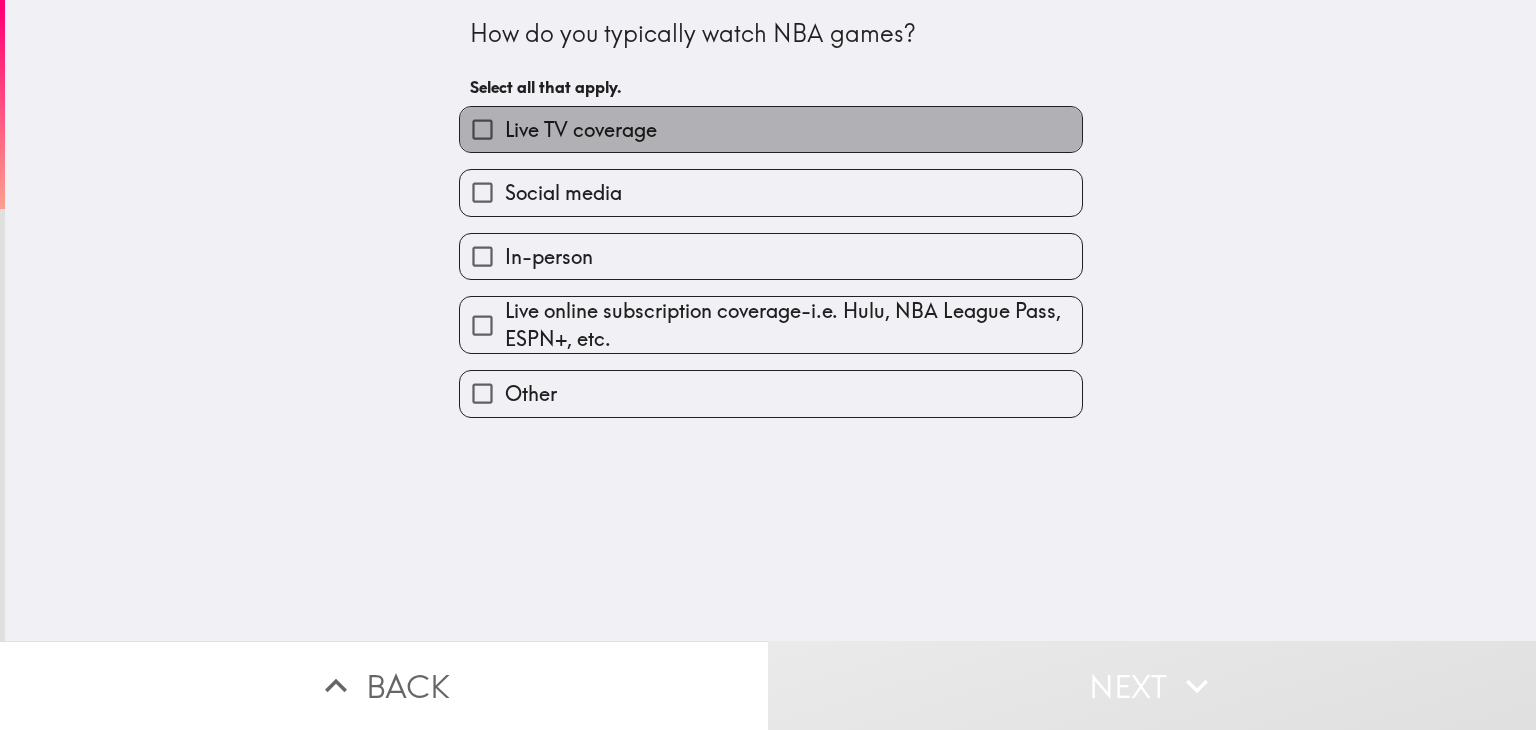 click on "Live TV coverage" at bounding box center [771, 129] 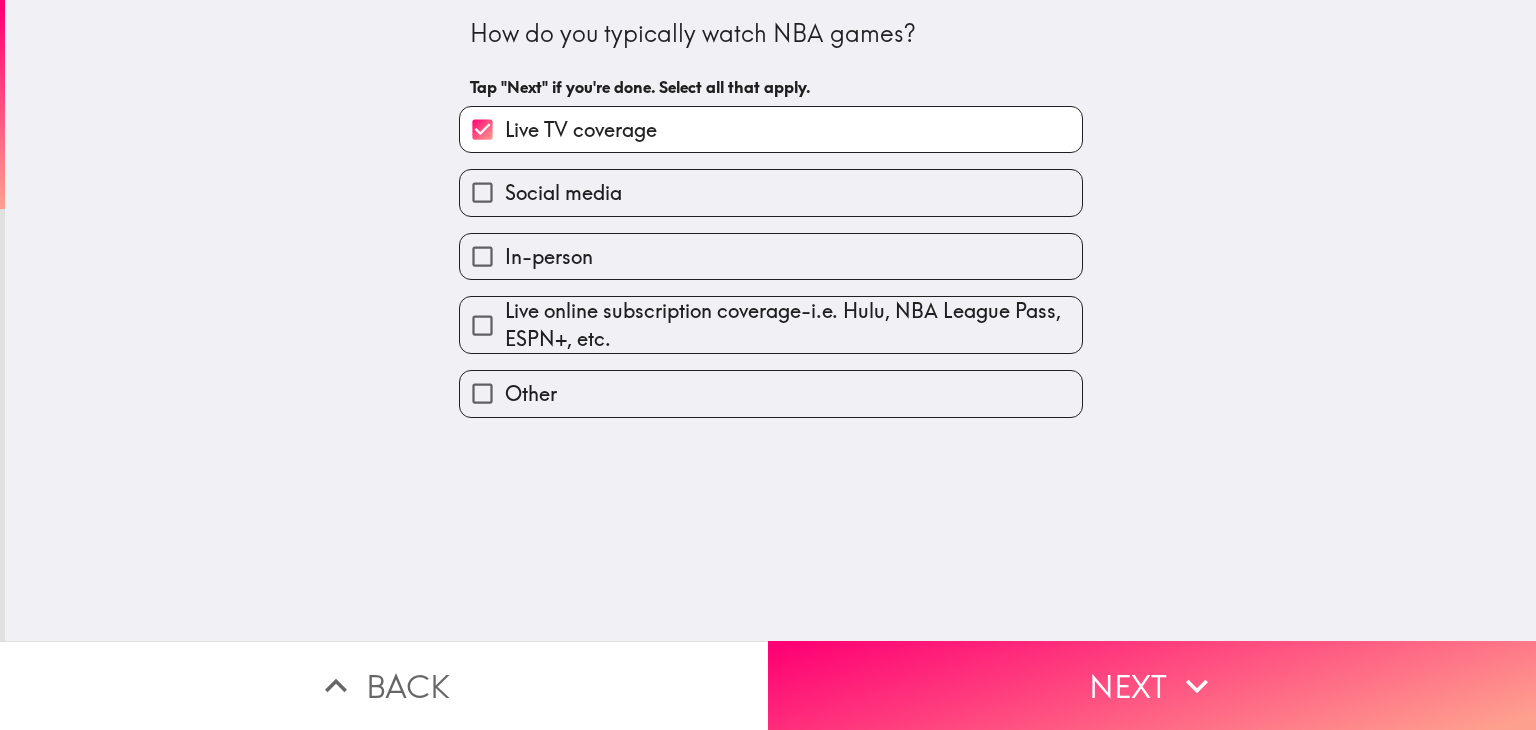 click on "In-person" at bounding box center (763, 248) 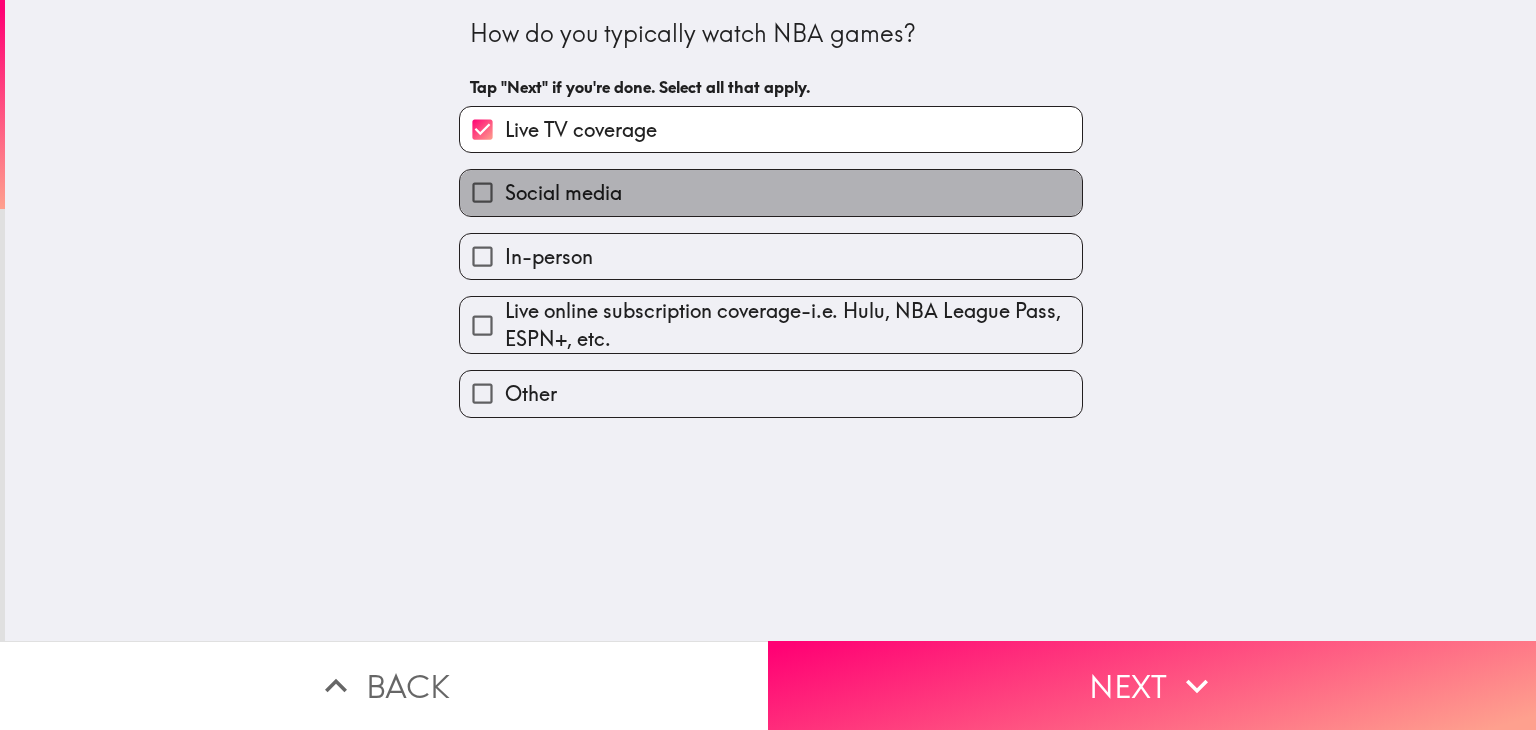 click on "Social media" at bounding box center (771, 192) 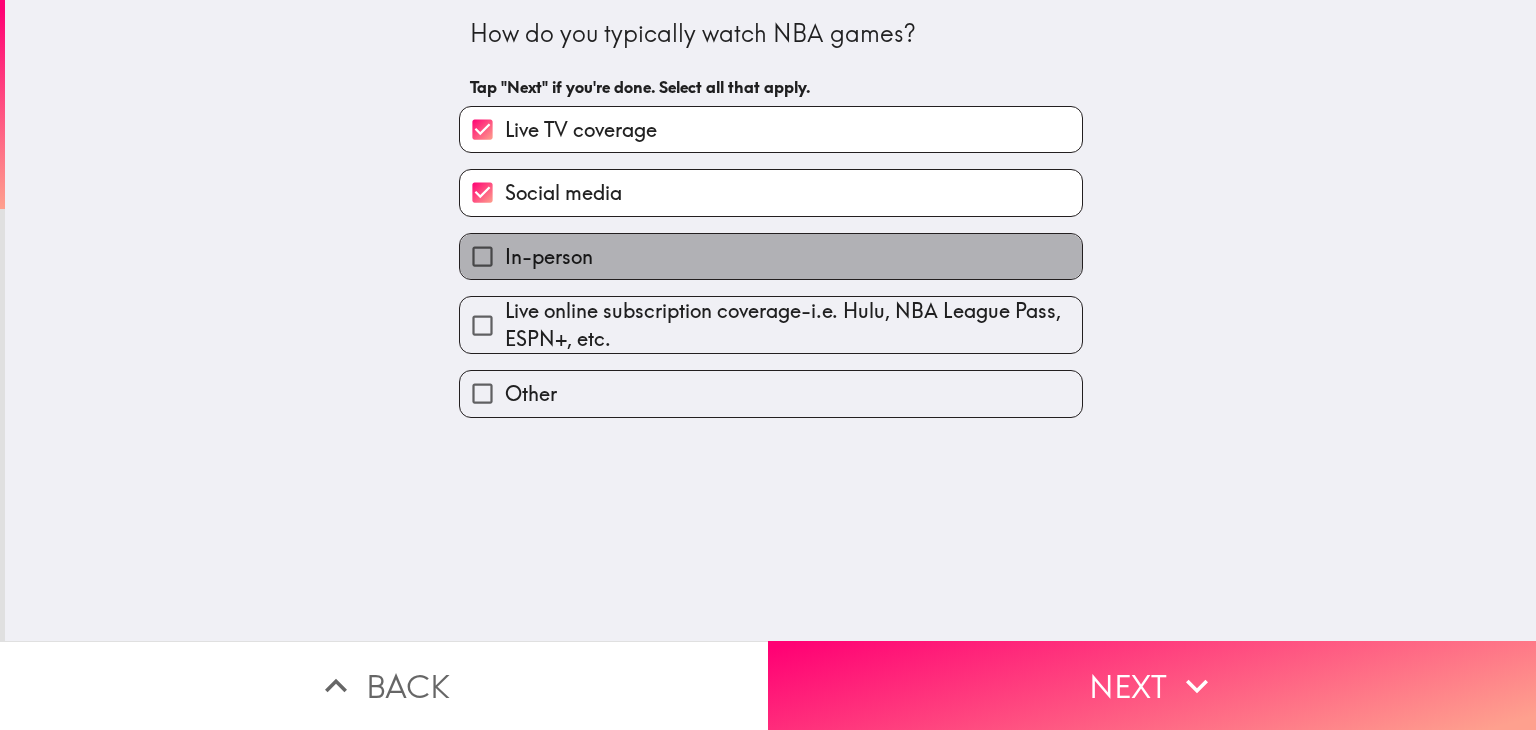 click on "In-person" at bounding box center [771, 256] 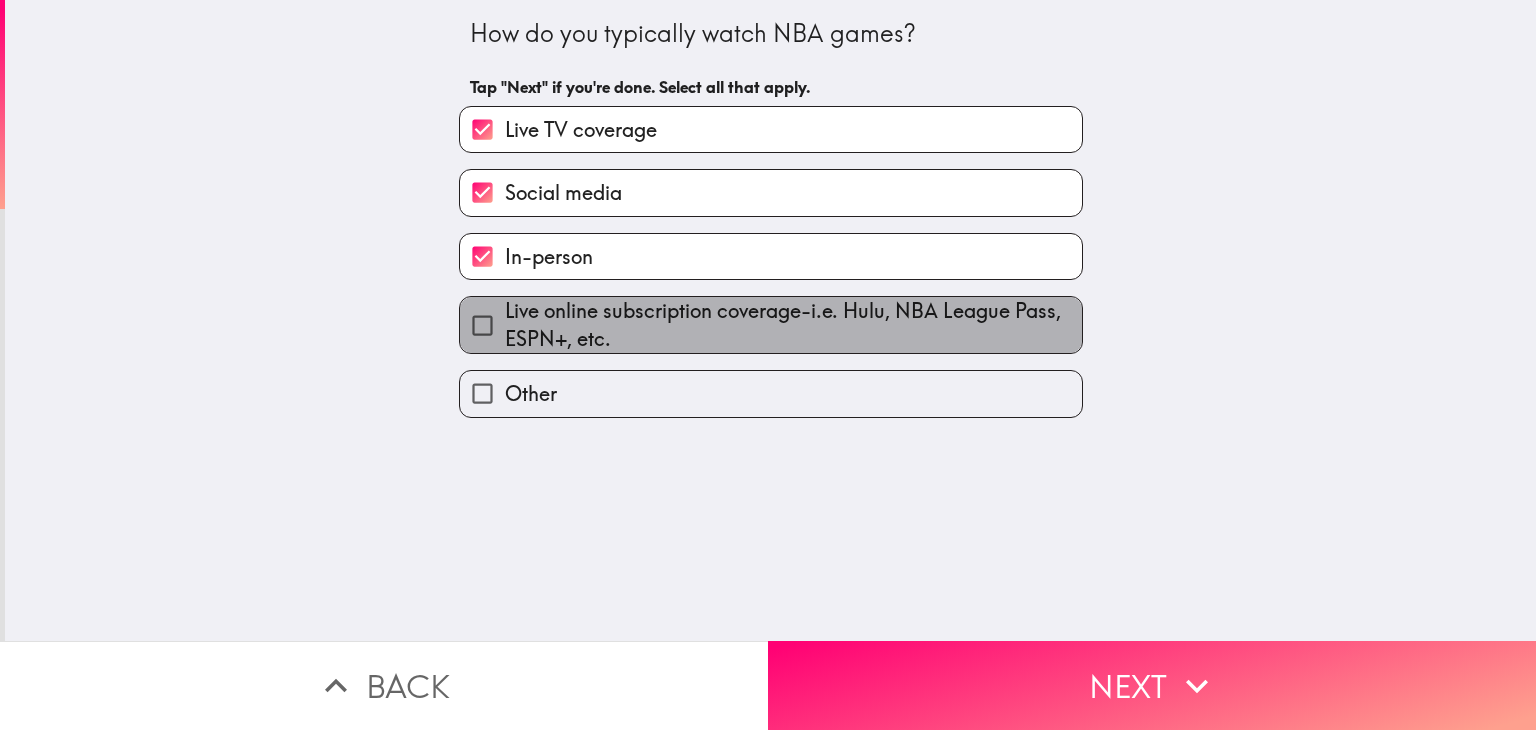 click on "Live online subscription coverage-i.e. Hulu, NBA League Pass, ESPN+, etc." at bounding box center (793, 325) 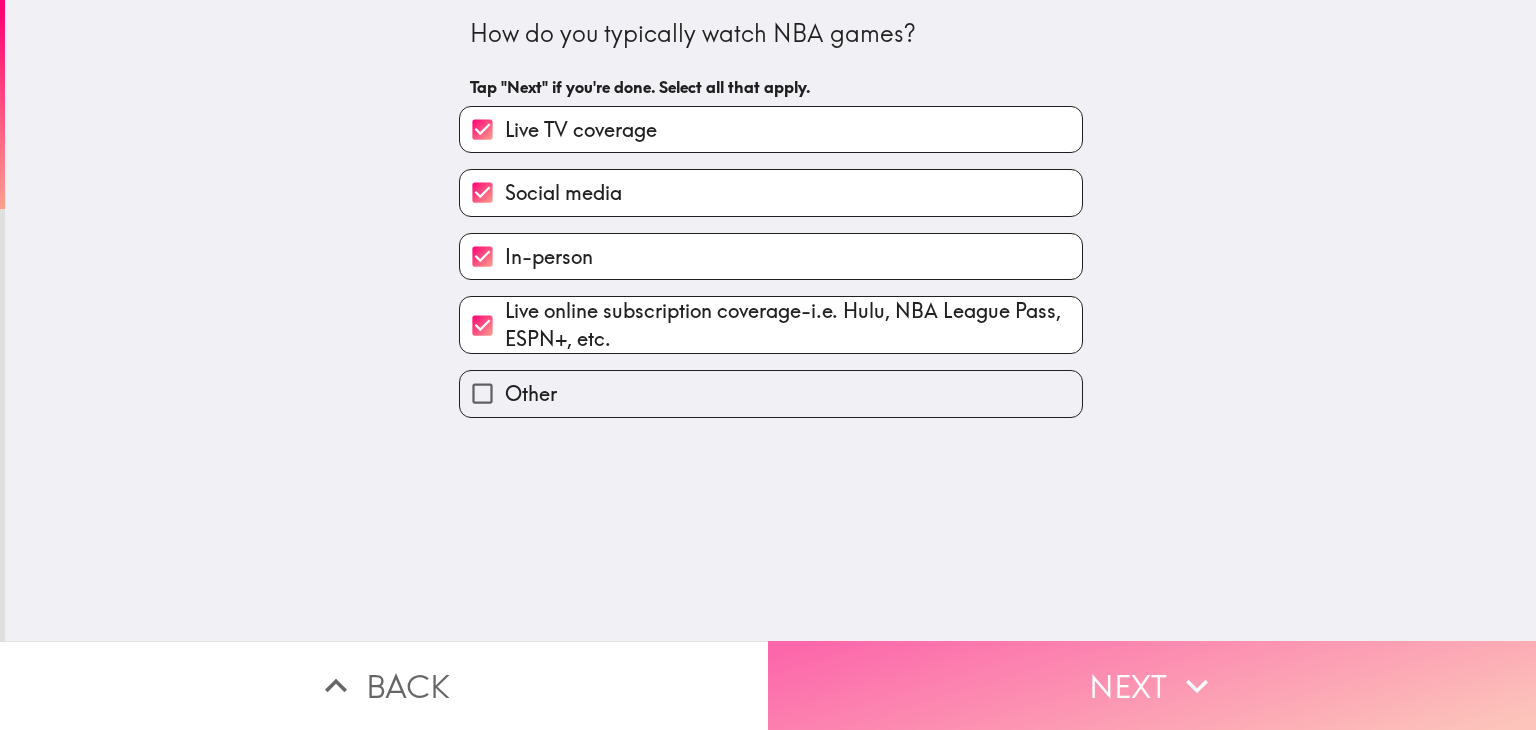 click on "Next" at bounding box center [1152, 685] 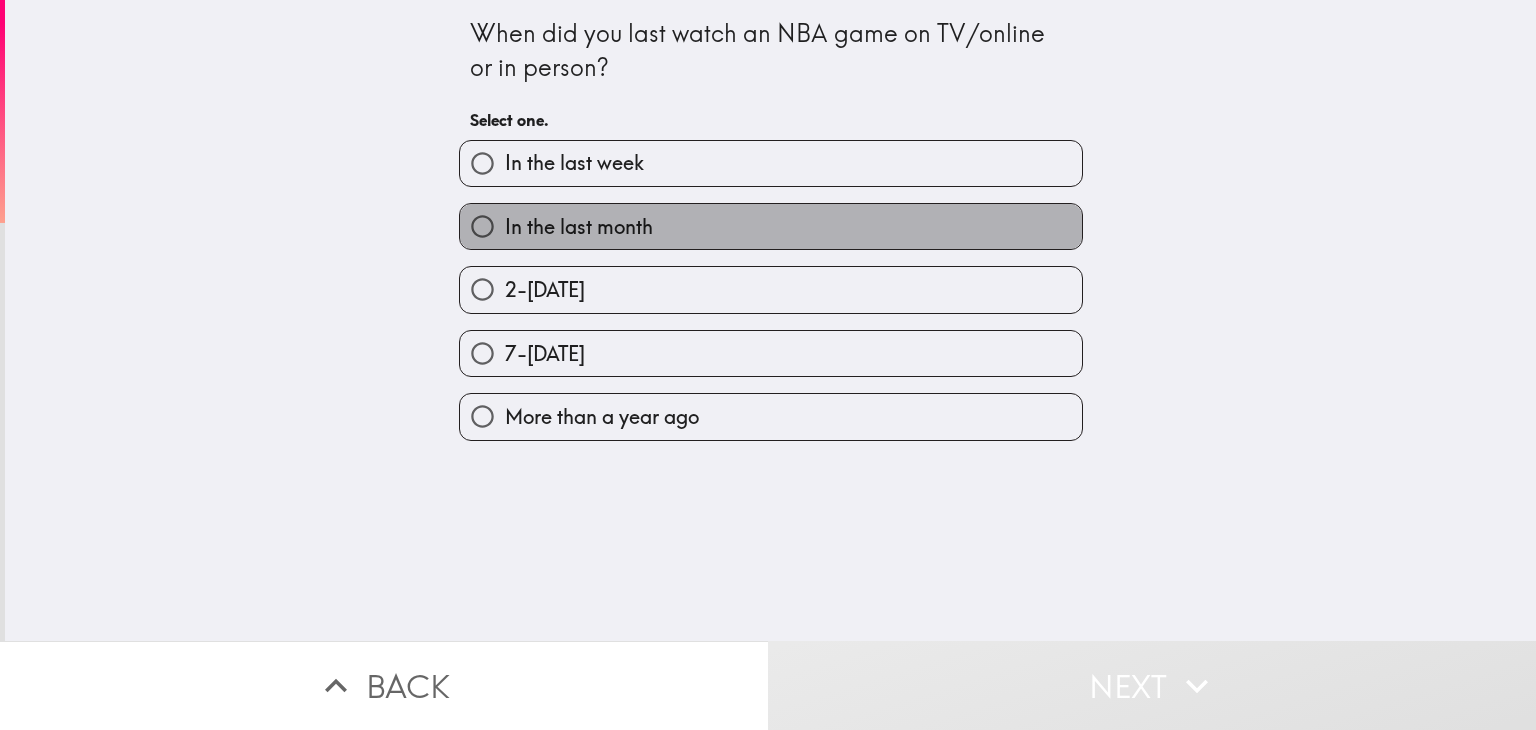 click on "In the last month" at bounding box center [771, 226] 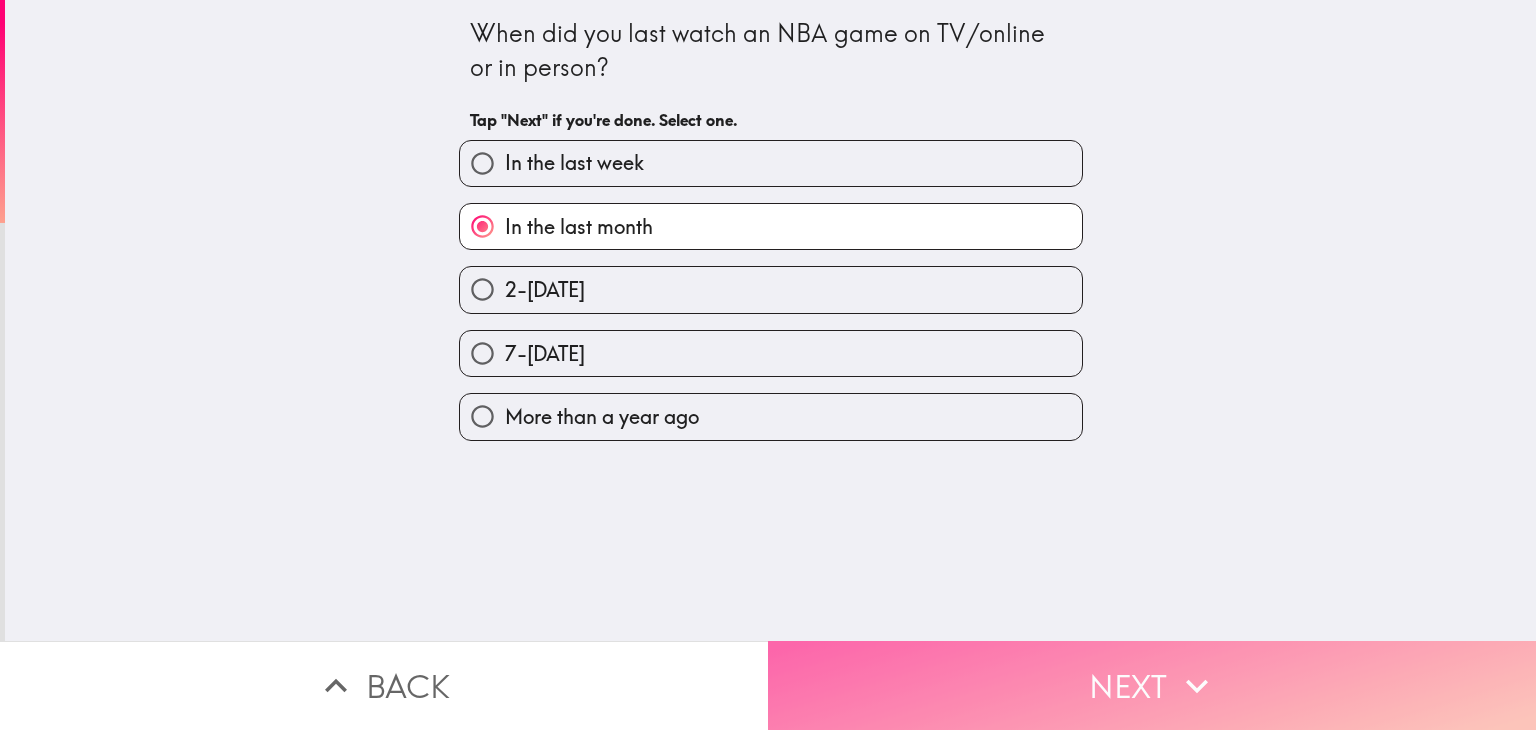 click on "Next" at bounding box center (1152, 685) 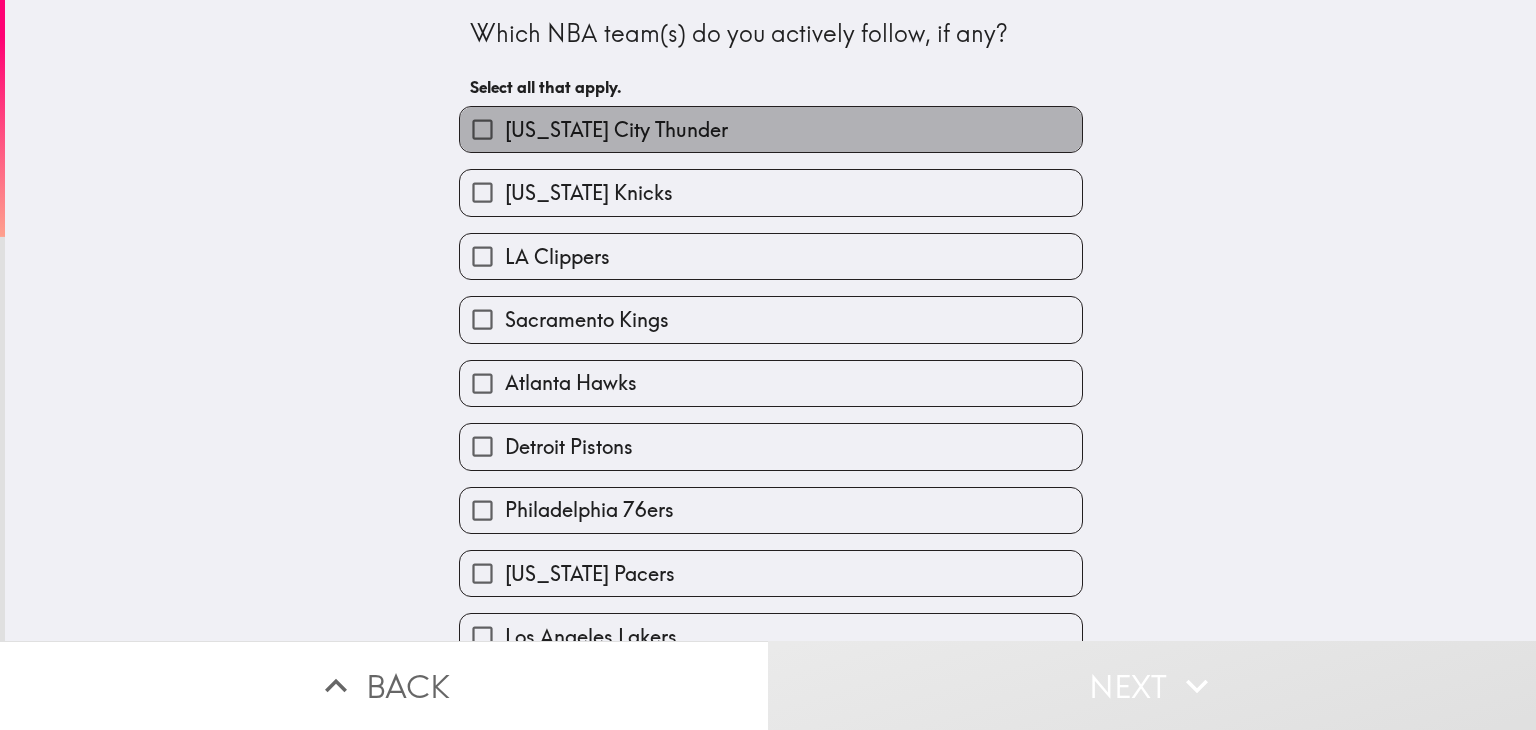 click on "[US_STATE] City Thunder" at bounding box center (771, 129) 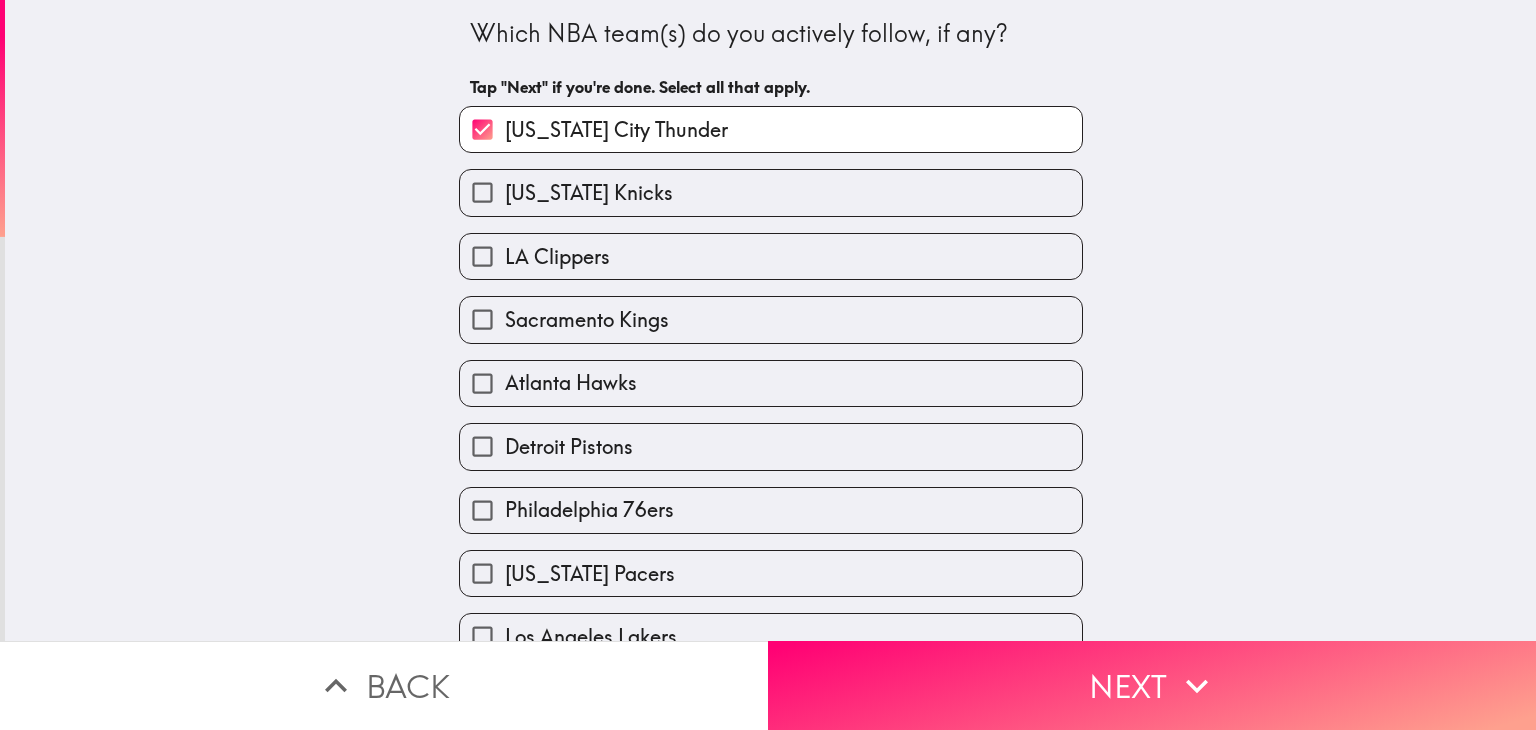 drag, startPoint x: 620, startPoint y: 197, endPoint x: 614, endPoint y: 266, distance: 69.260376 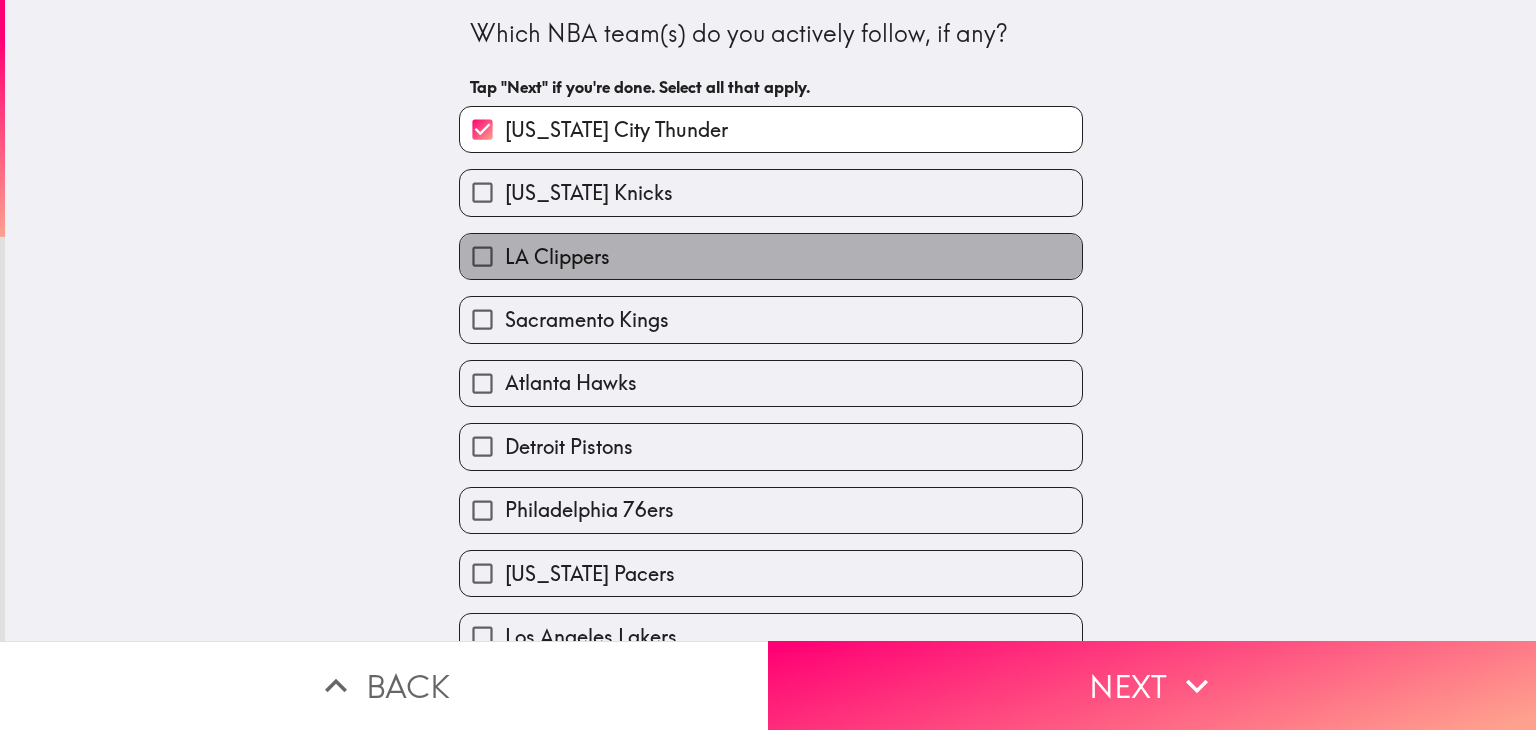 click on "LA Clippers" at bounding box center (771, 256) 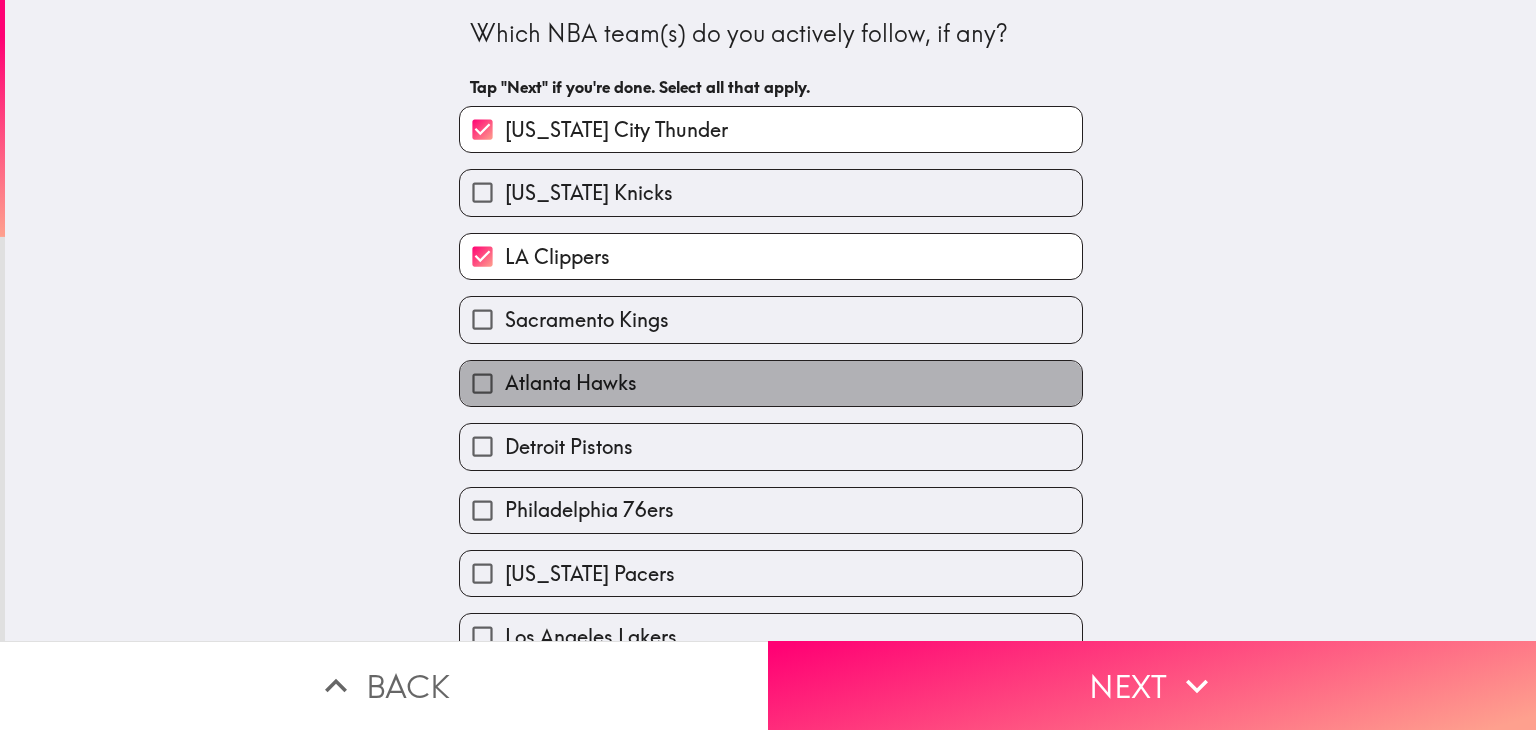 click on "Atlanta Hawks" at bounding box center (771, 383) 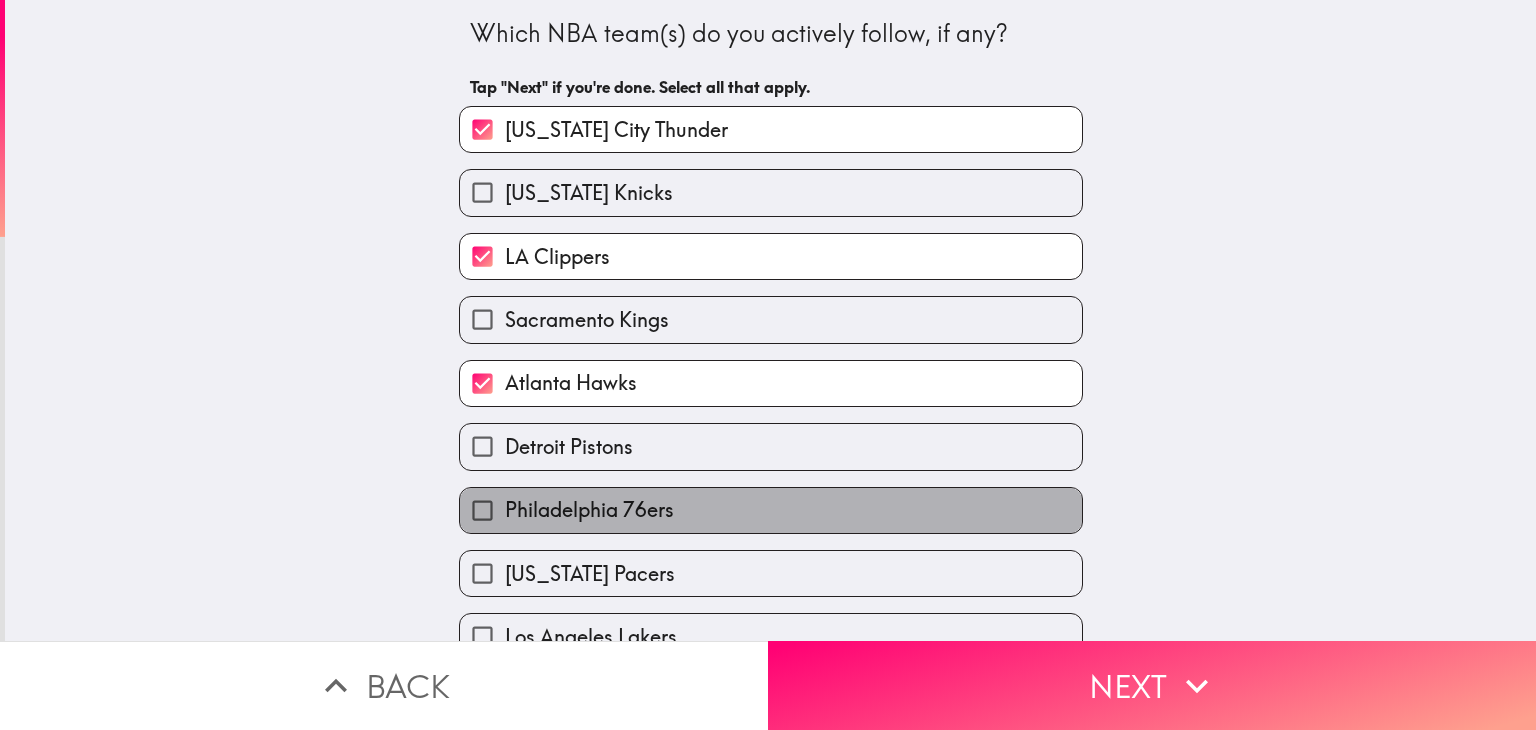 click on "Philadelphia 76ers" at bounding box center (589, 510) 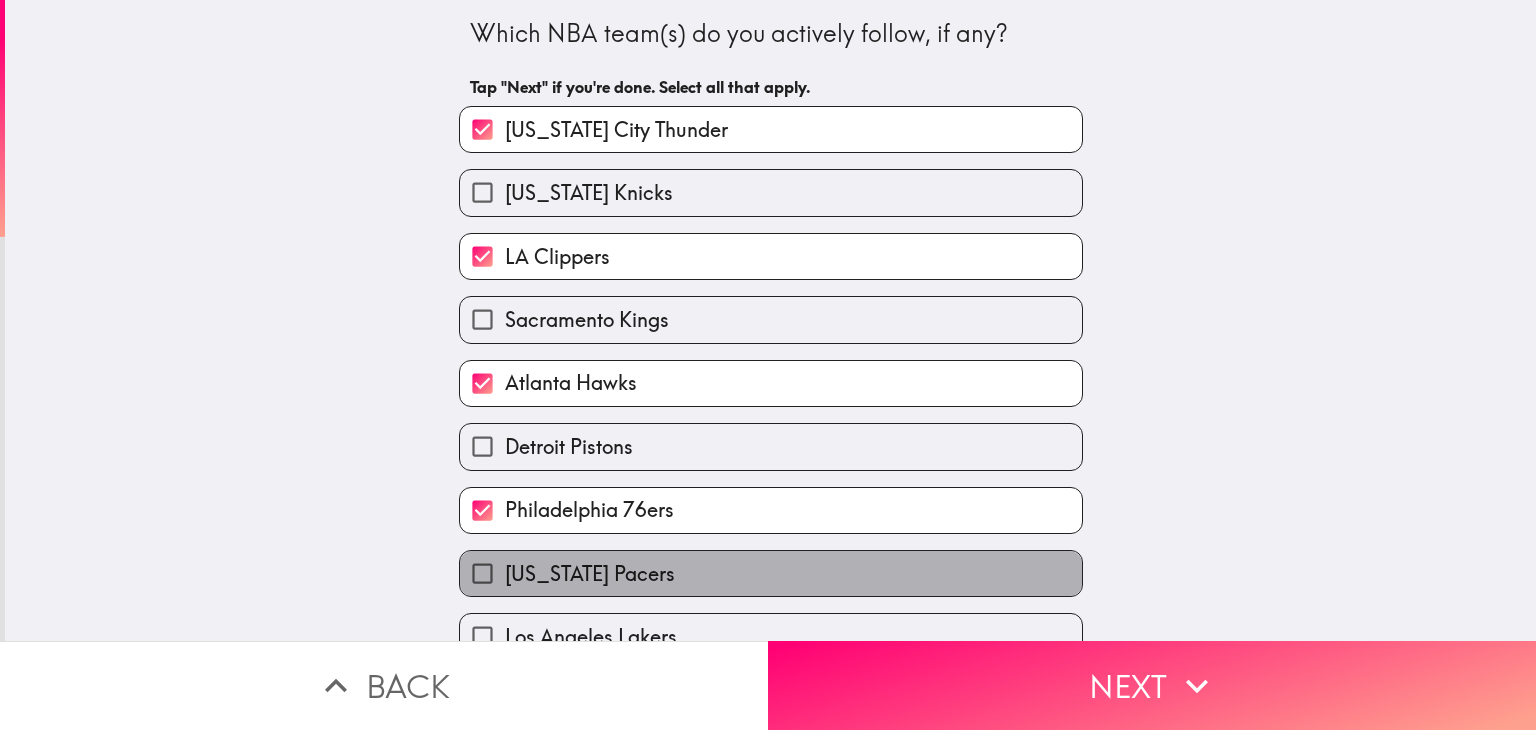 click on "[US_STATE] Pacers" at bounding box center (590, 574) 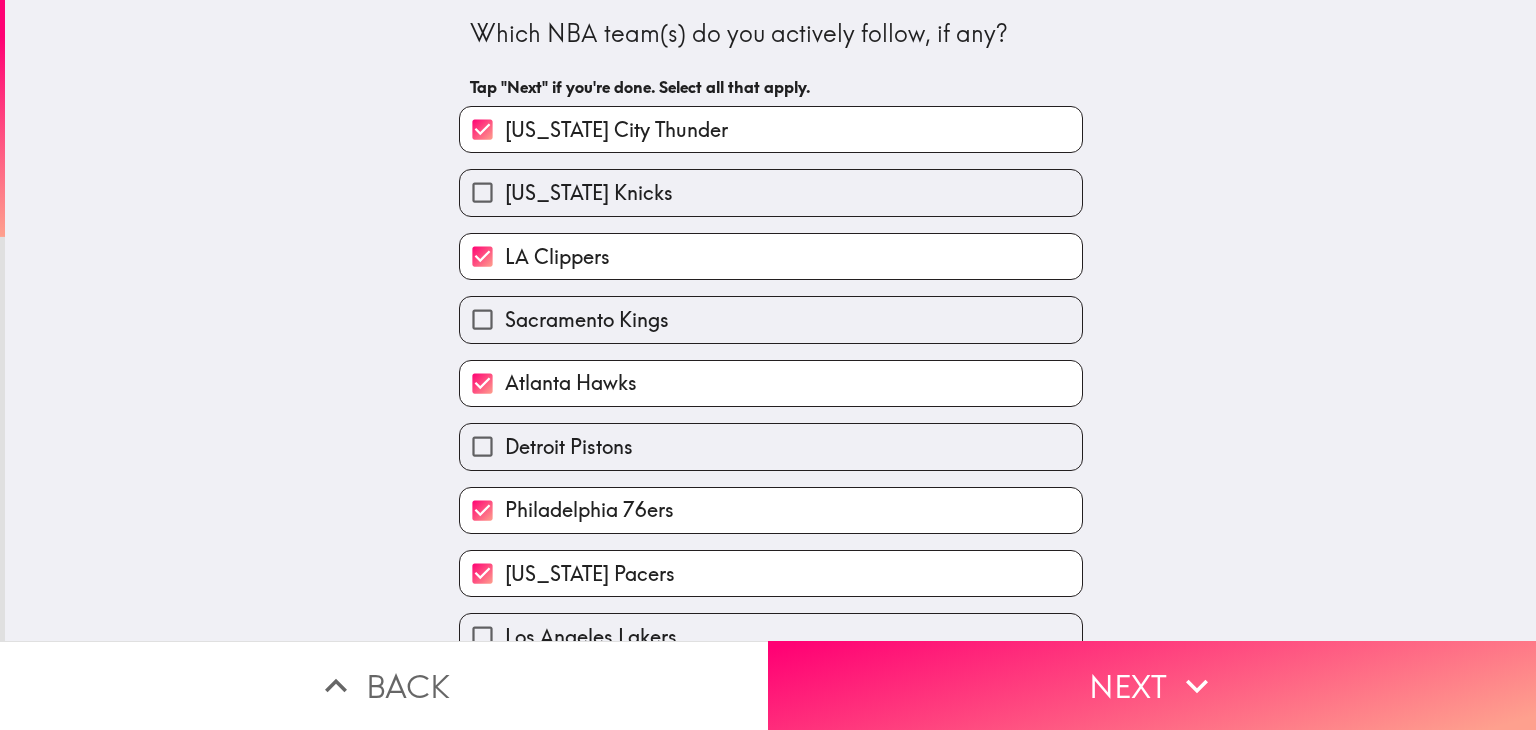 drag, startPoint x: 1526, startPoint y: 705, endPoint x: 1132, endPoint y: 157, distance: 674.937 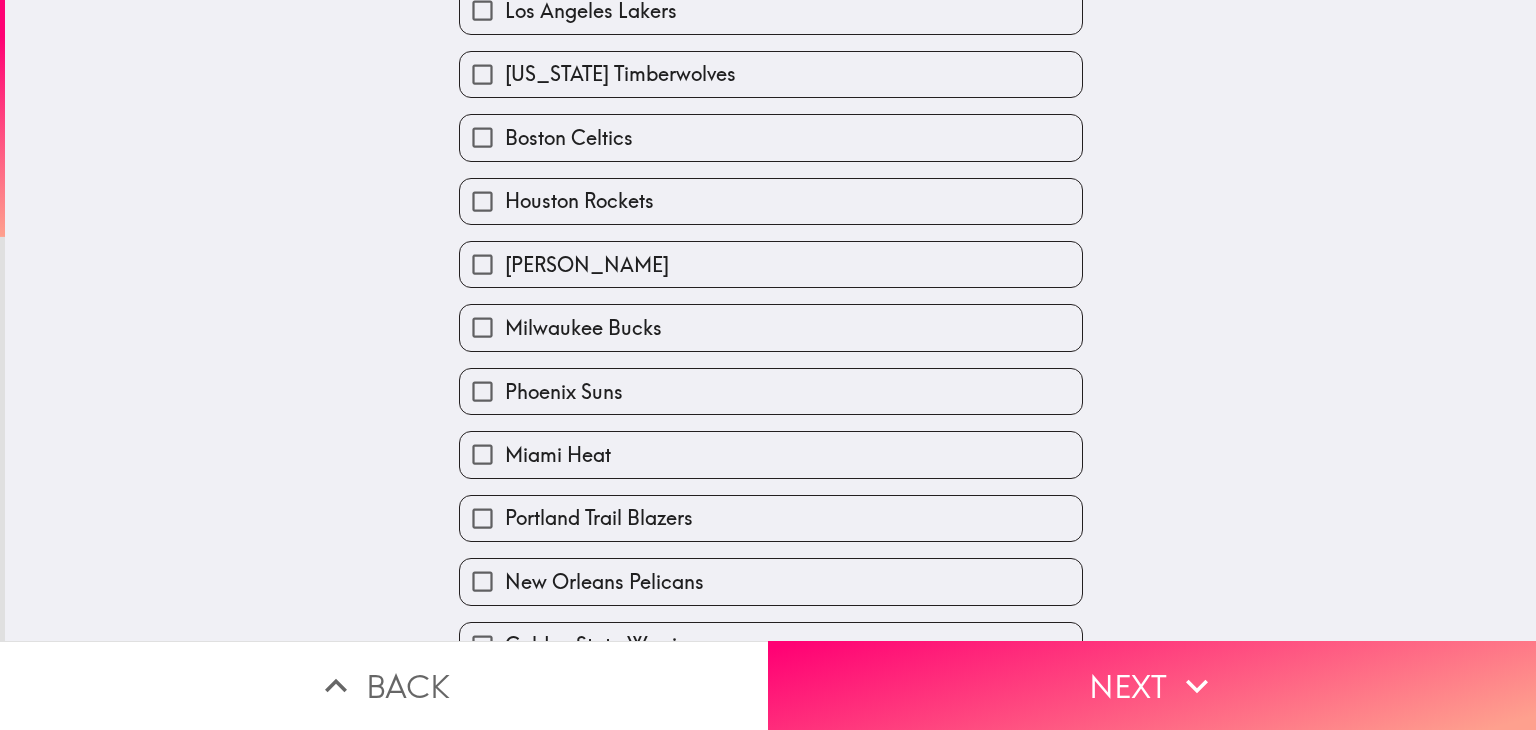 scroll, scrollTop: 582, scrollLeft: 0, axis: vertical 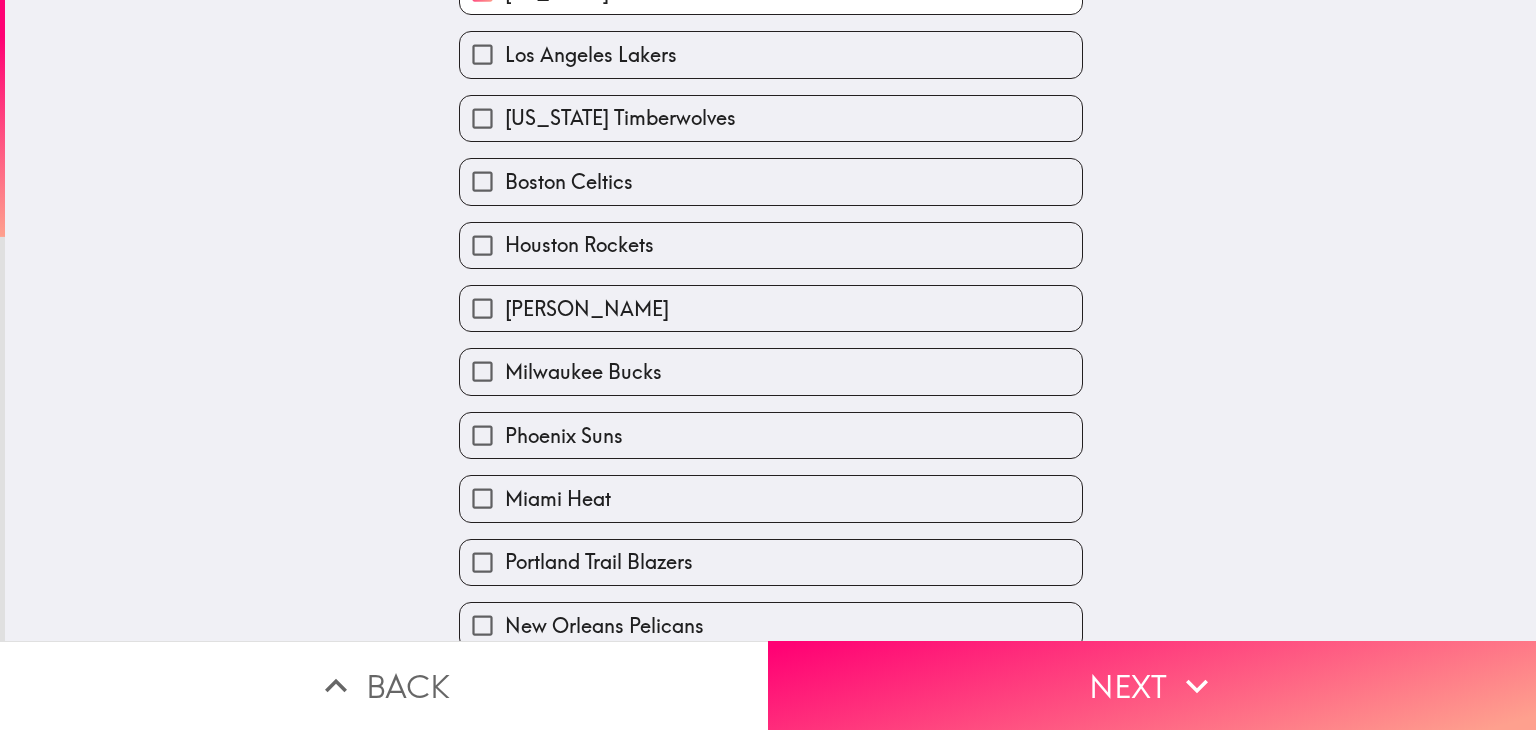 click on "Los Angeles Lakers" at bounding box center [771, 54] 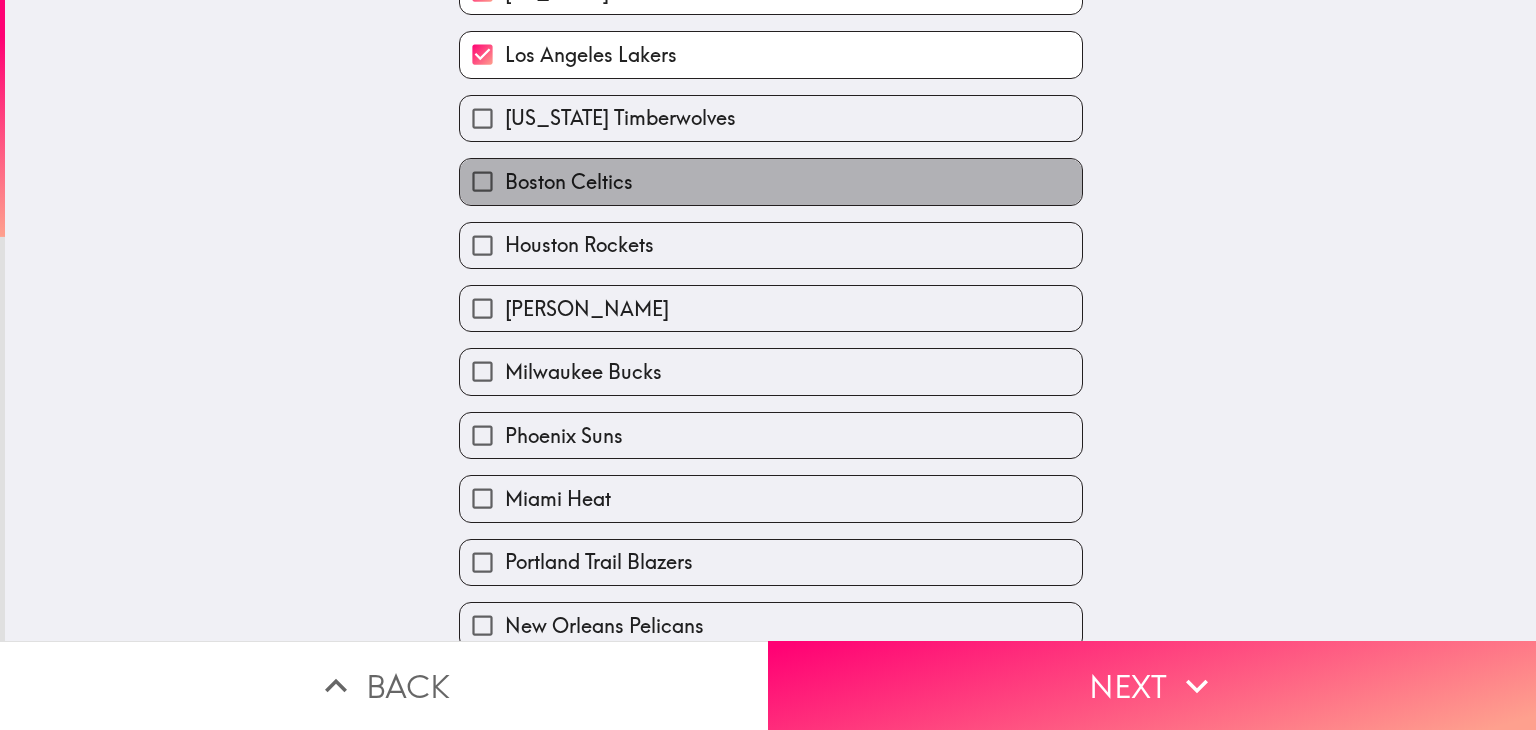 click on "Boston Celtics" at bounding box center (771, 181) 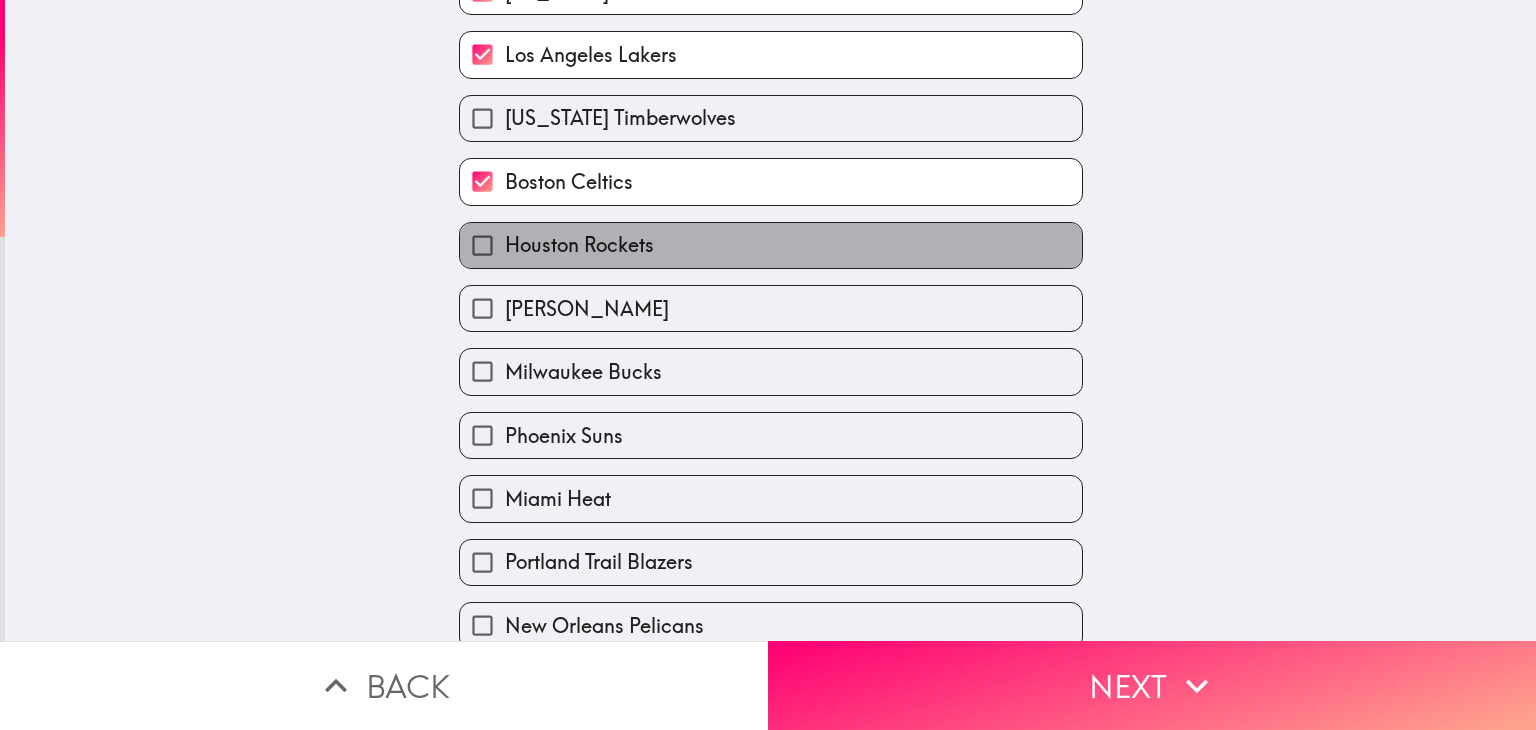 click on "Houston Rockets" at bounding box center [771, 245] 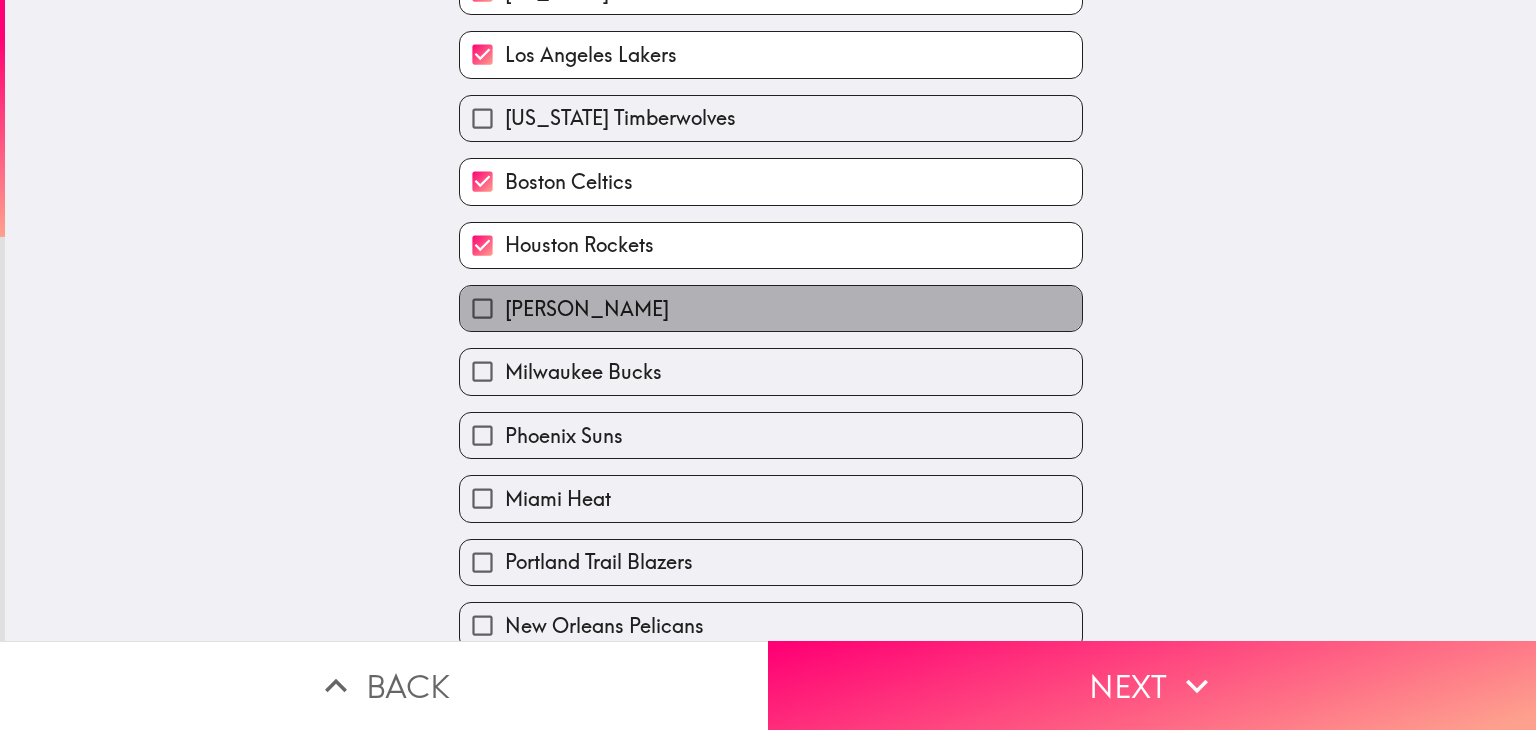 click on "[PERSON_NAME]" at bounding box center (771, 308) 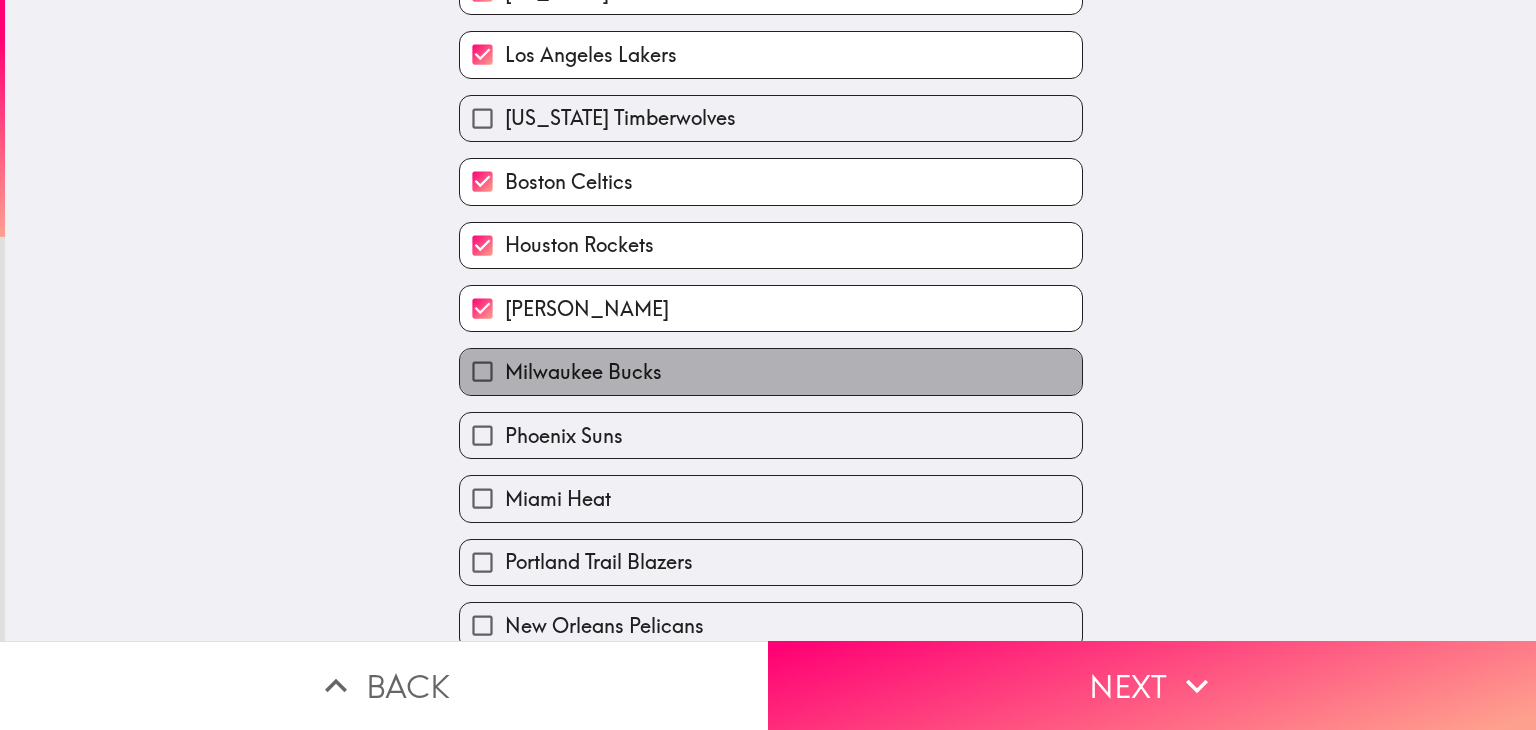 click on "Milwaukee Bucks" at bounding box center (583, 372) 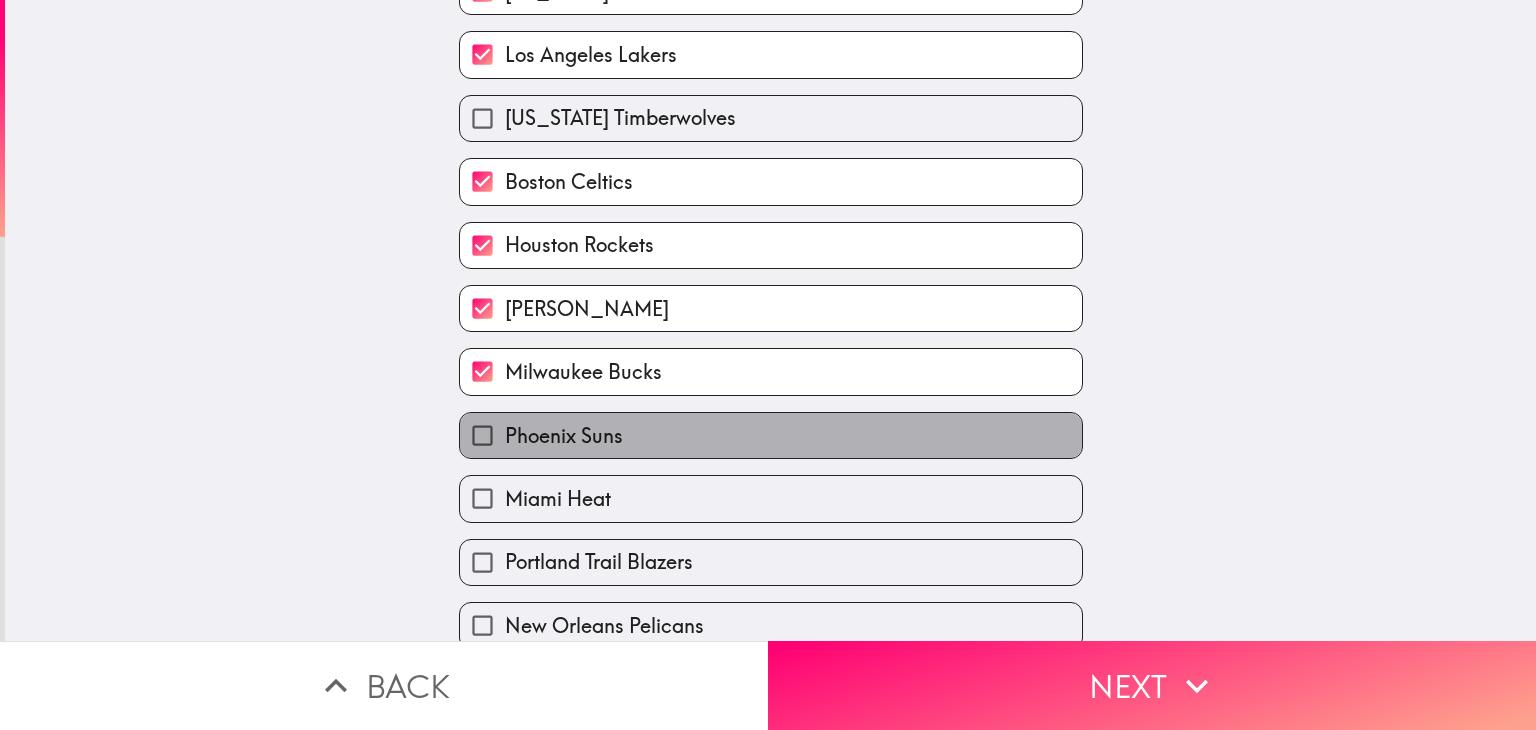 click on "Phoenix Suns" at bounding box center (771, 435) 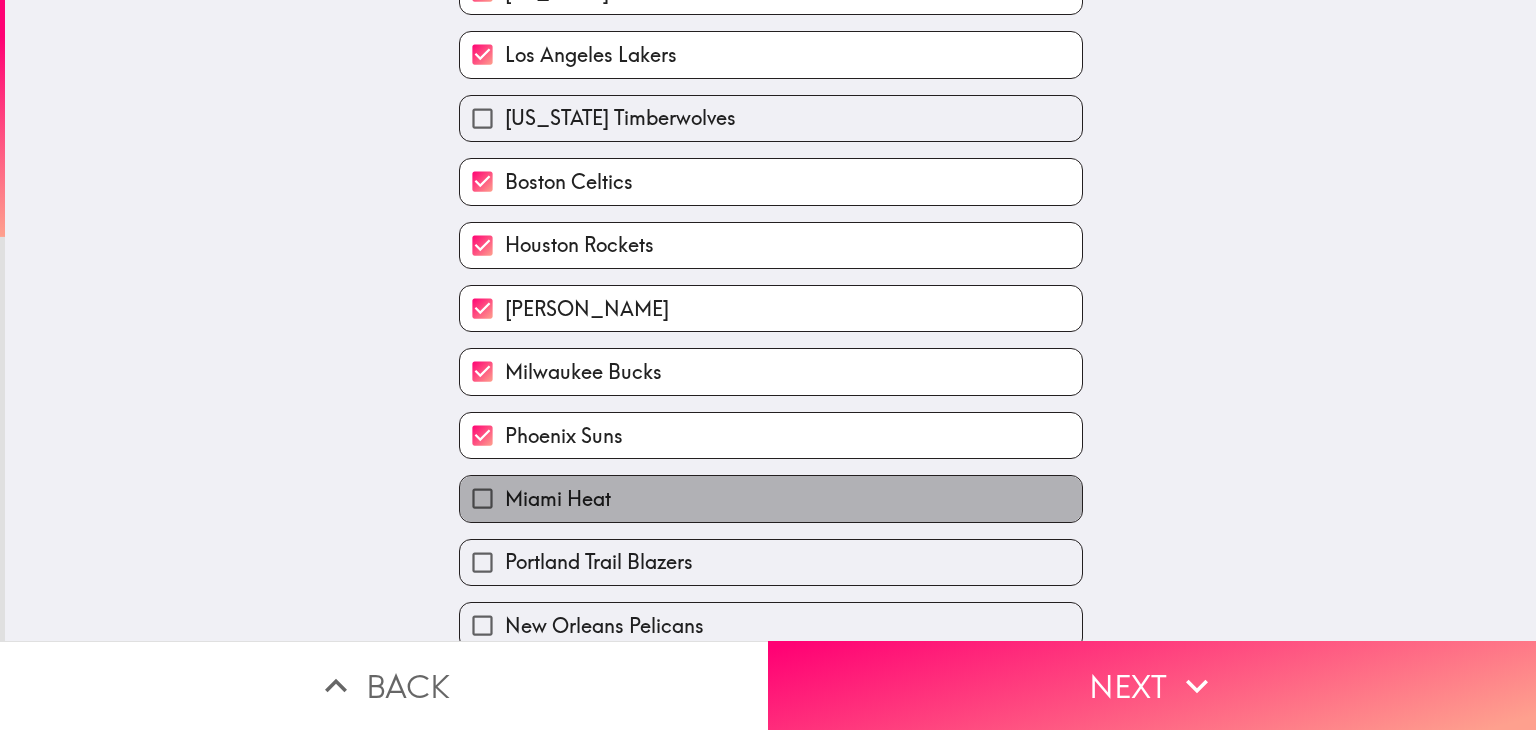 click on "Miami Heat" at bounding box center (771, 498) 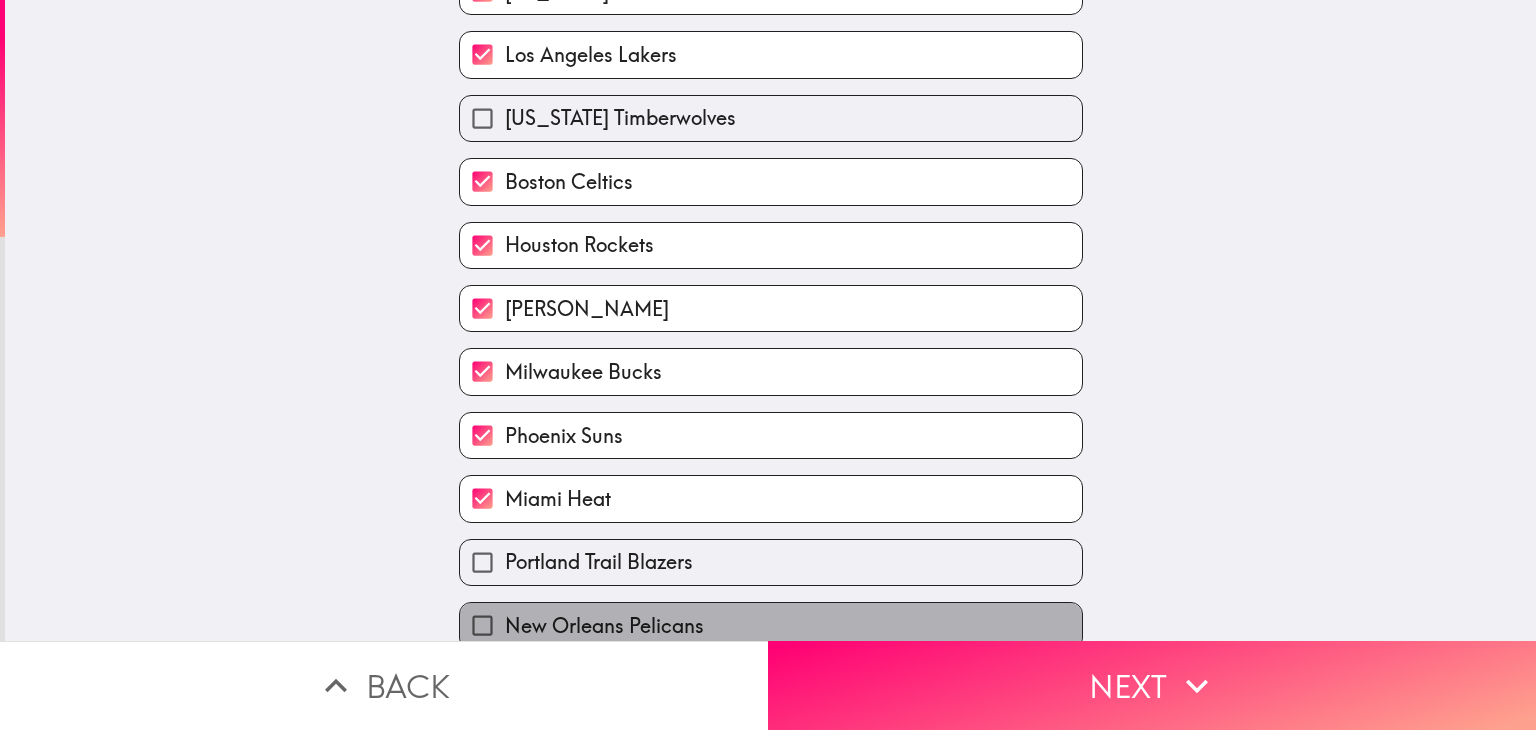 click on "New Orleans Pelicans" at bounding box center (771, 625) 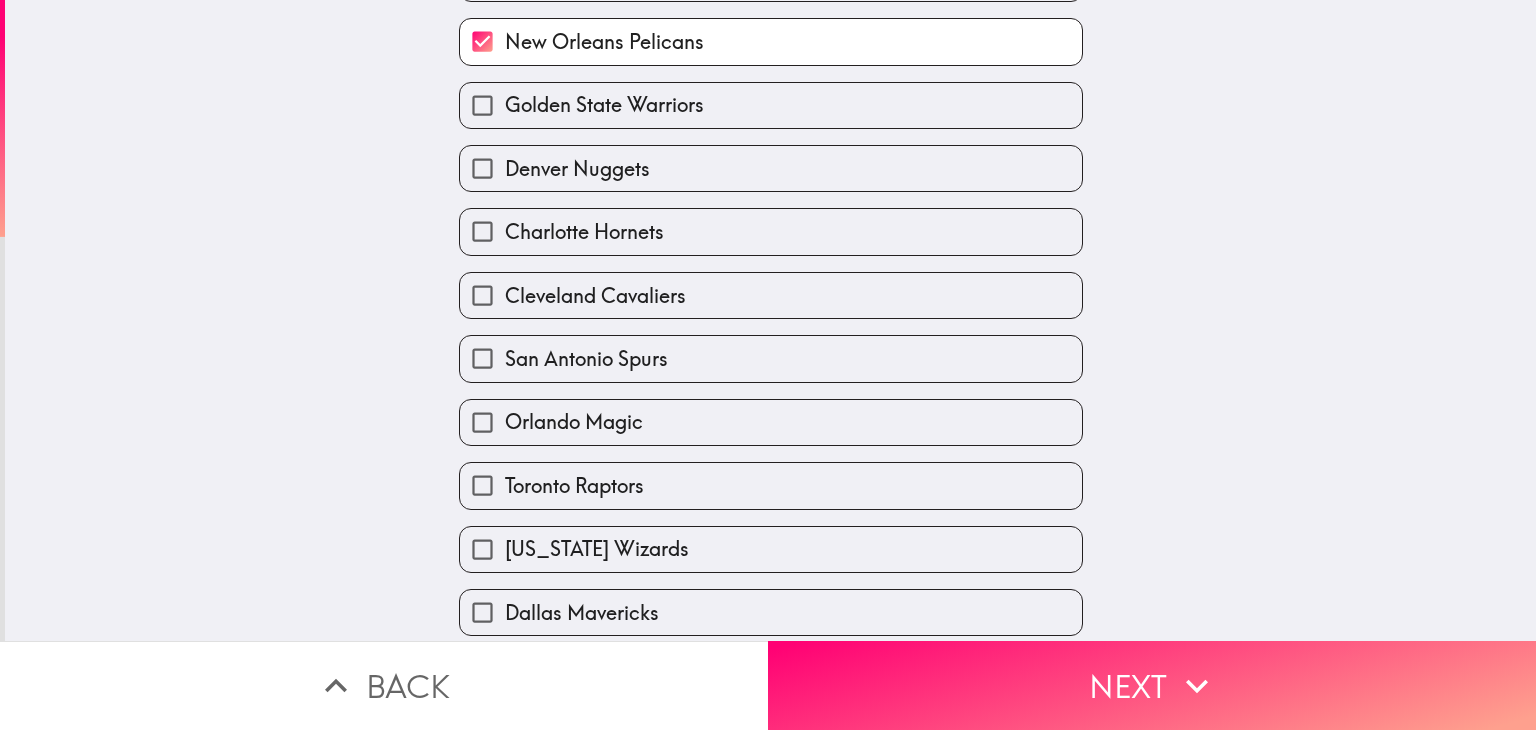 scroll, scrollTop: 1124, scrollLeft: 0, axis: vertical 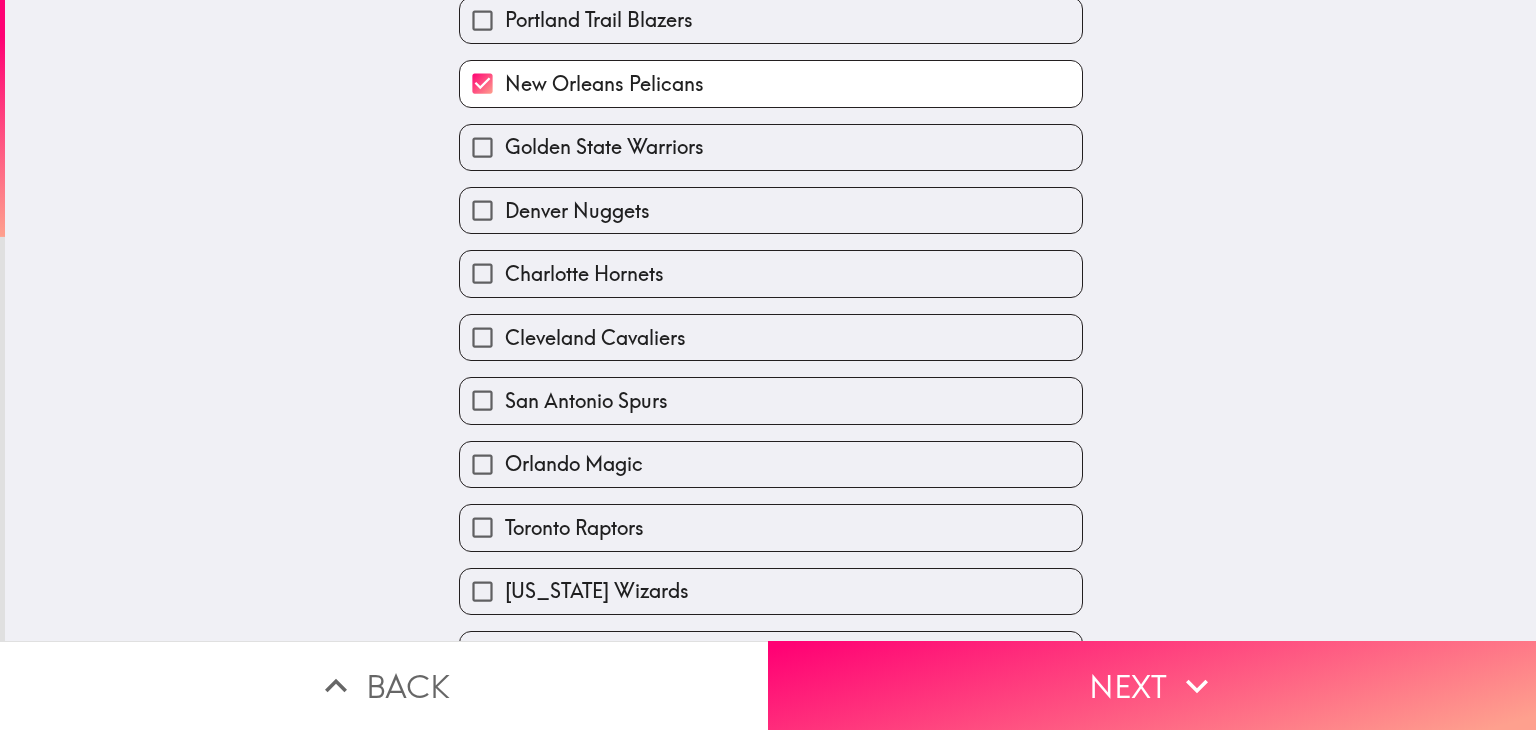 click on "New Orleans Pelicans" at bounding box center (771, 83) 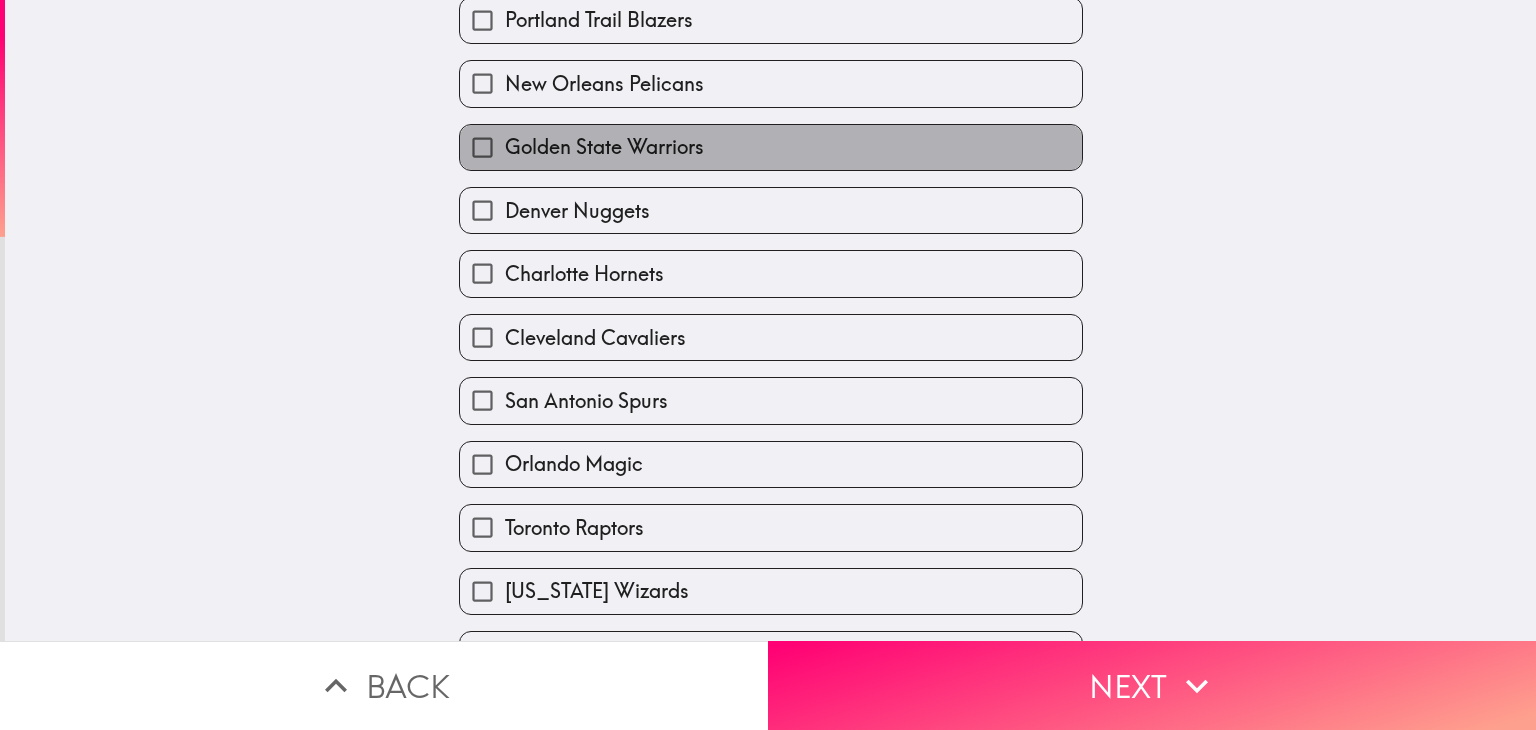 click on "Golden State Warriors" at bounding box center (771, 147) 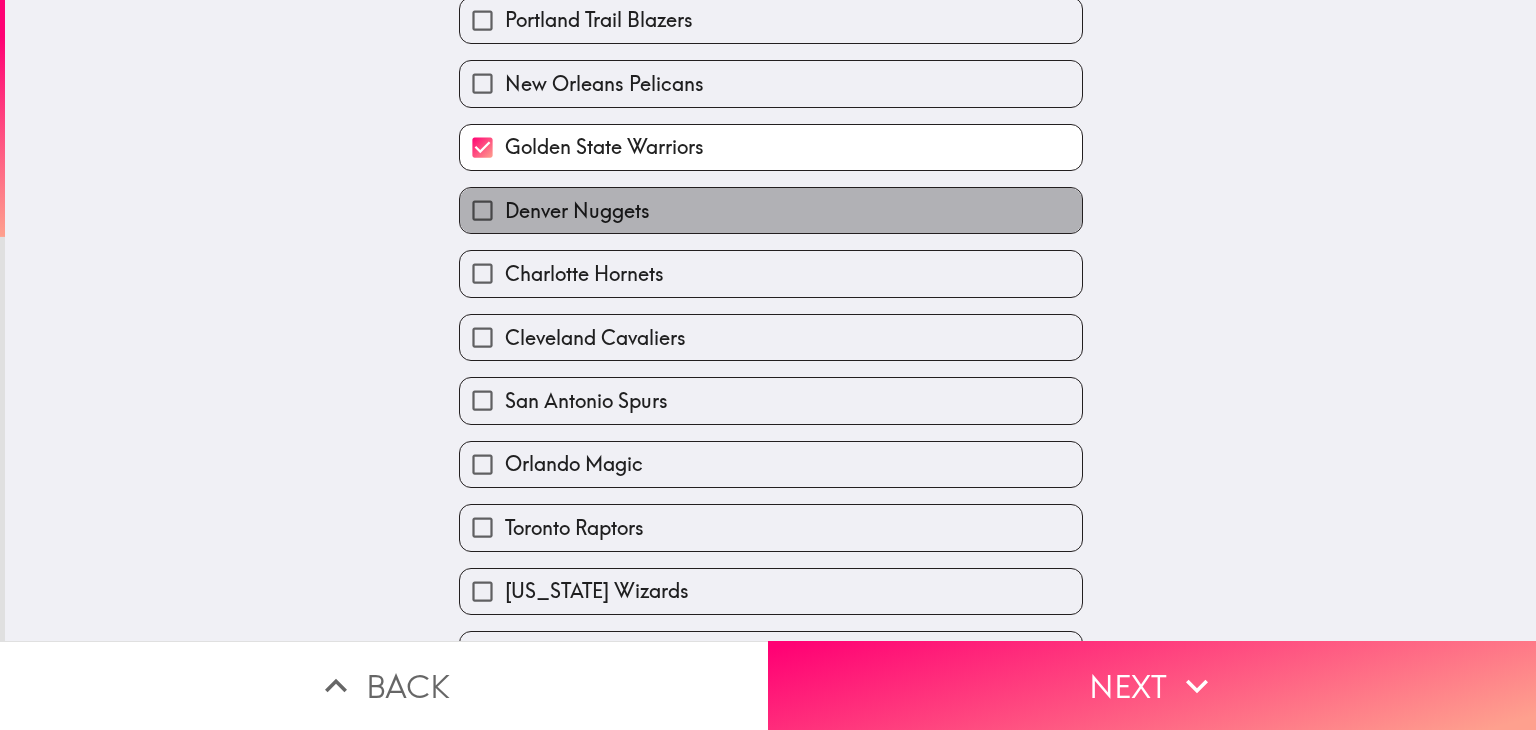 click on "Denver Nuggets" at bounding box center [771, 210] 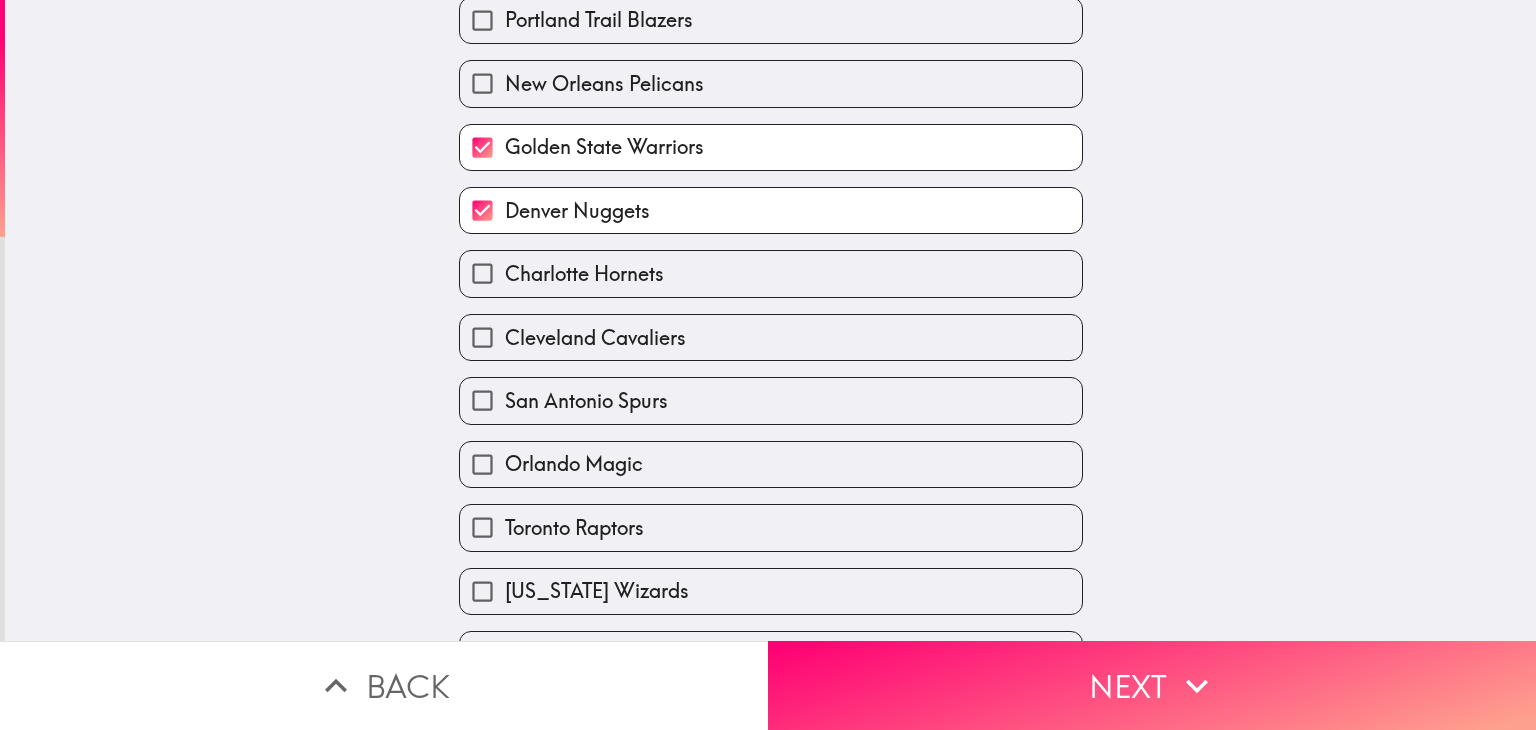 click on "Charlotte Hornets" at bounding box center (771, 273) 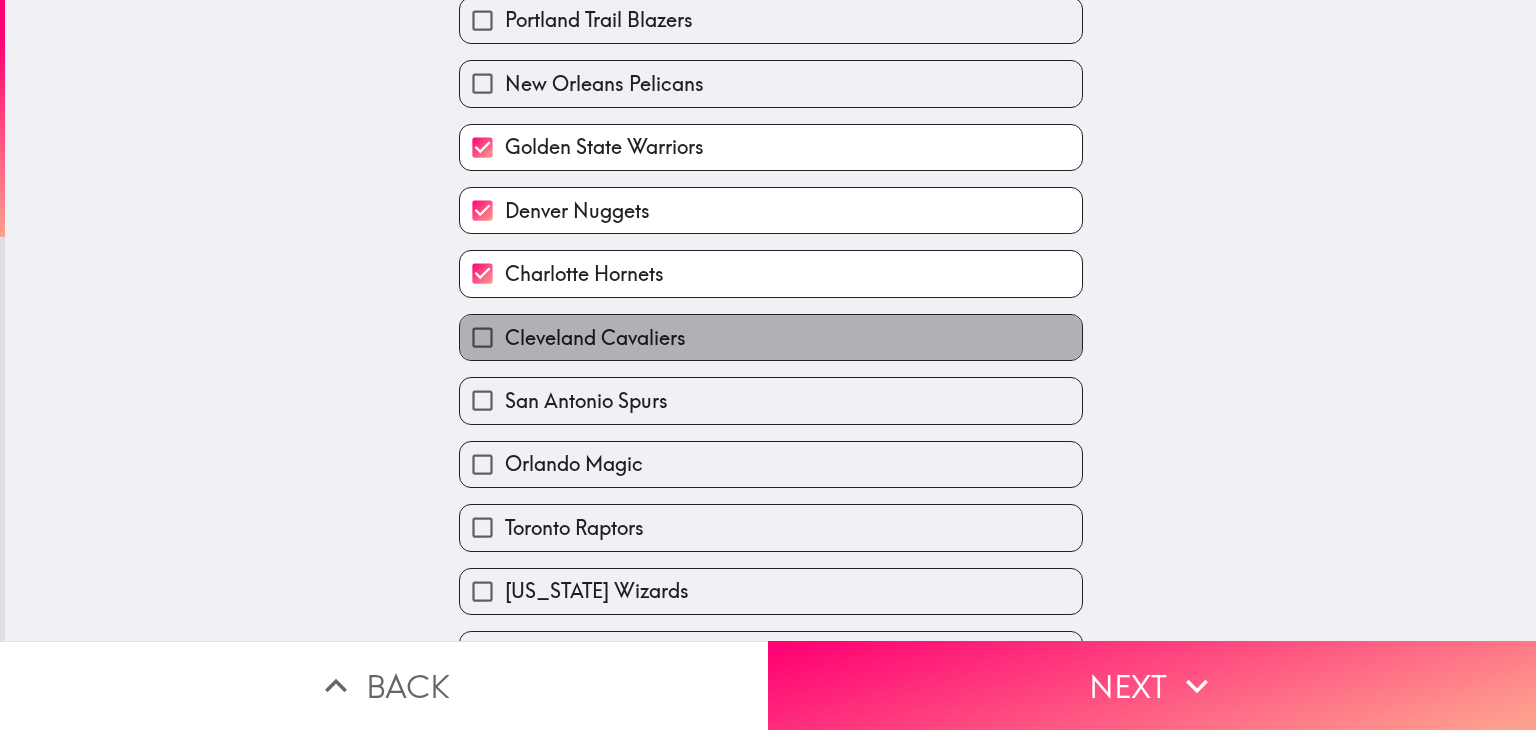 click on "Cleveland Cavaliers" at bounding box center (771, 337) 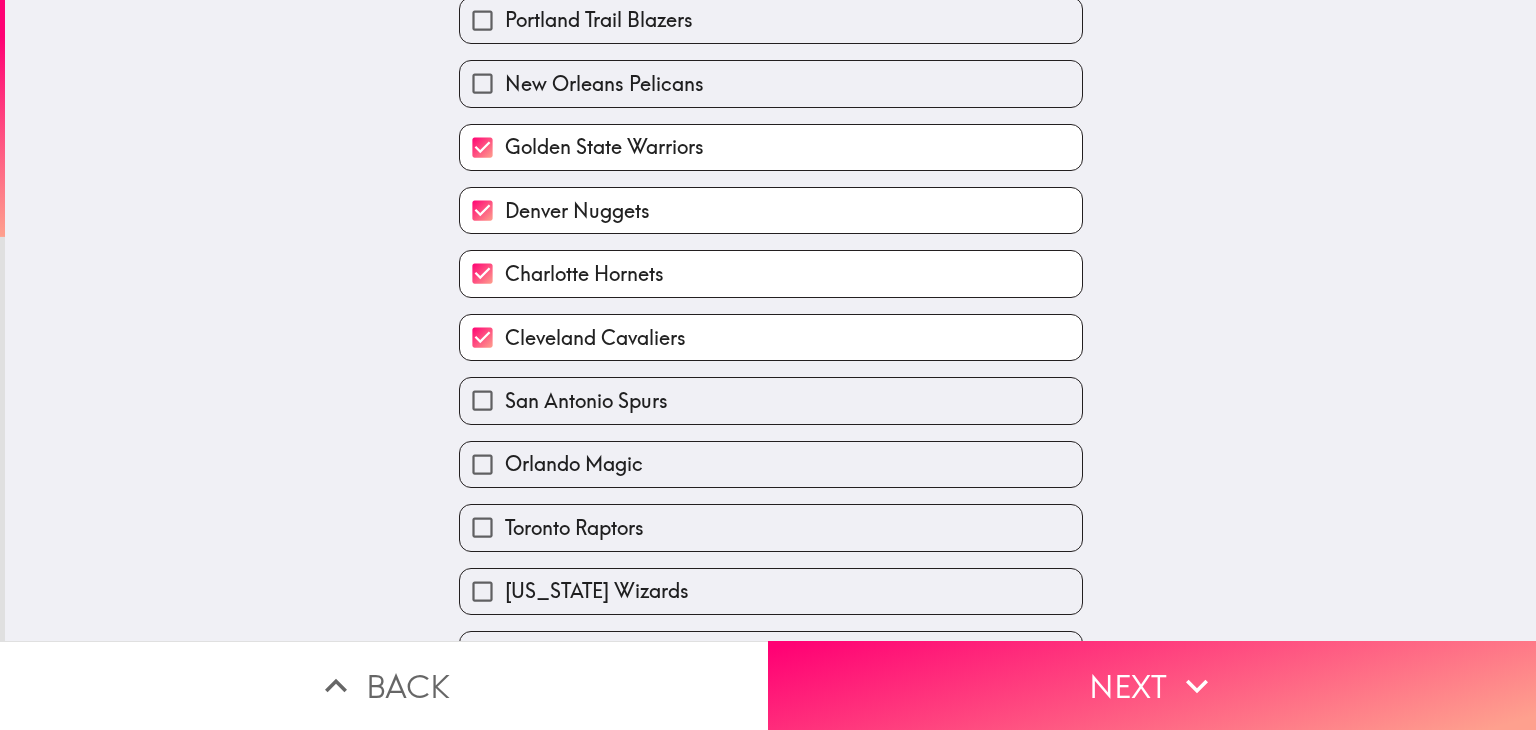 click on "Orlando Magic" at bounding box center [763, 456] 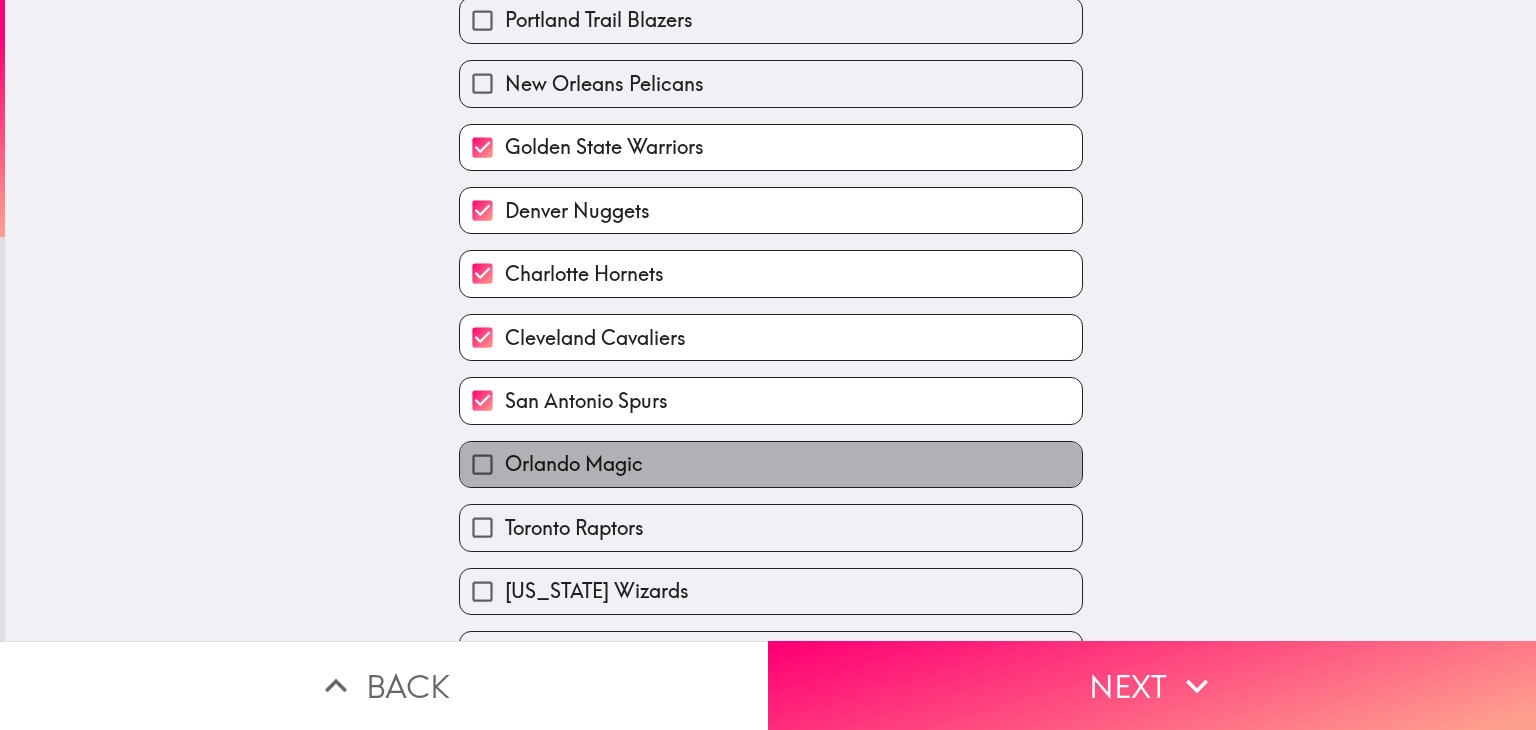 click on "Orlando Magic" at bounding box center [771, 464] 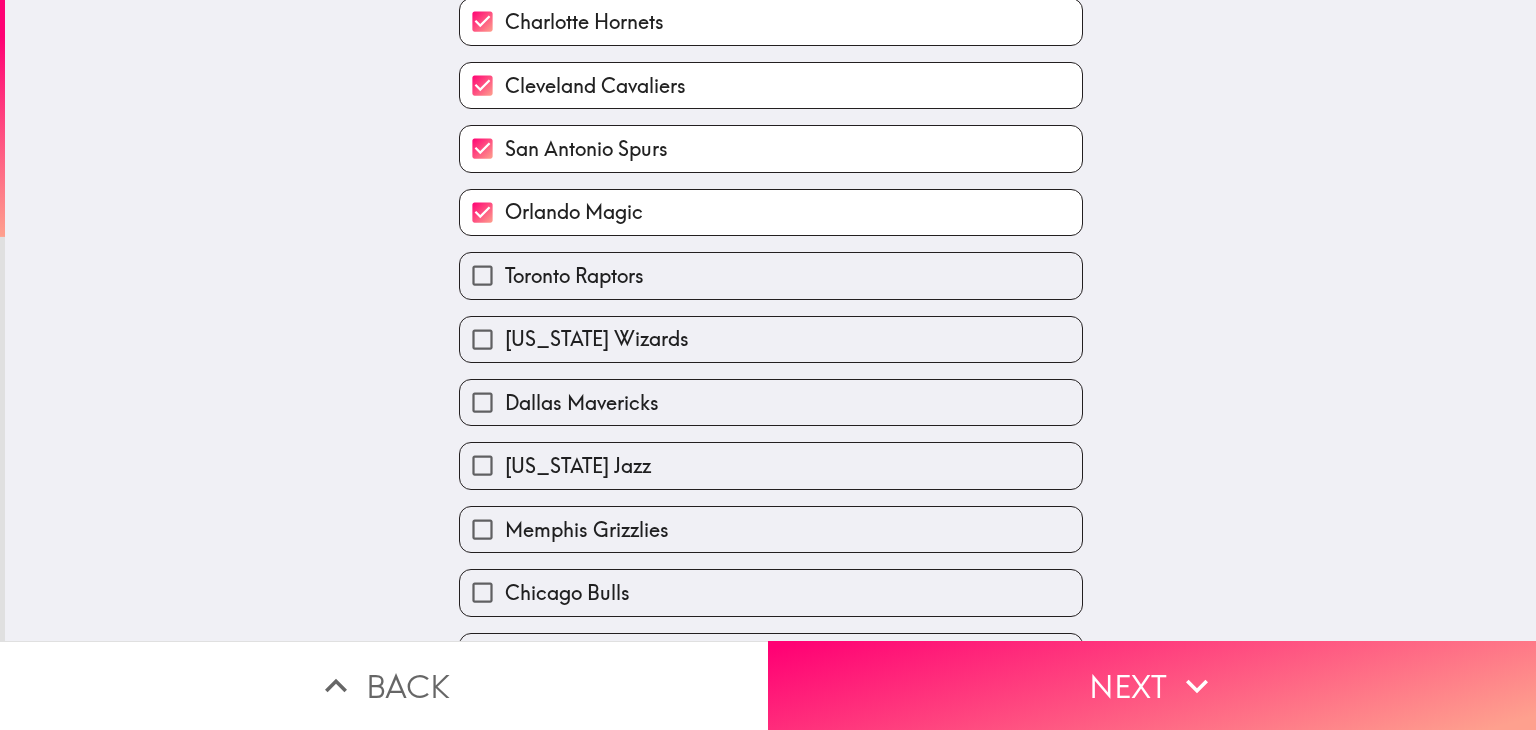 scroll, scrollTop: 1418, scrollLeft: 0, axis: vertical 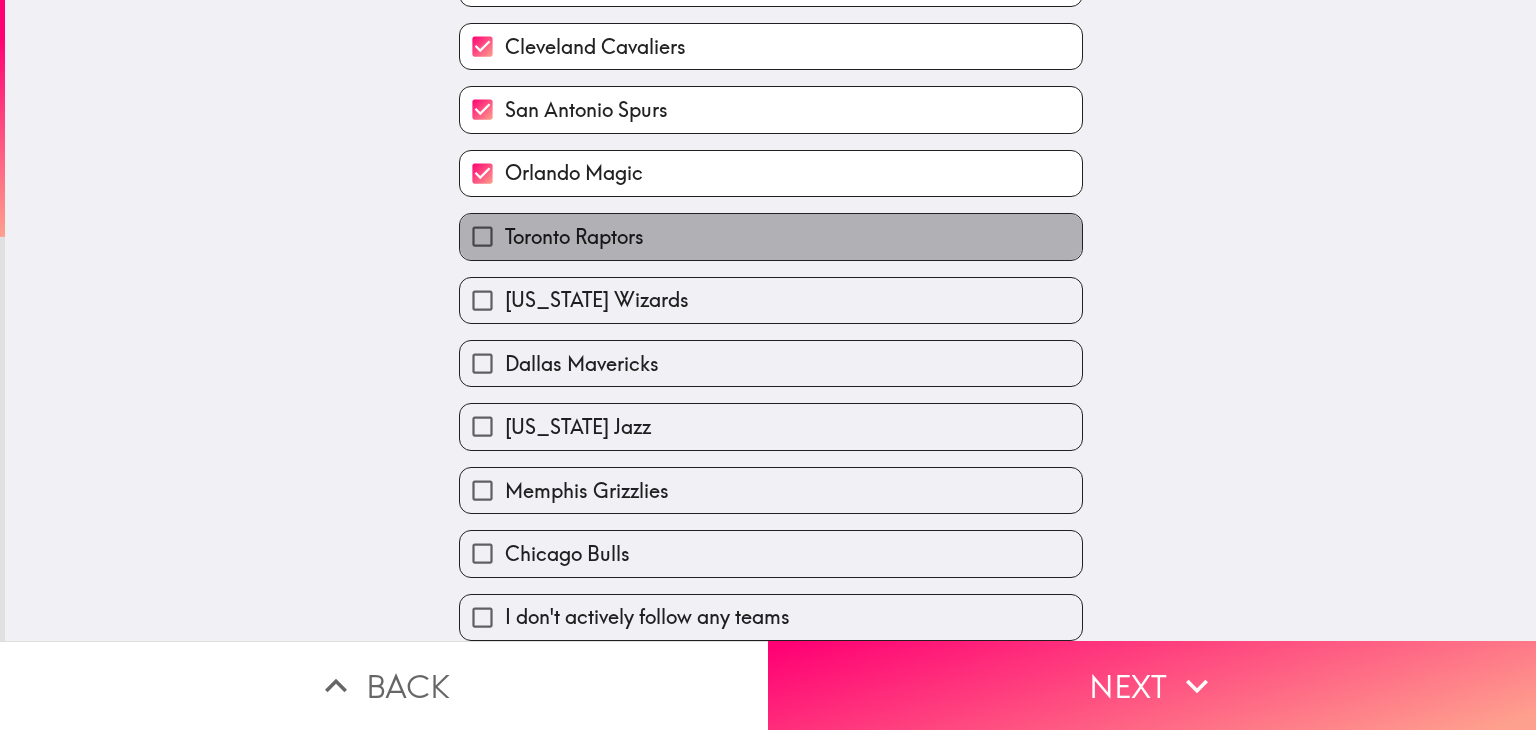 click on "Toronto Raptors" at bounding box center [771, 236] 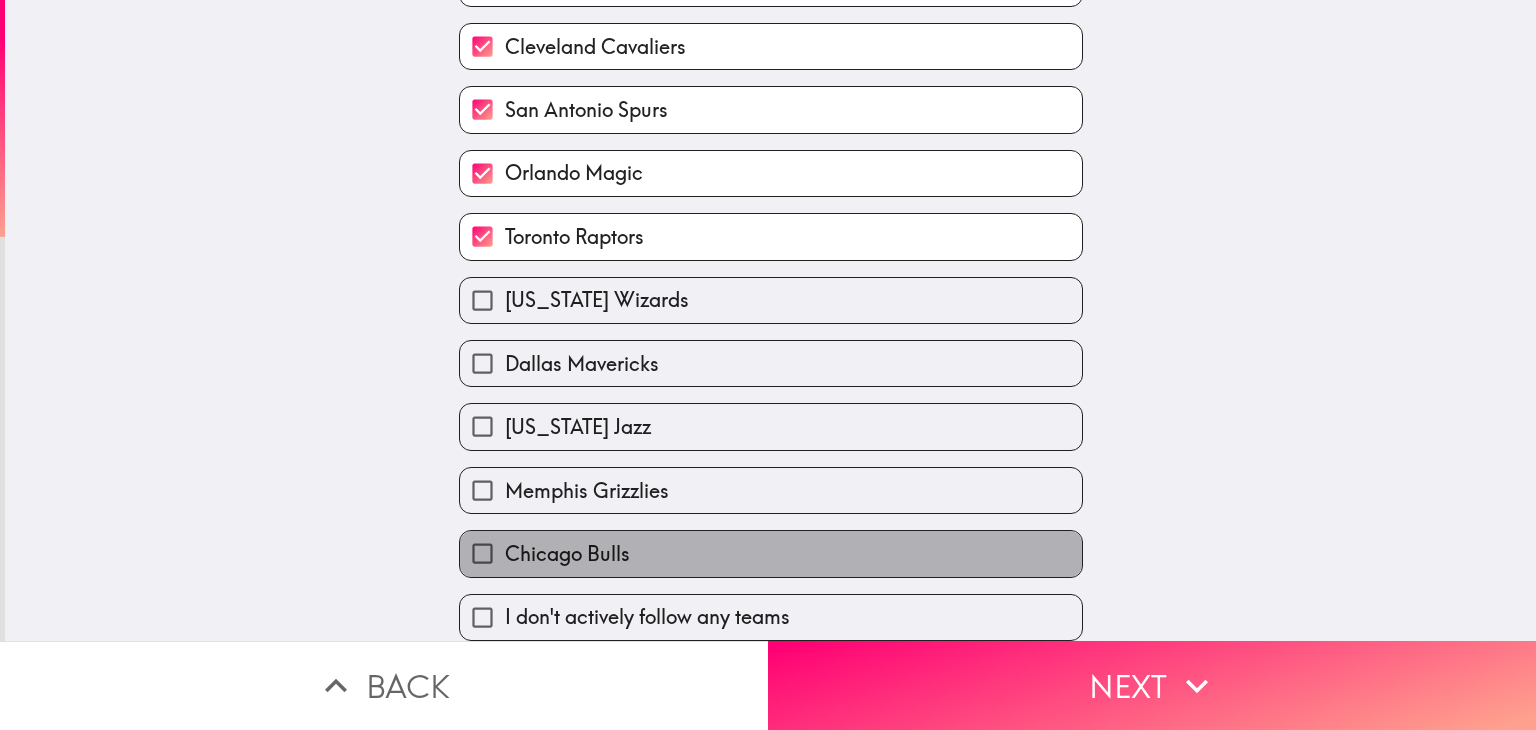 click on "Chicago Bulls" at bounding box center [771, 553] 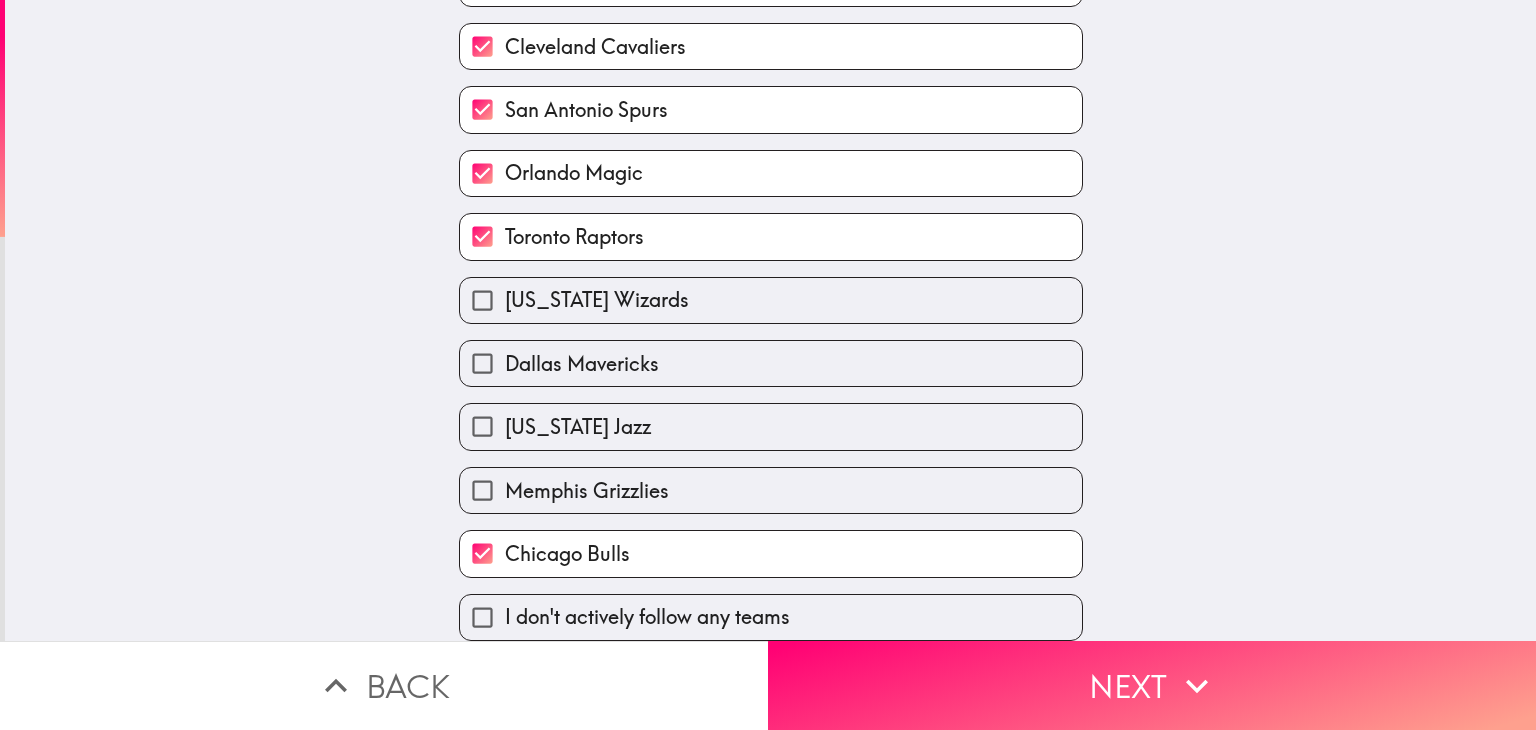 click on "Chicago Bulls" at bounding box center [771, 553] 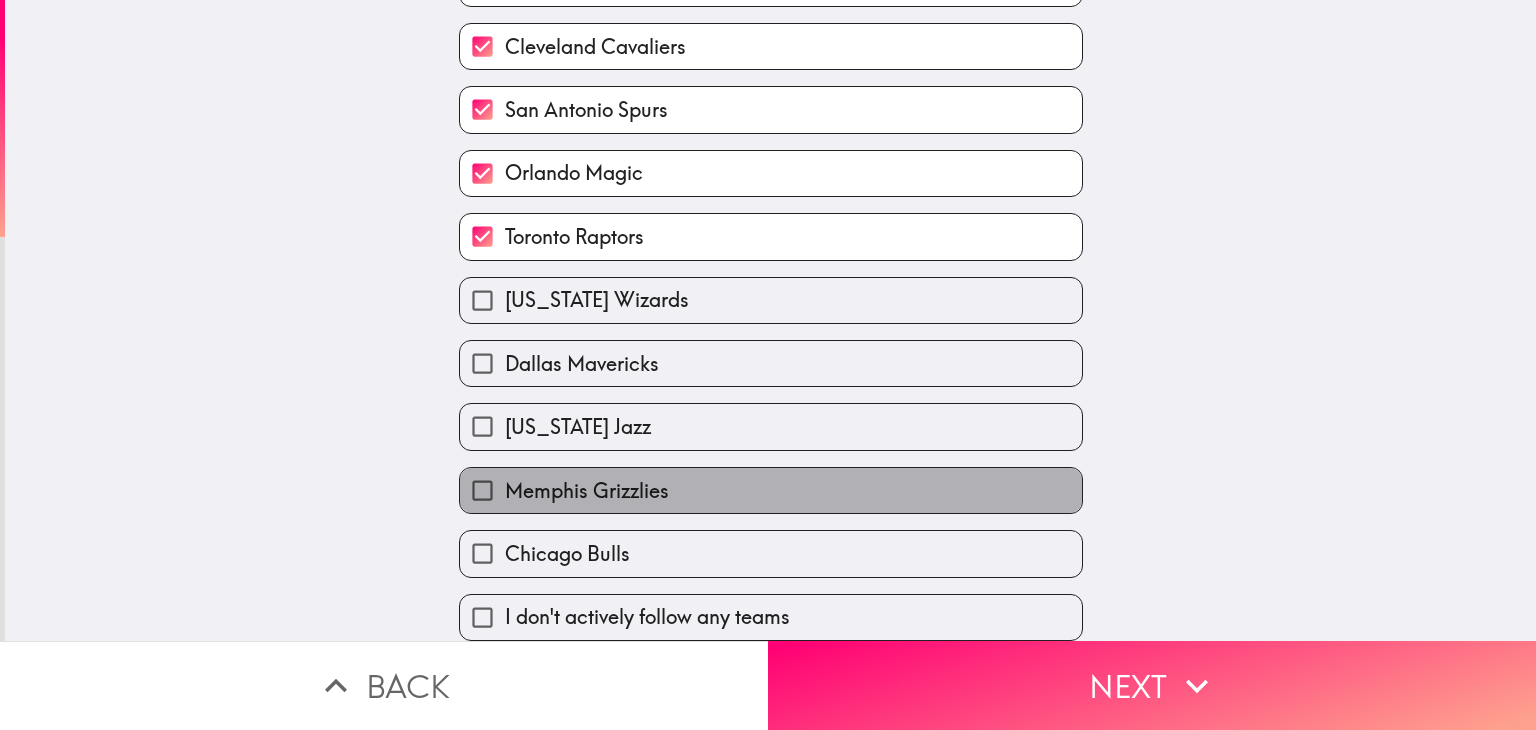 click on "Memphis Grizzlies" at bounding box center [771, 490] 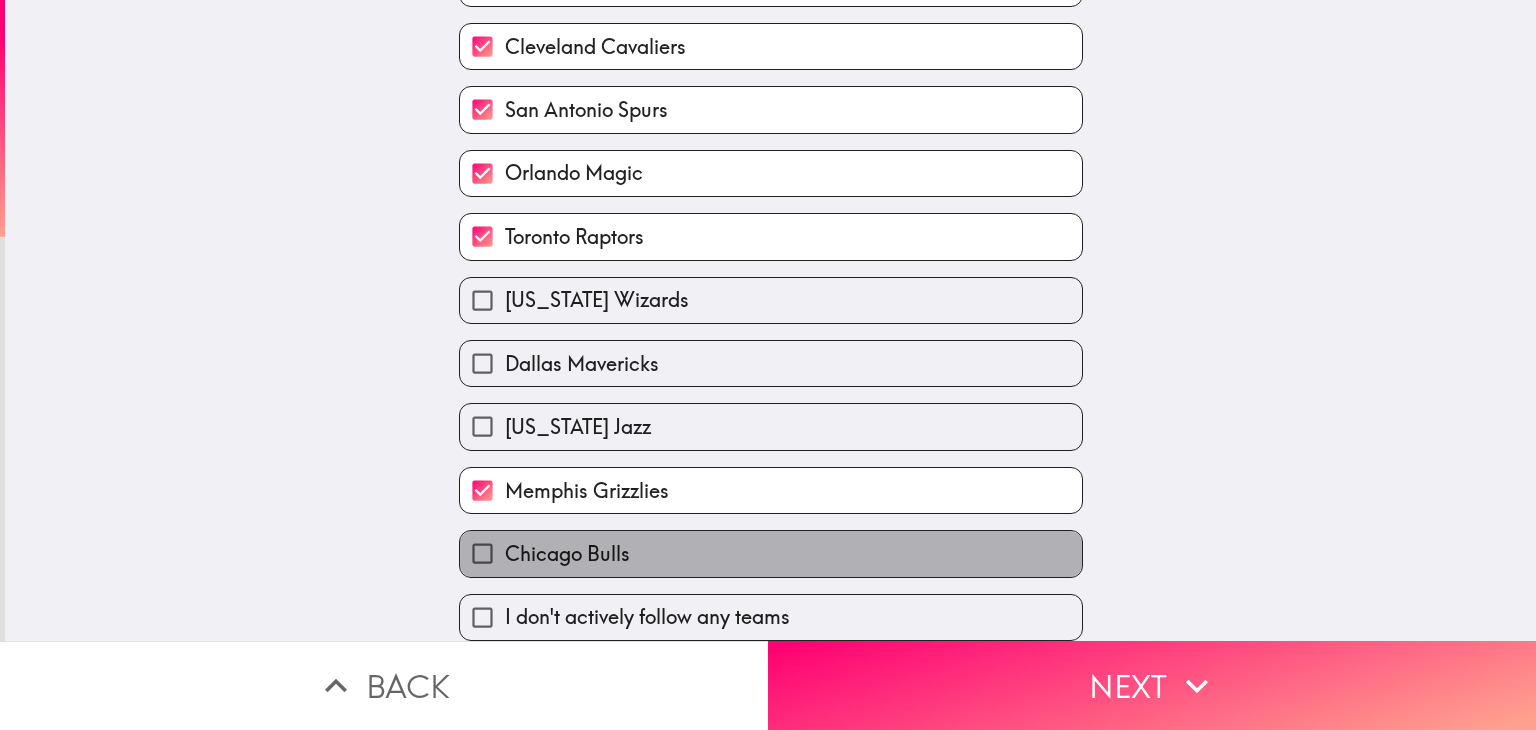 click on "Chicago Bulls" at bounding box center [771, 553] 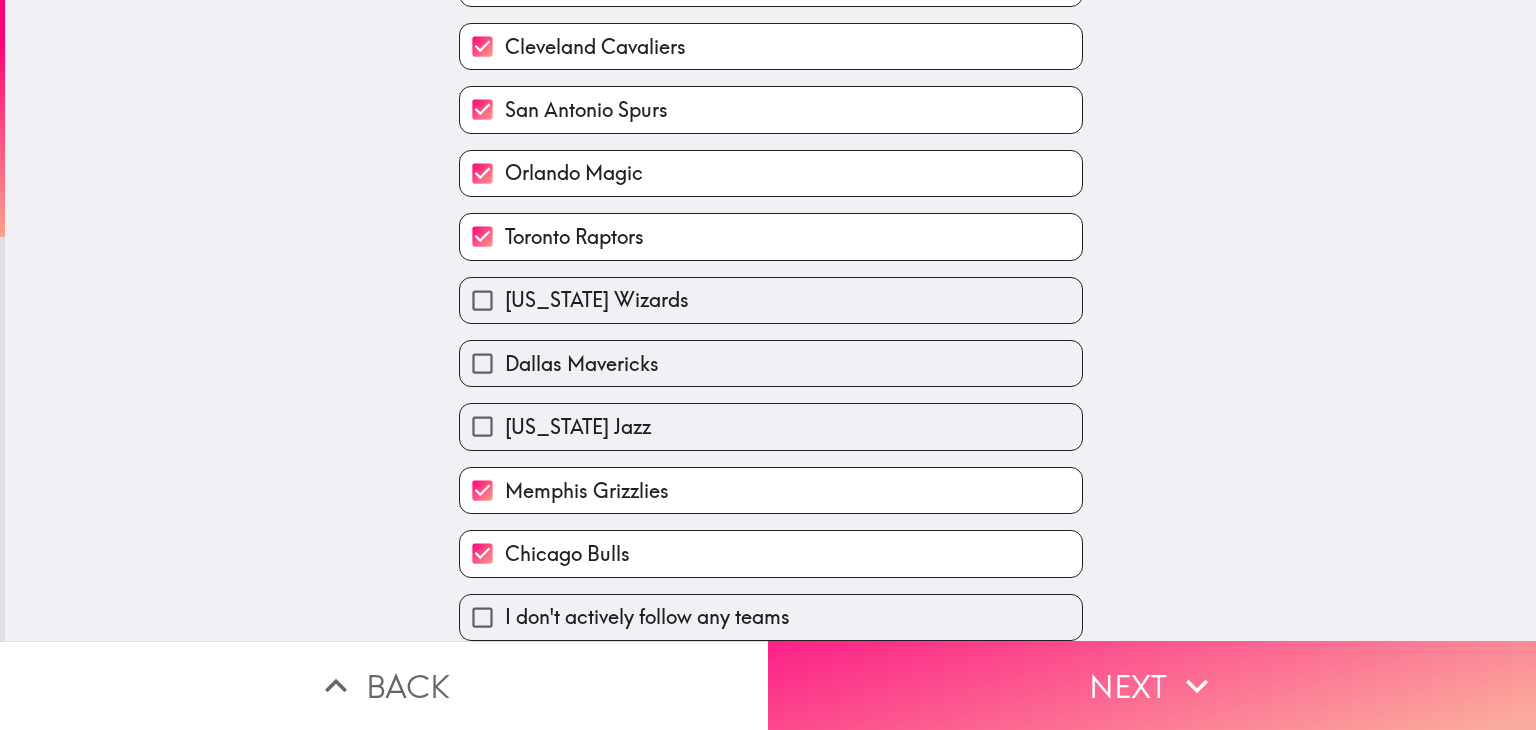 click on "Next" at bounding box center (1152, 685) 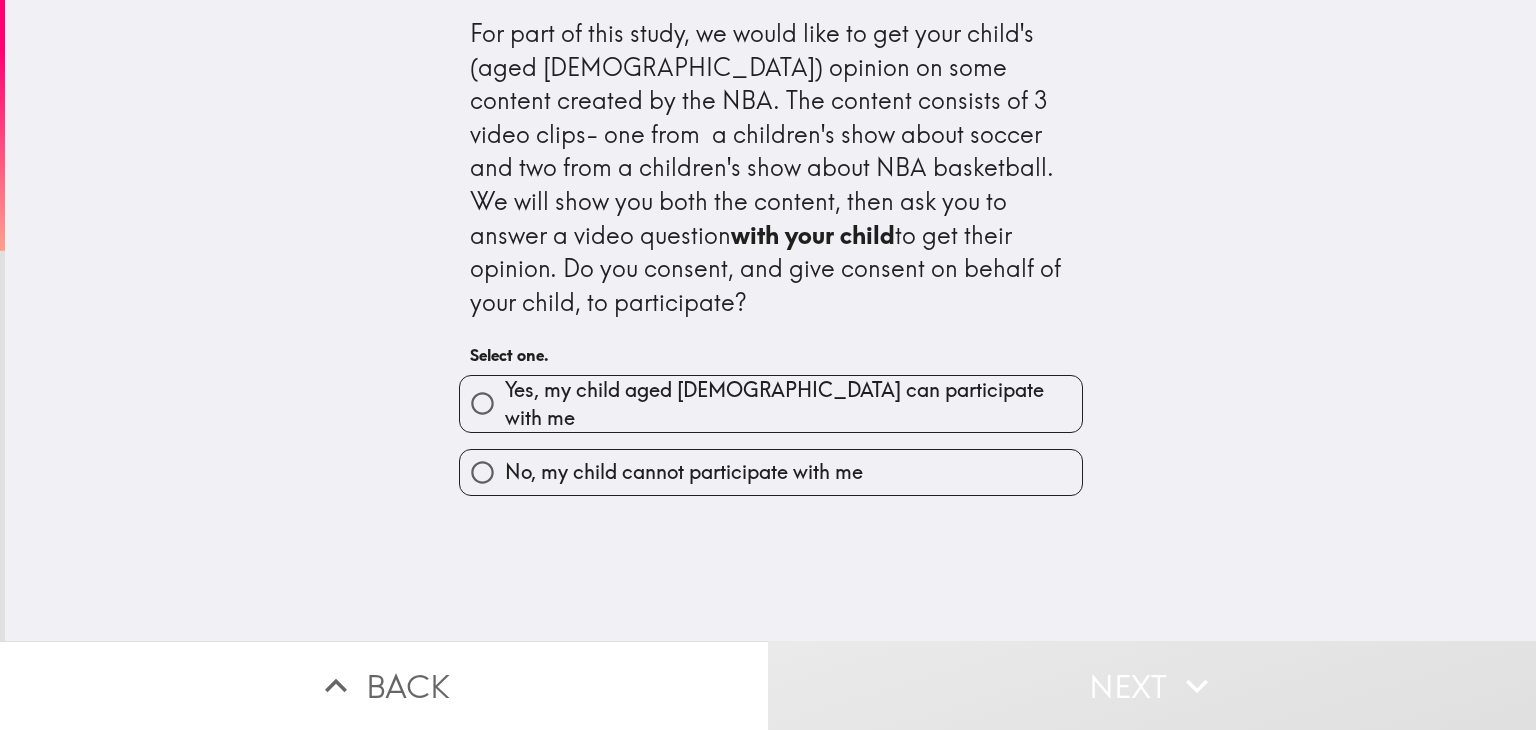 scroll, scrollTop: 0, scrollLeft: 0, axis: both 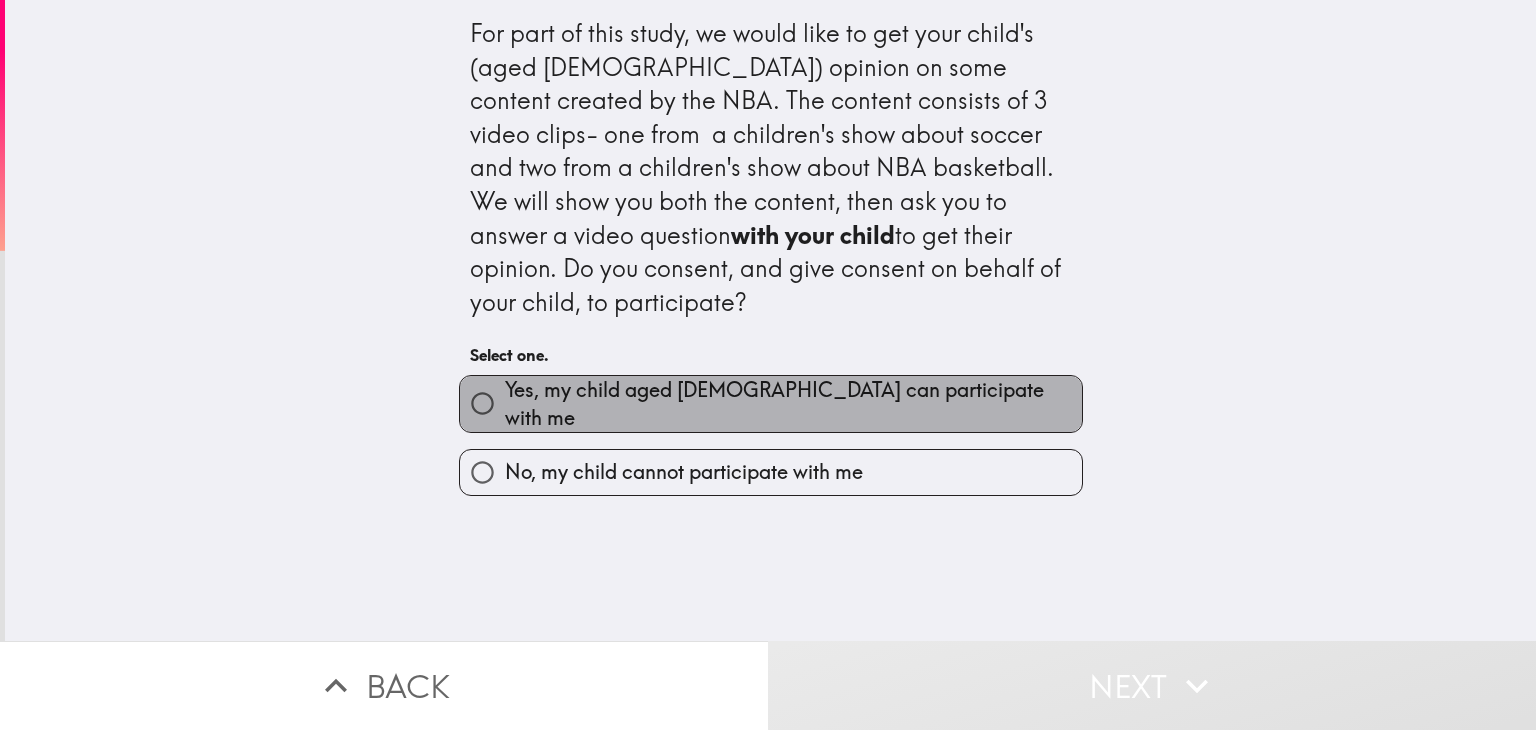 click on "Yes, my child aged [DEMOGRAPHIC_DATA] can participate with me" at bounding box center (793, 404) 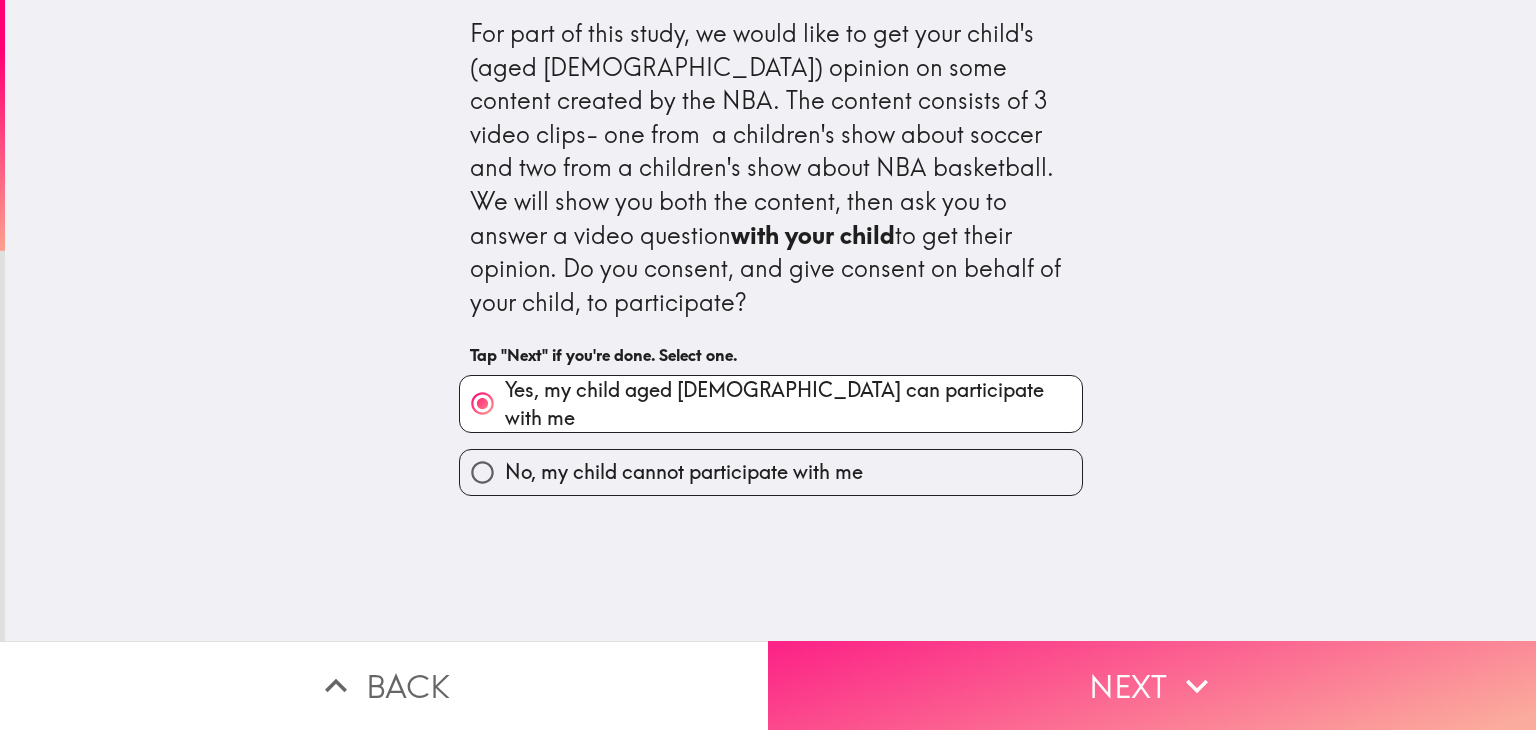 click on "Next" at bounding box center (1152, 685) 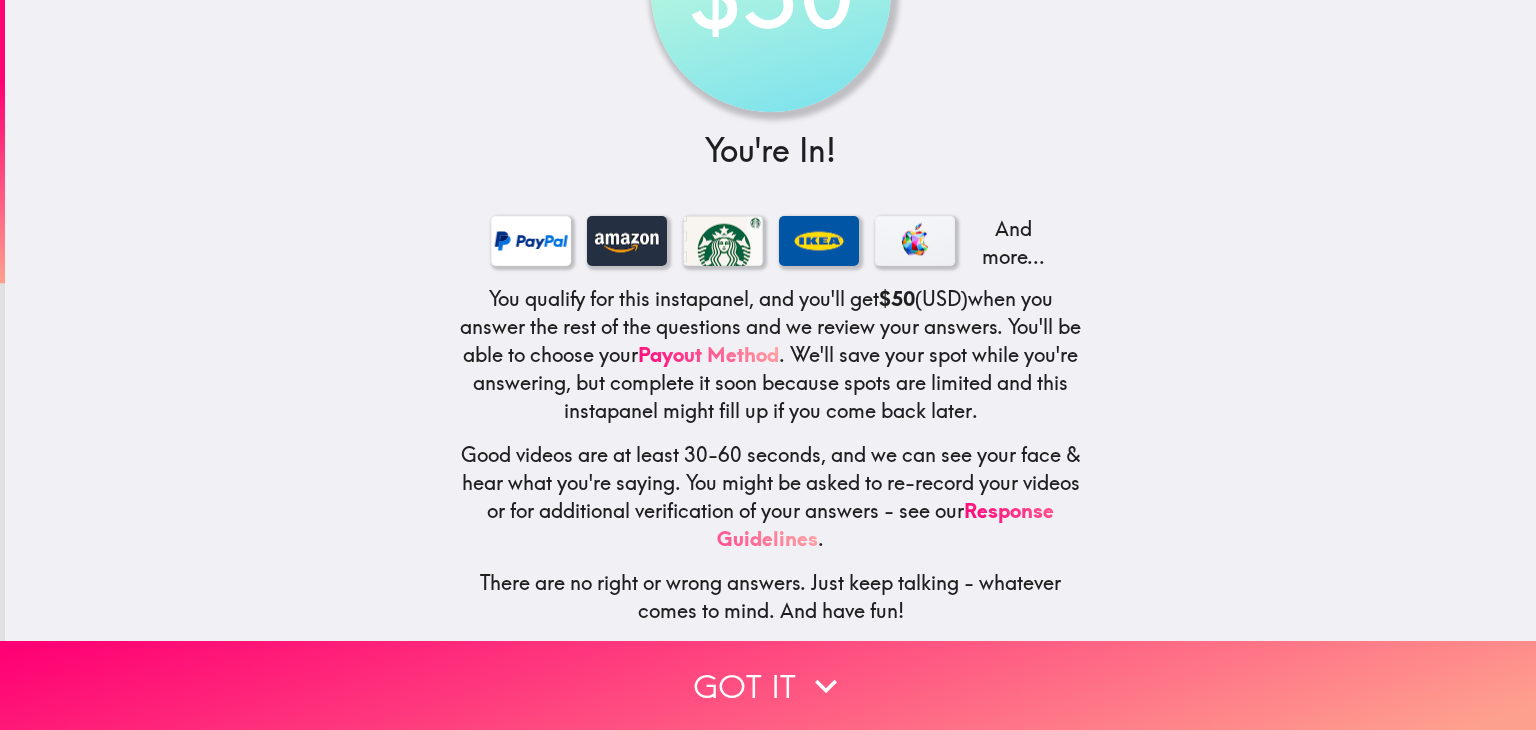 scroll, scrollTop: 175, scrollLeft: 0, axis: vertical 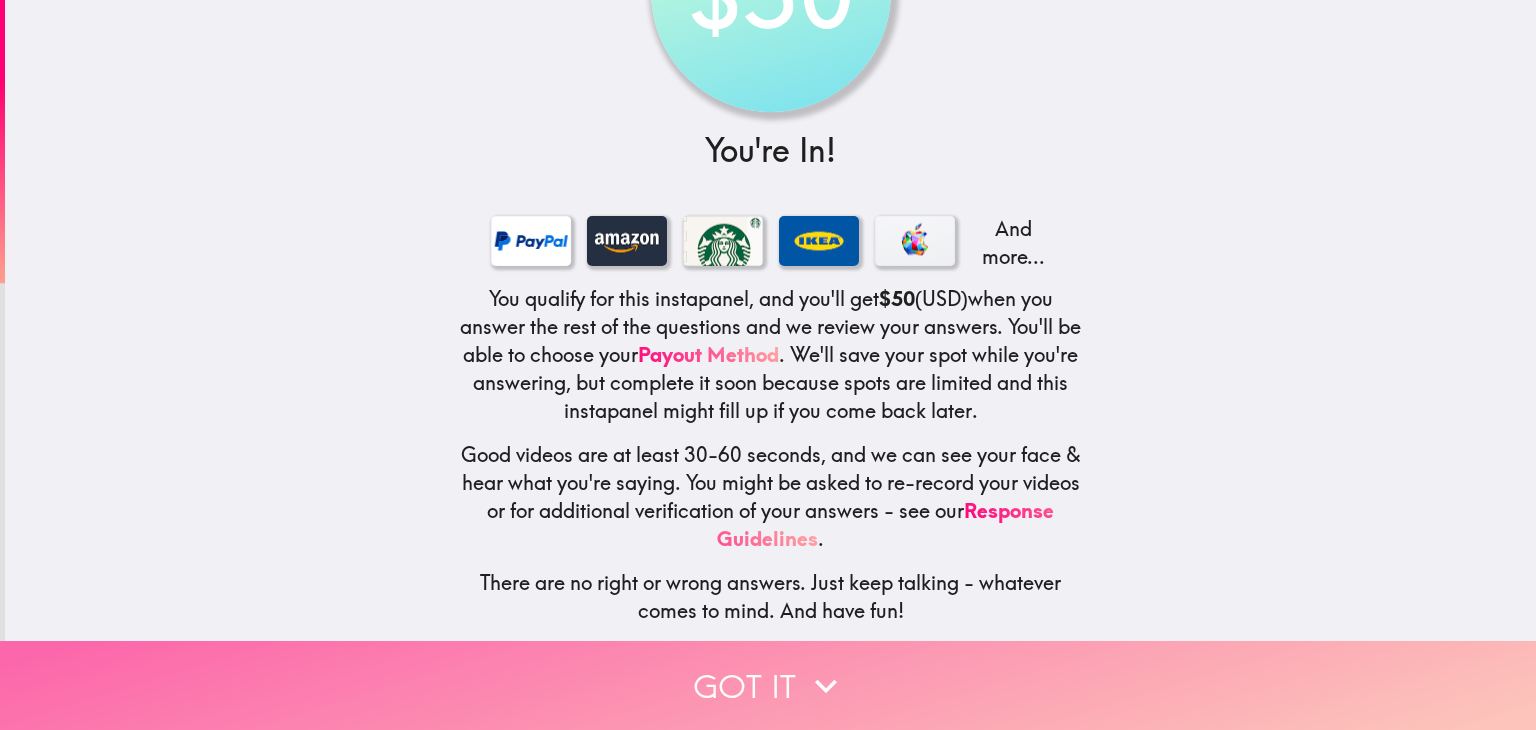 click on "Got it" at bounding box center (768, 685) 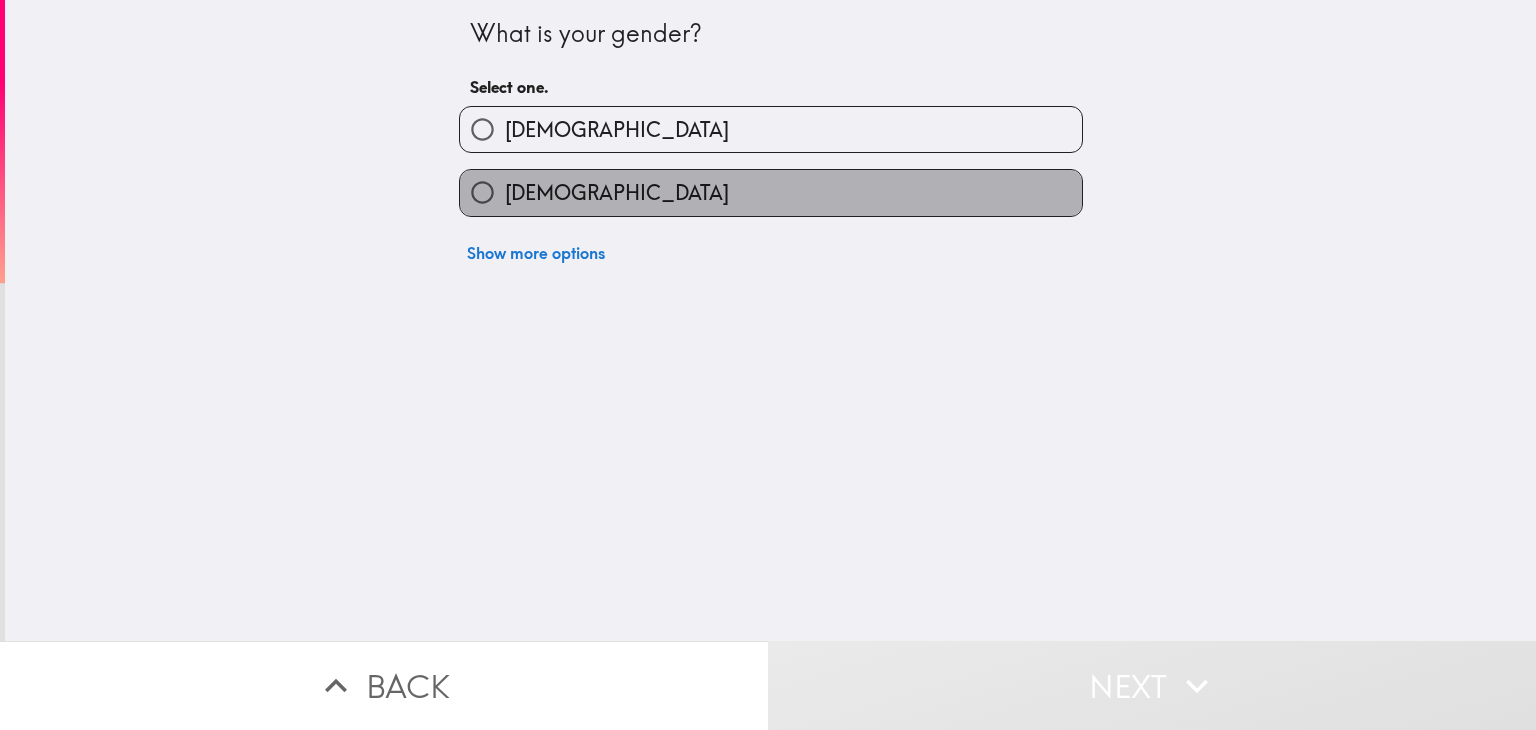 click on "[DEMOGRAPHIC_DATA]" at bounding box center [771, 192] 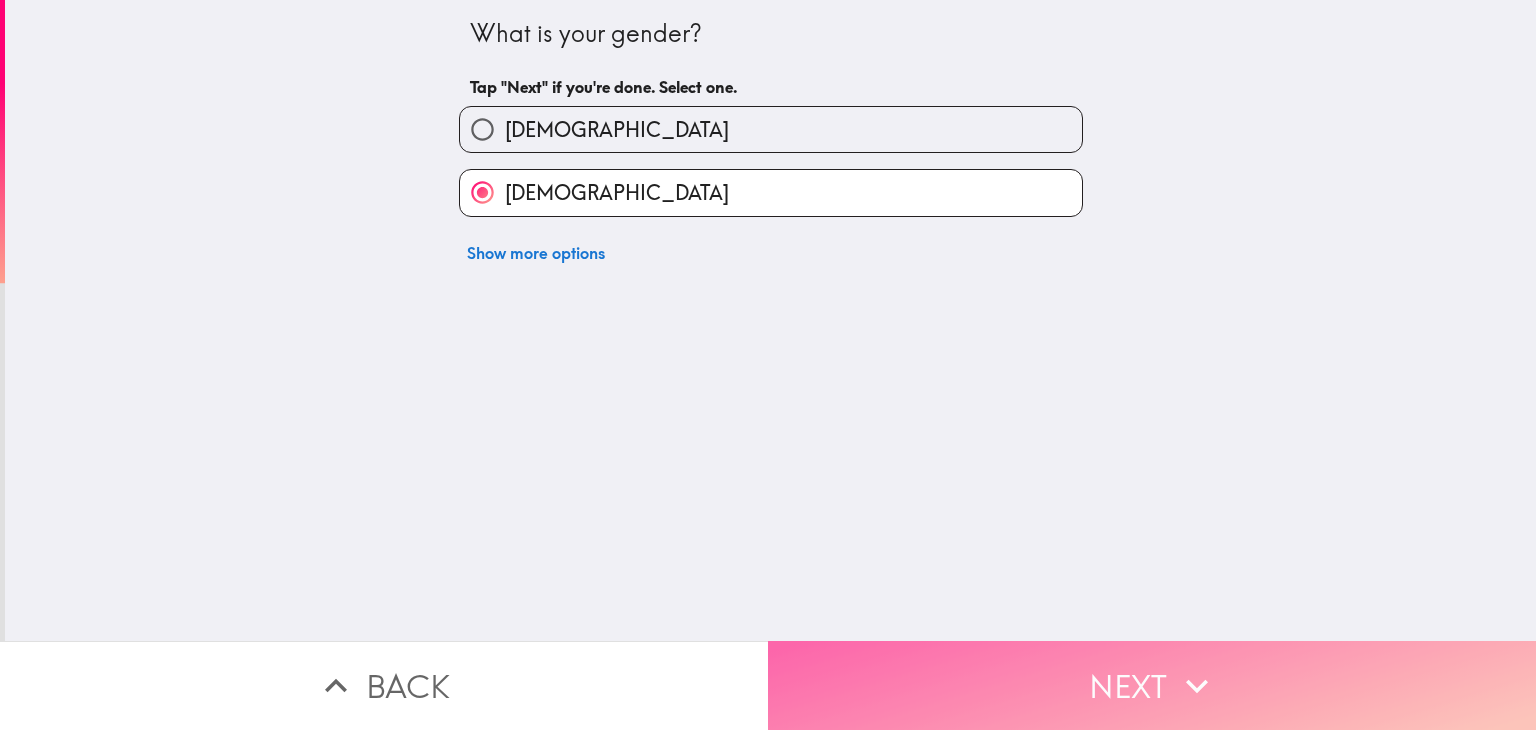 click on "Next" at bounding box center [1152, 685] 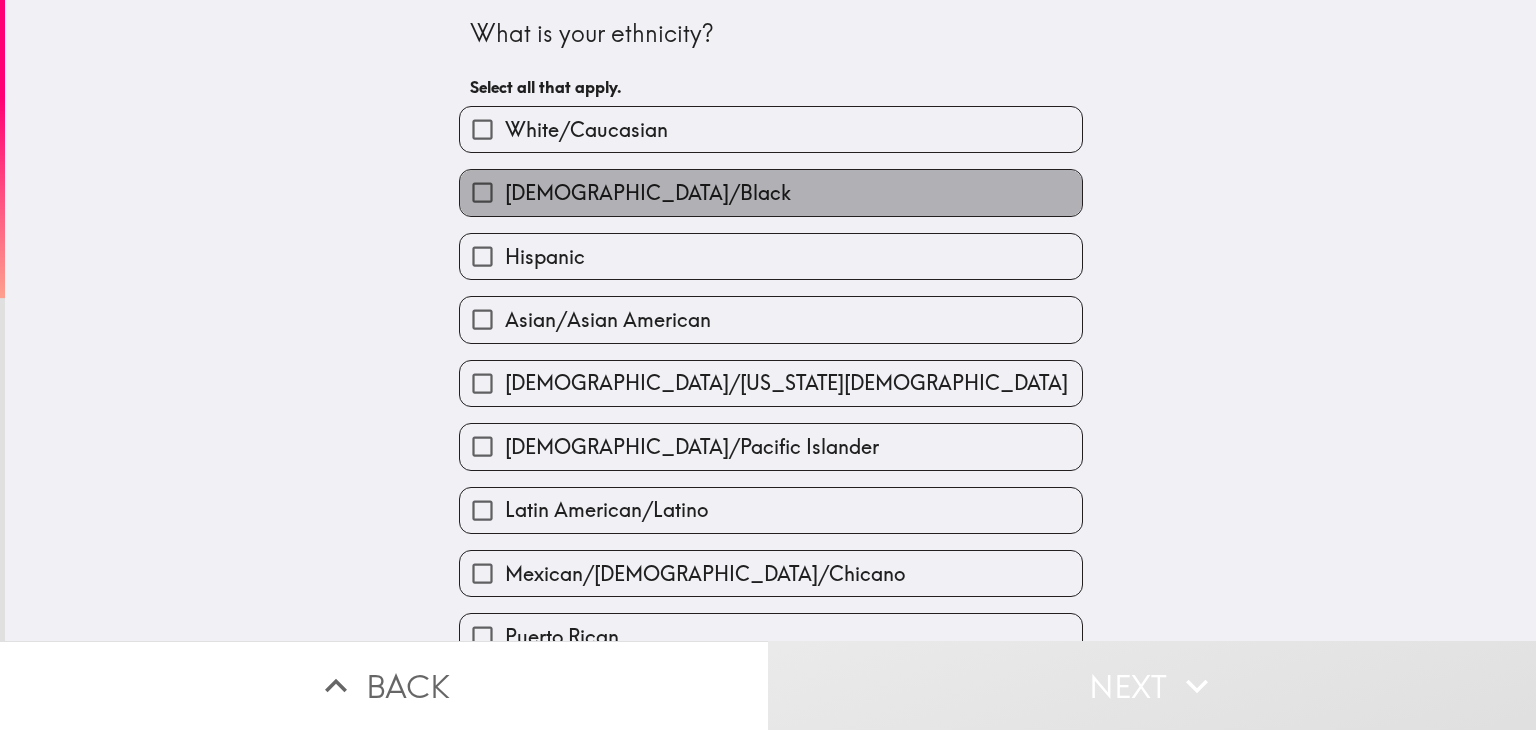 click on "[DEMOGRAPHIC_DATA]/Black" at bounding box center (648, 193) 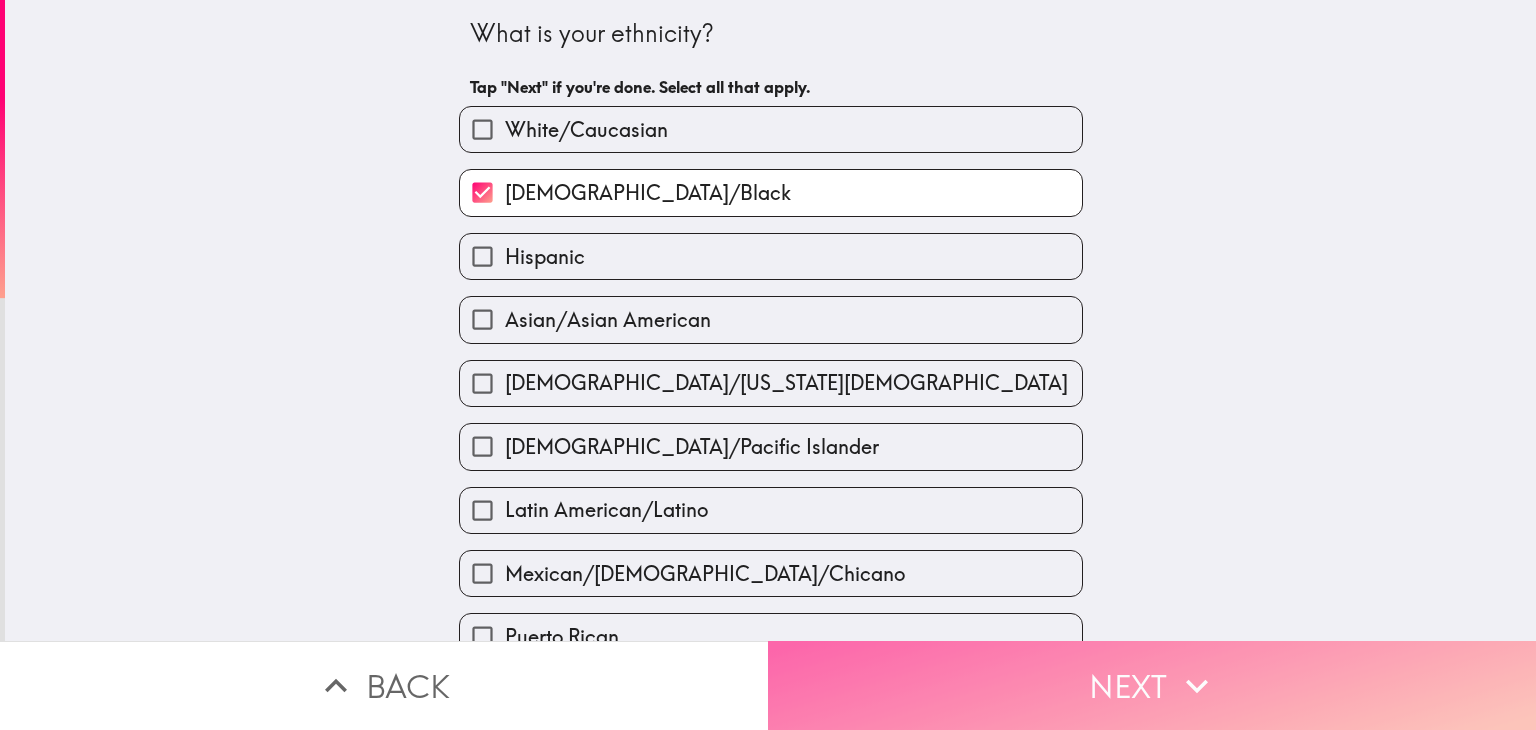 click on "Next" at bounding box center [1152, 685] 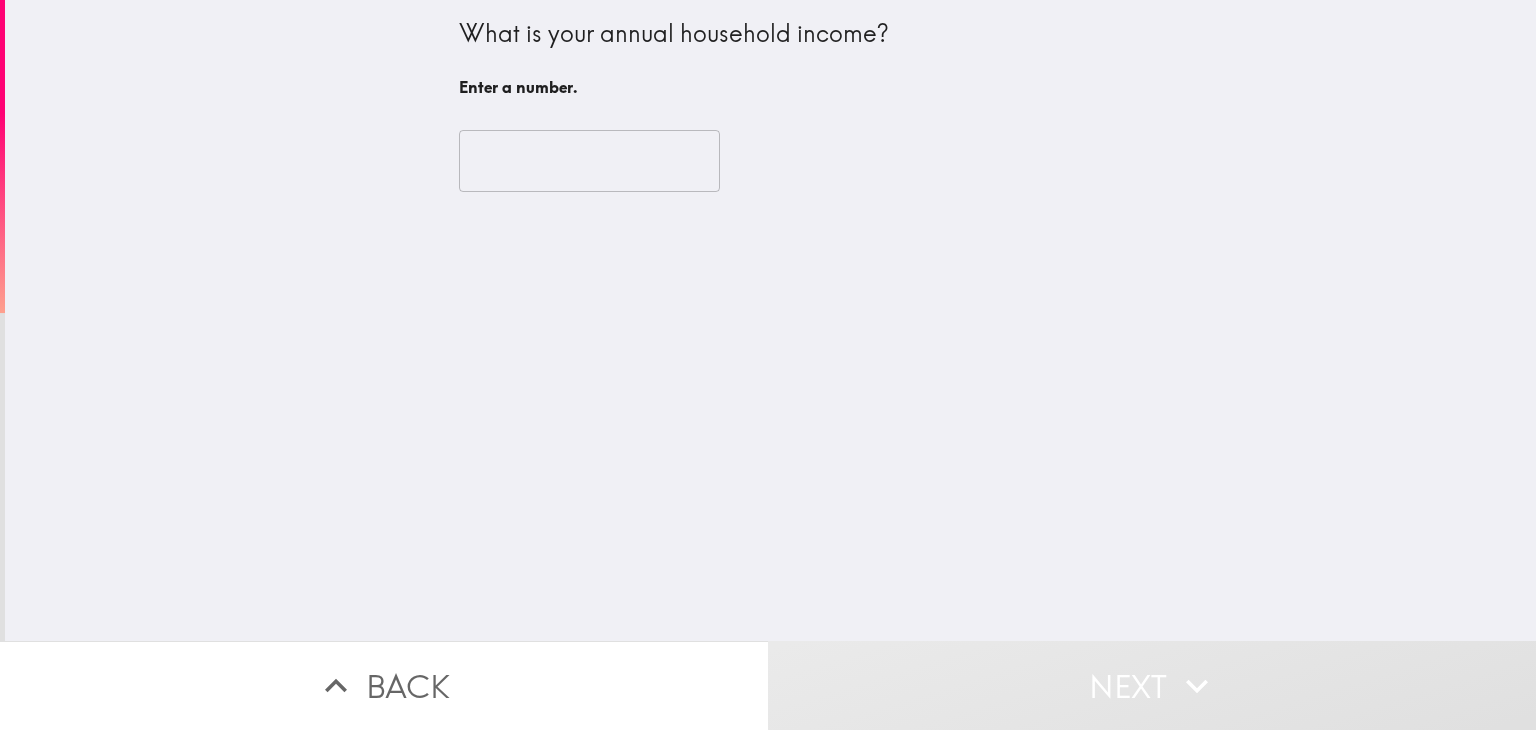 click at bounding box center [589, 161] 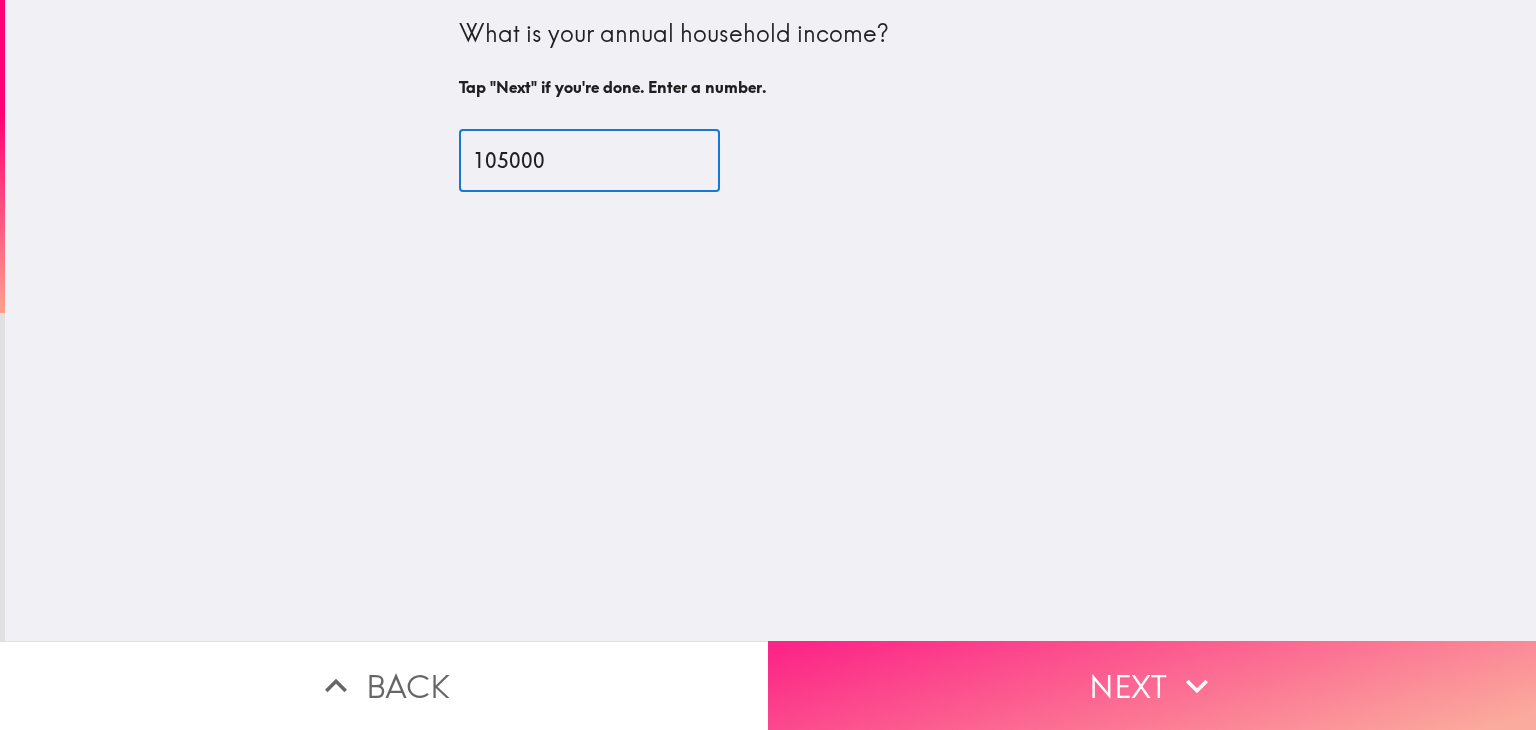 type on "105000" 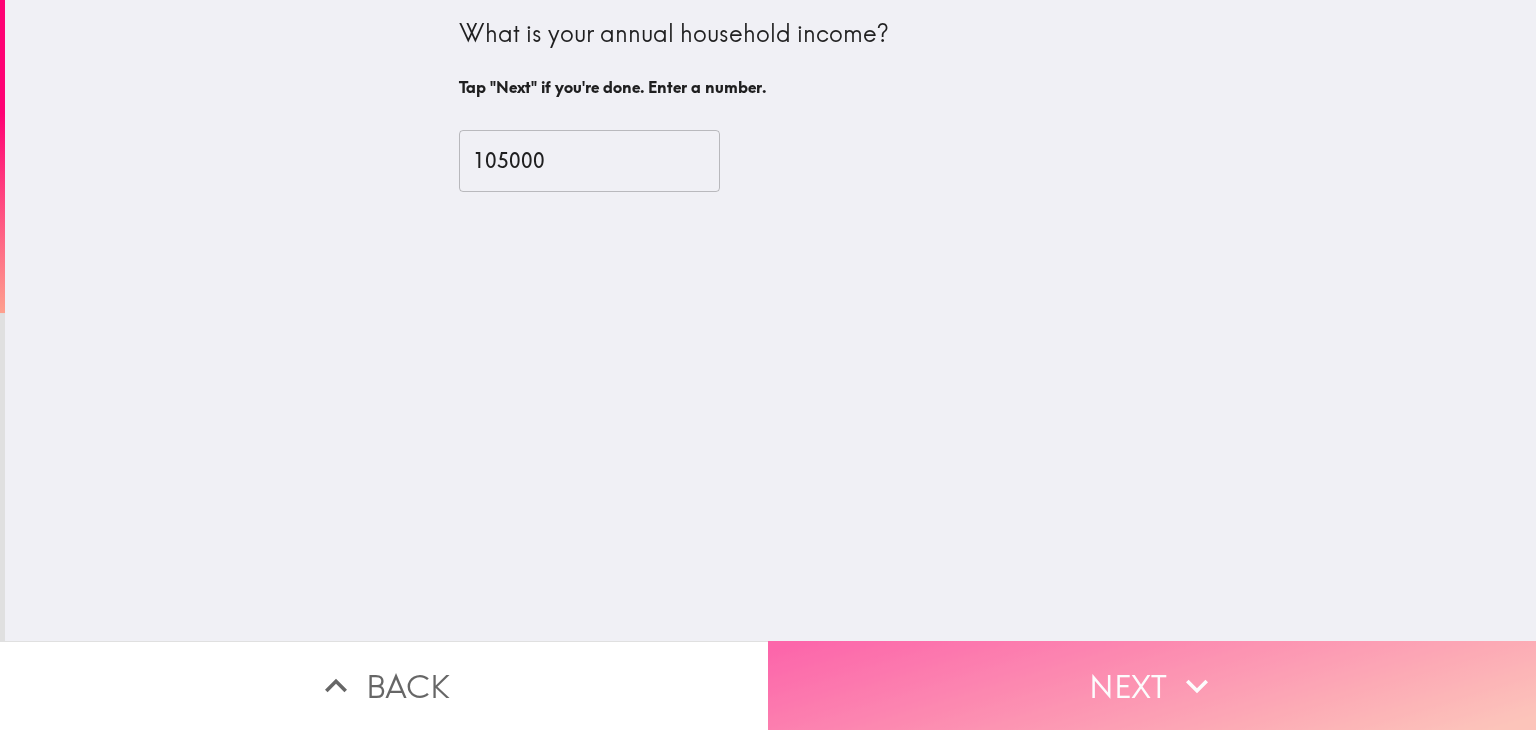 click on "Next" at bounding box center (1152, 685) 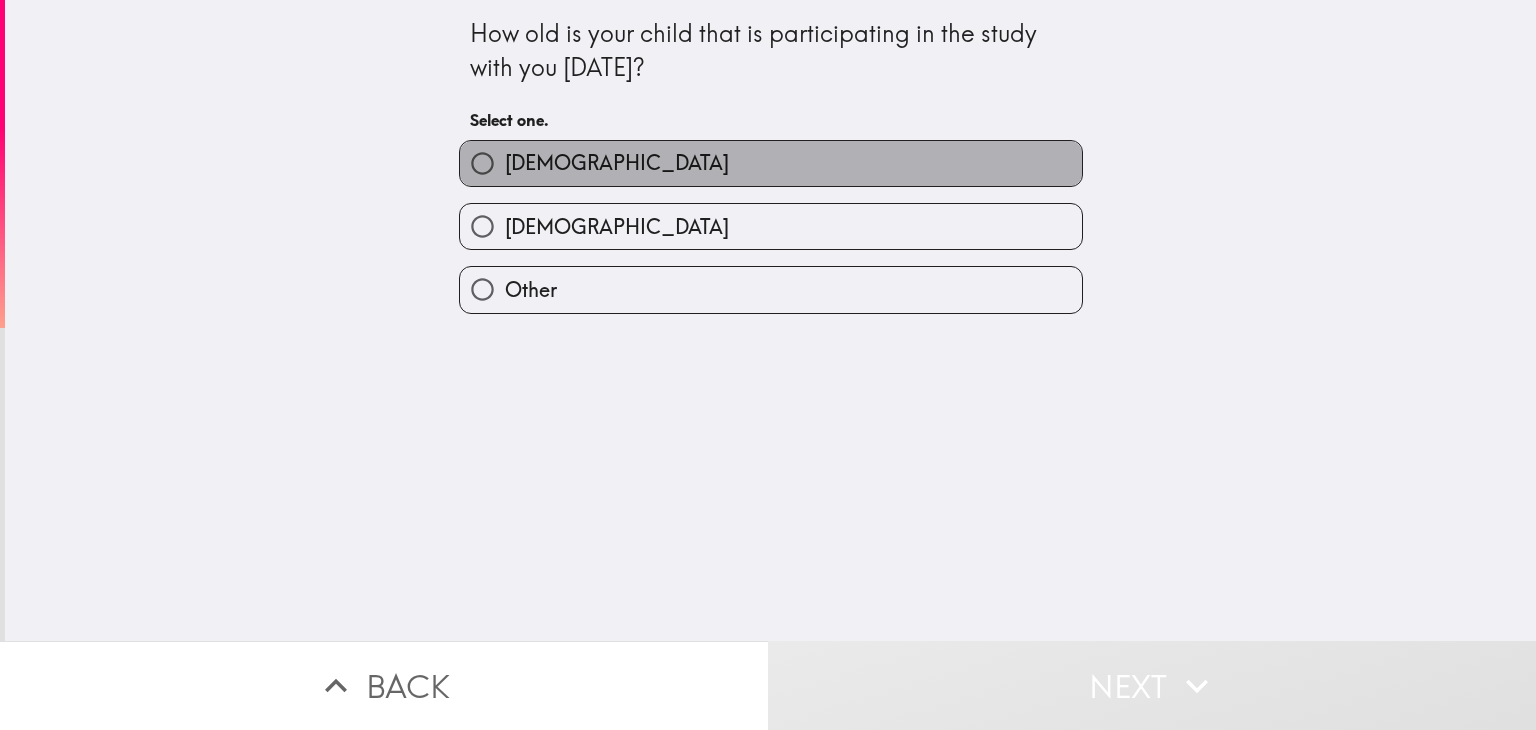 click on "[DEMOGRAPHIC_DATA]" at bounding box center [771, 163] 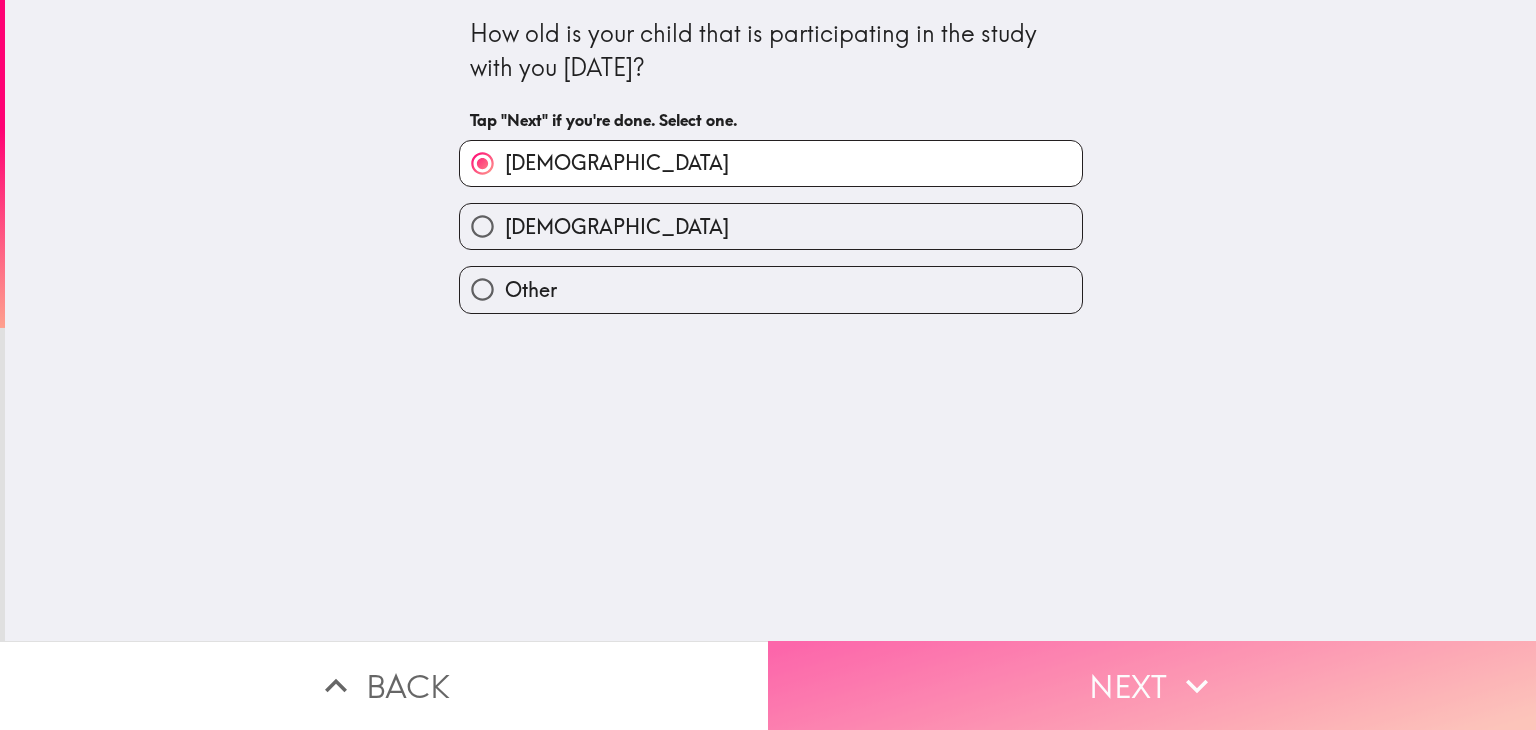 click on "Next" at bounding box center (1152, 685) 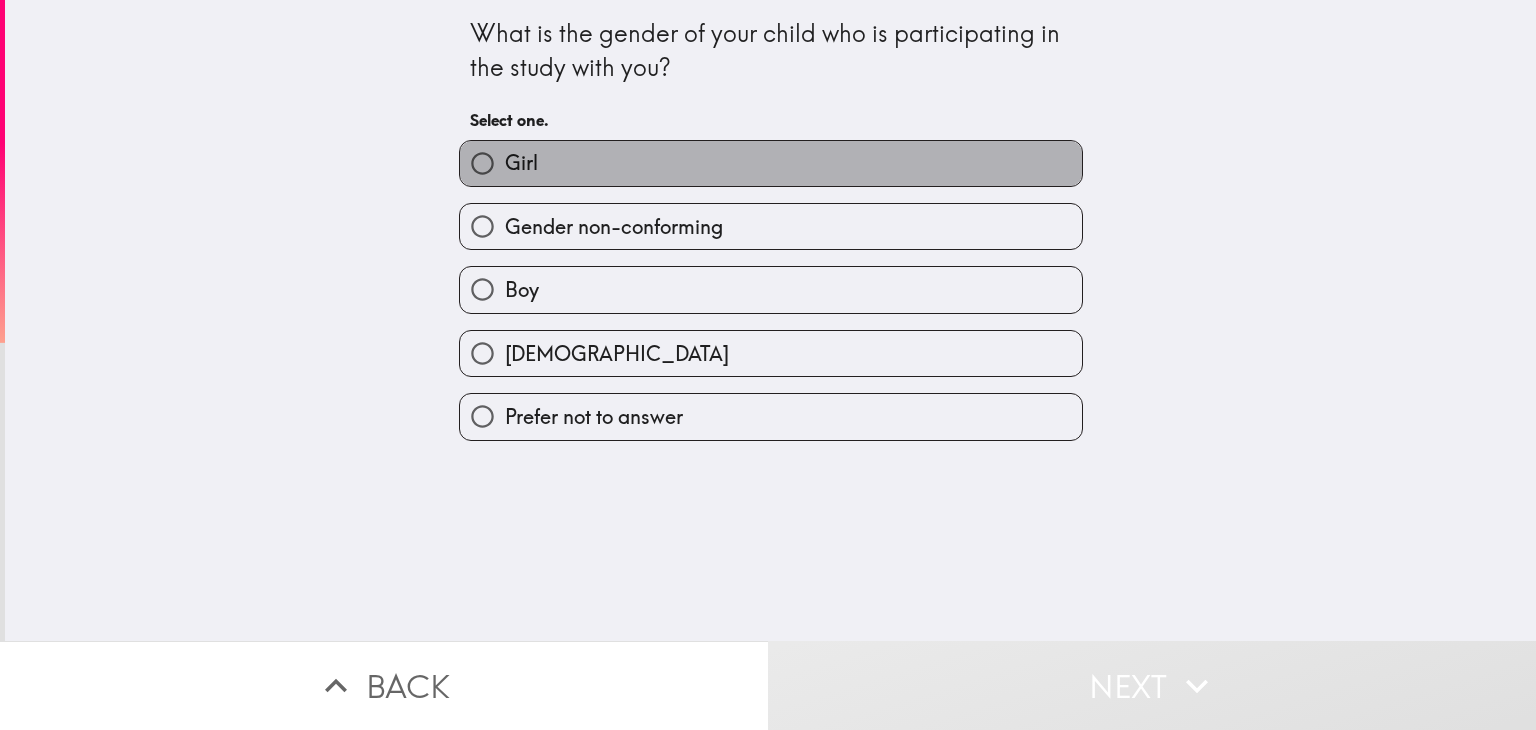 click on "Girl" at bounding box center [771, 163] 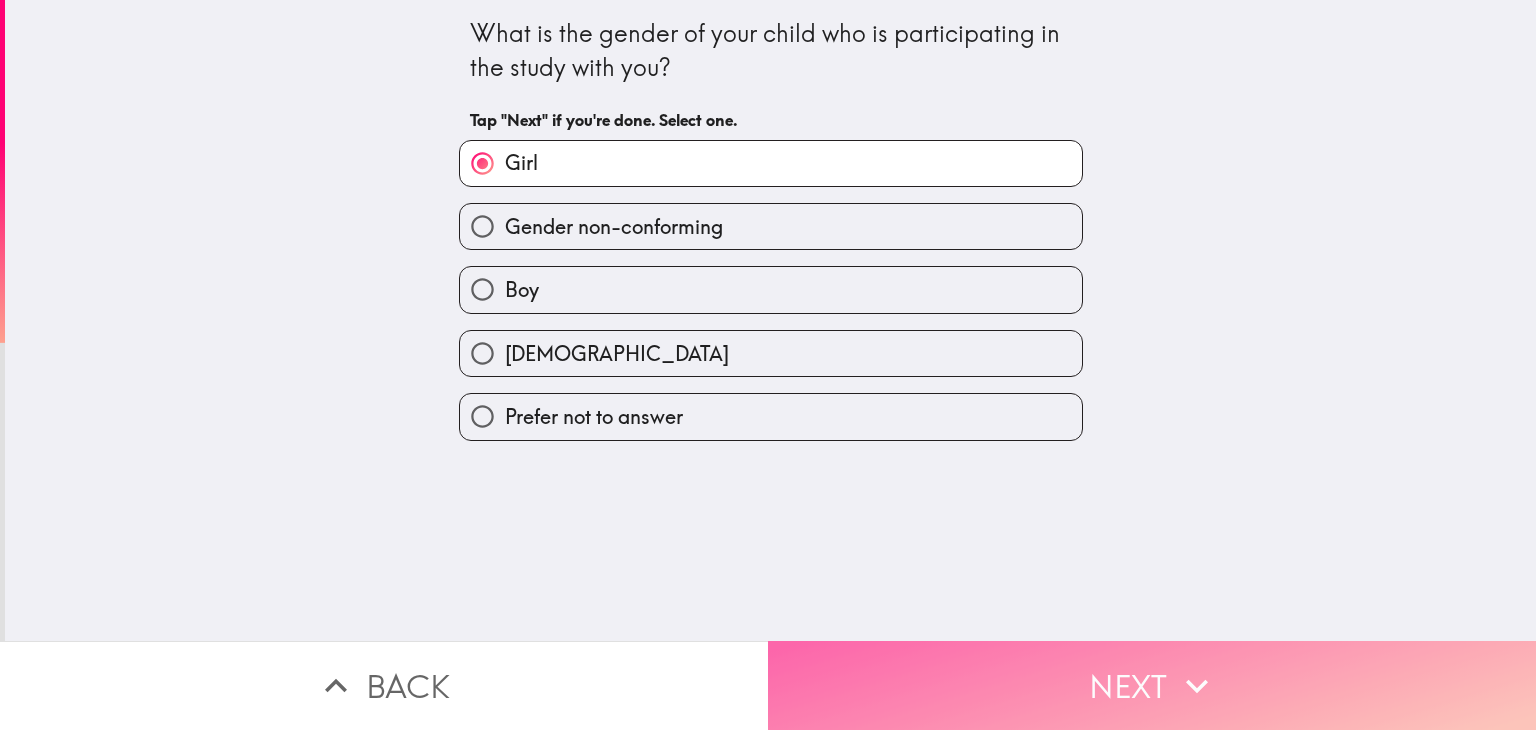 click on "Next" at bounding box center (1152, 685) 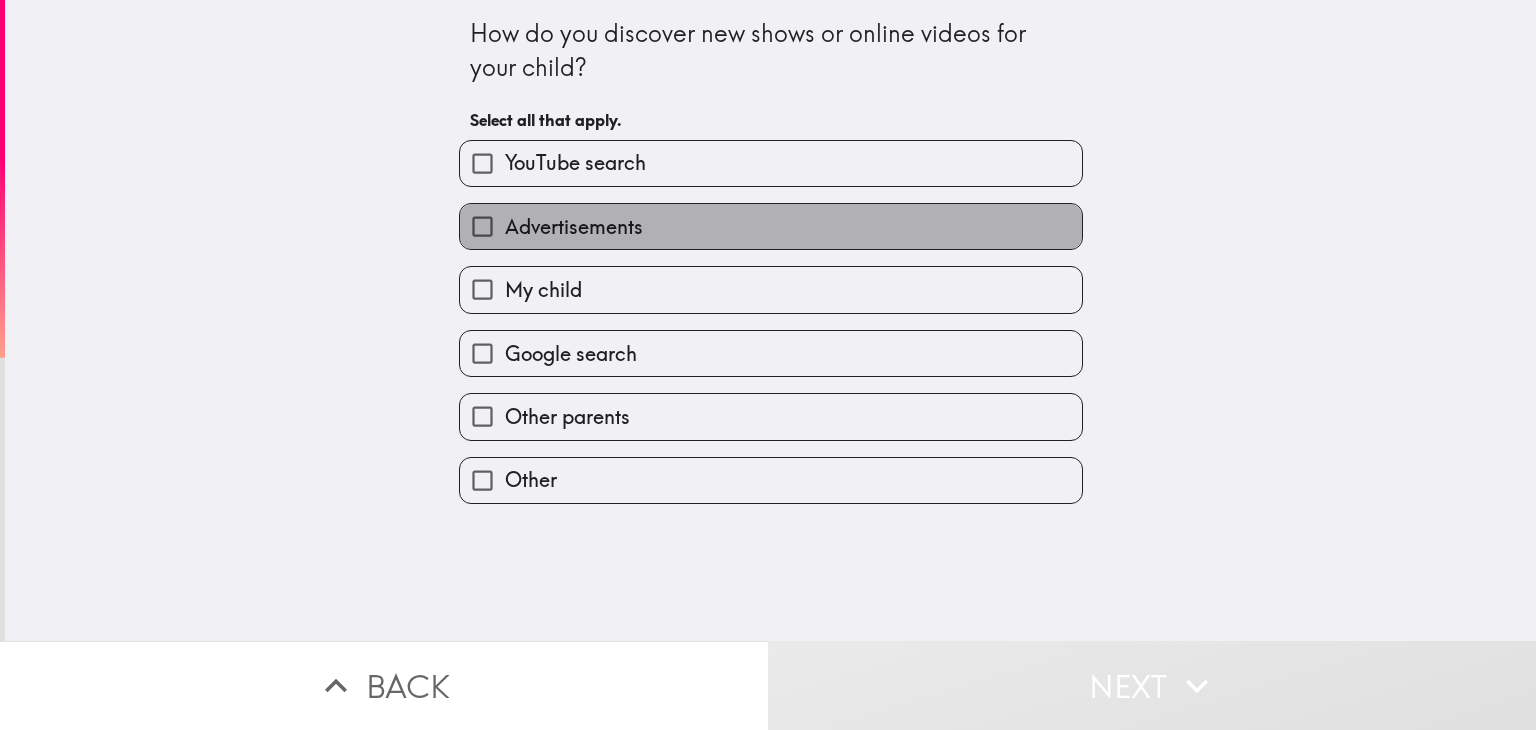 click on "Advertisements" at bounding box center (771, 226) 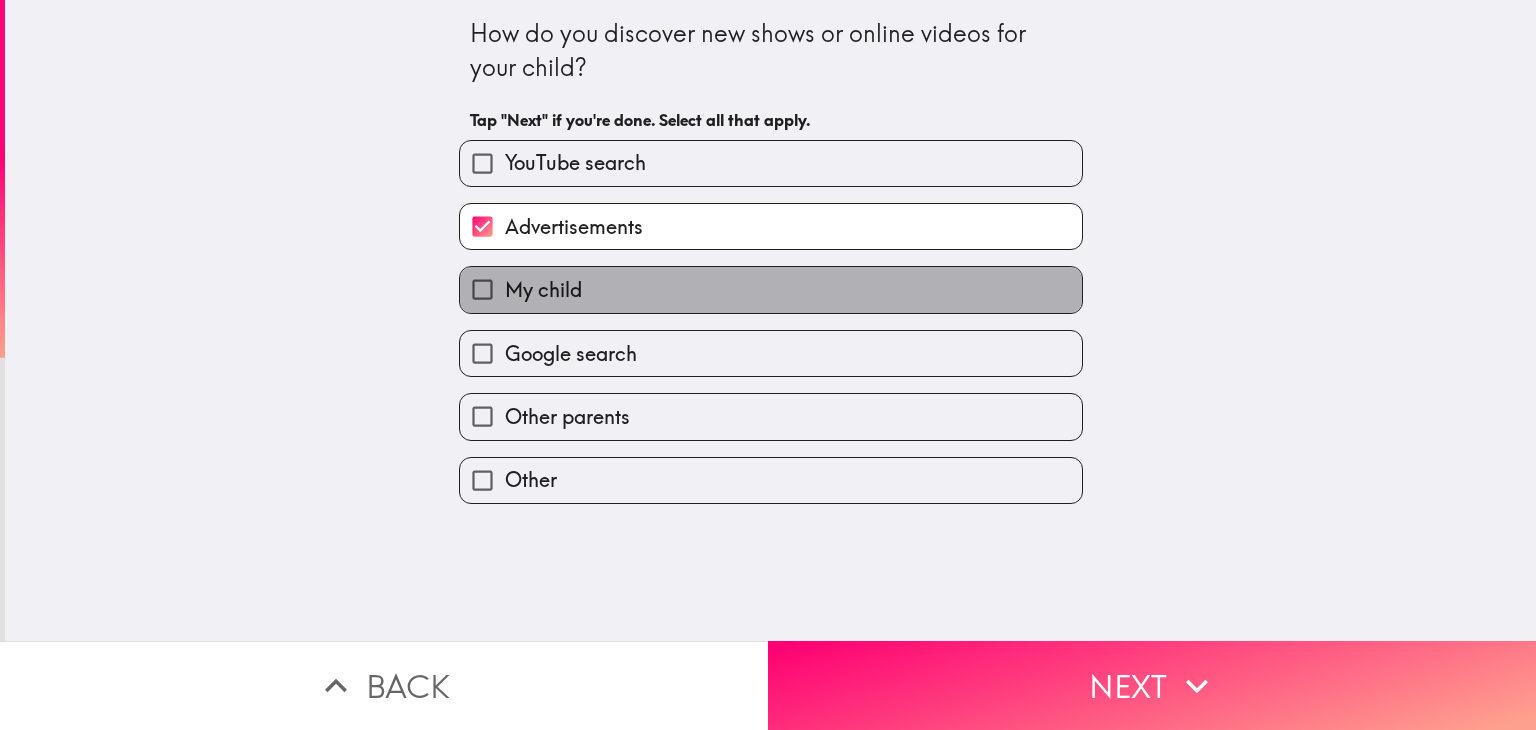 click on "My child" at bounding box center [771, 289] 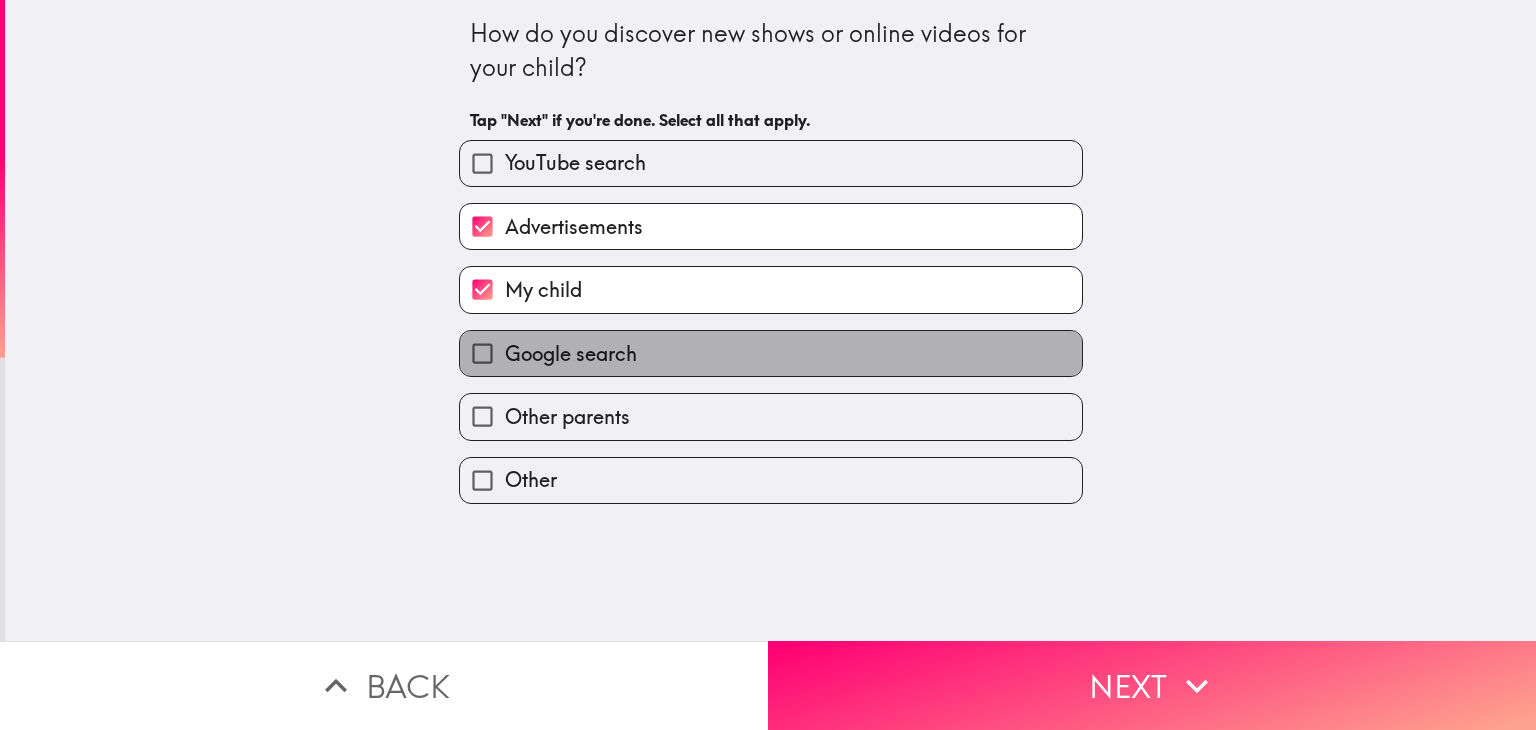 click on "Google search" at bounding box center (771, 353) 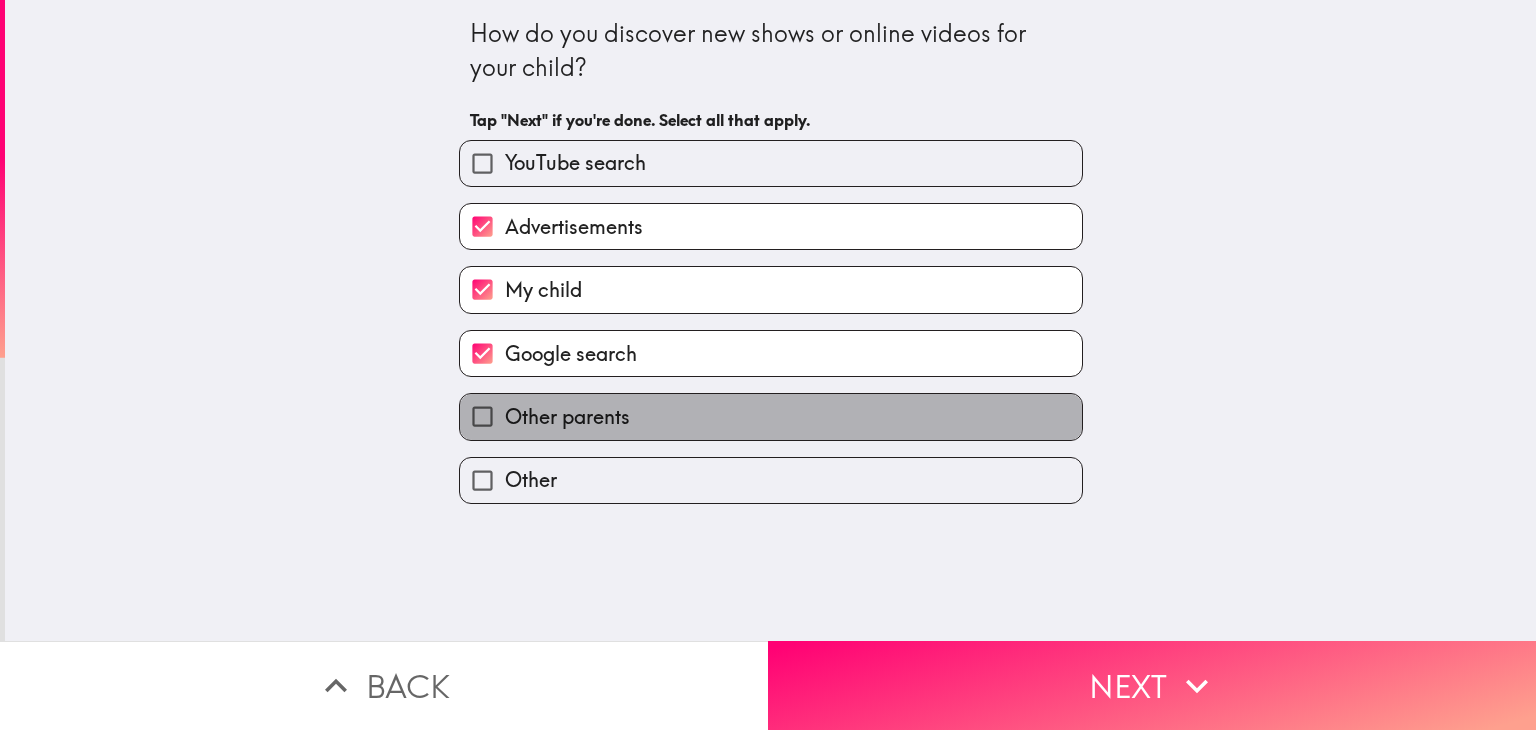click on "Other parents" at bounding box center [771, 416] 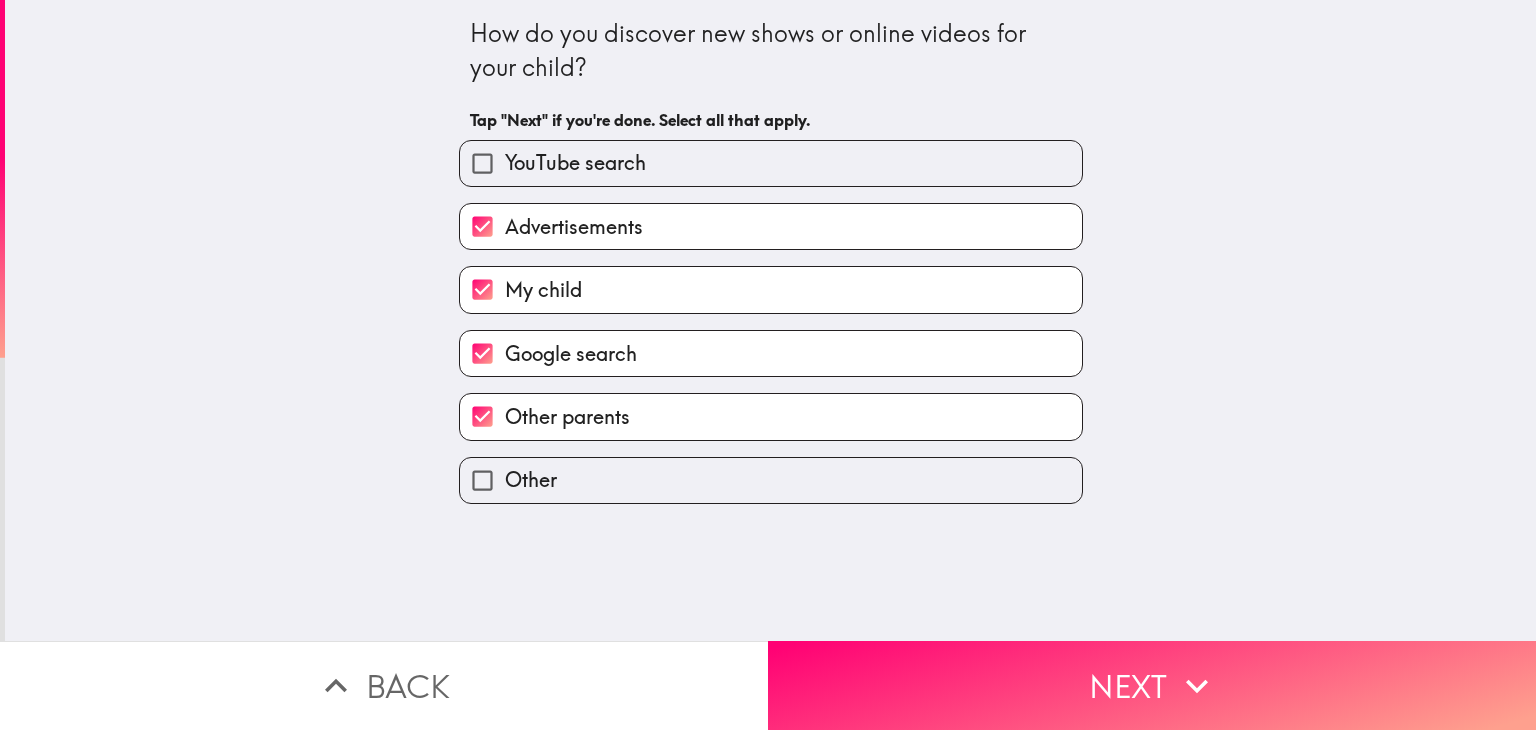 click on "YouTube search" at bounding box center (771, 163) 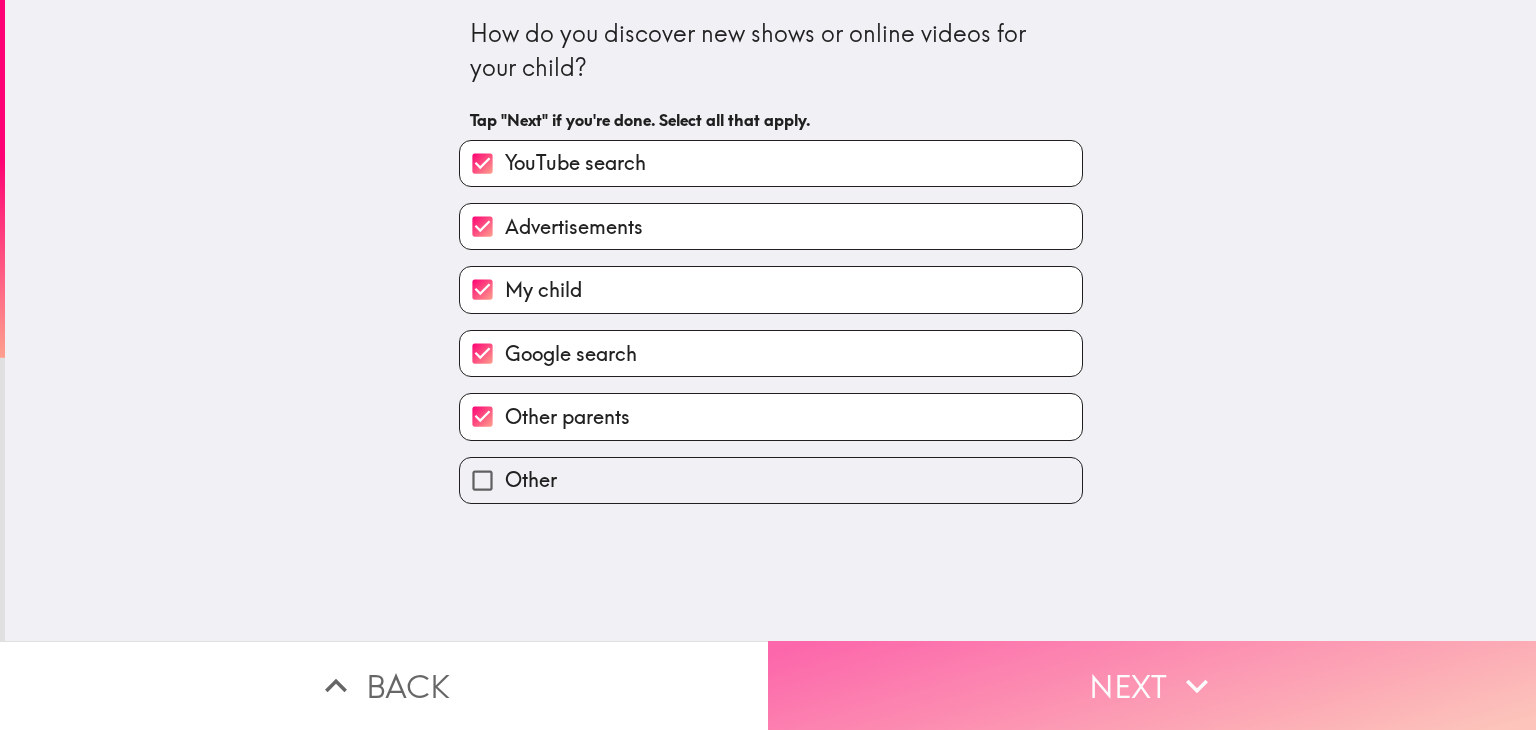 click on "Next" at bounding box center [1152, 685] 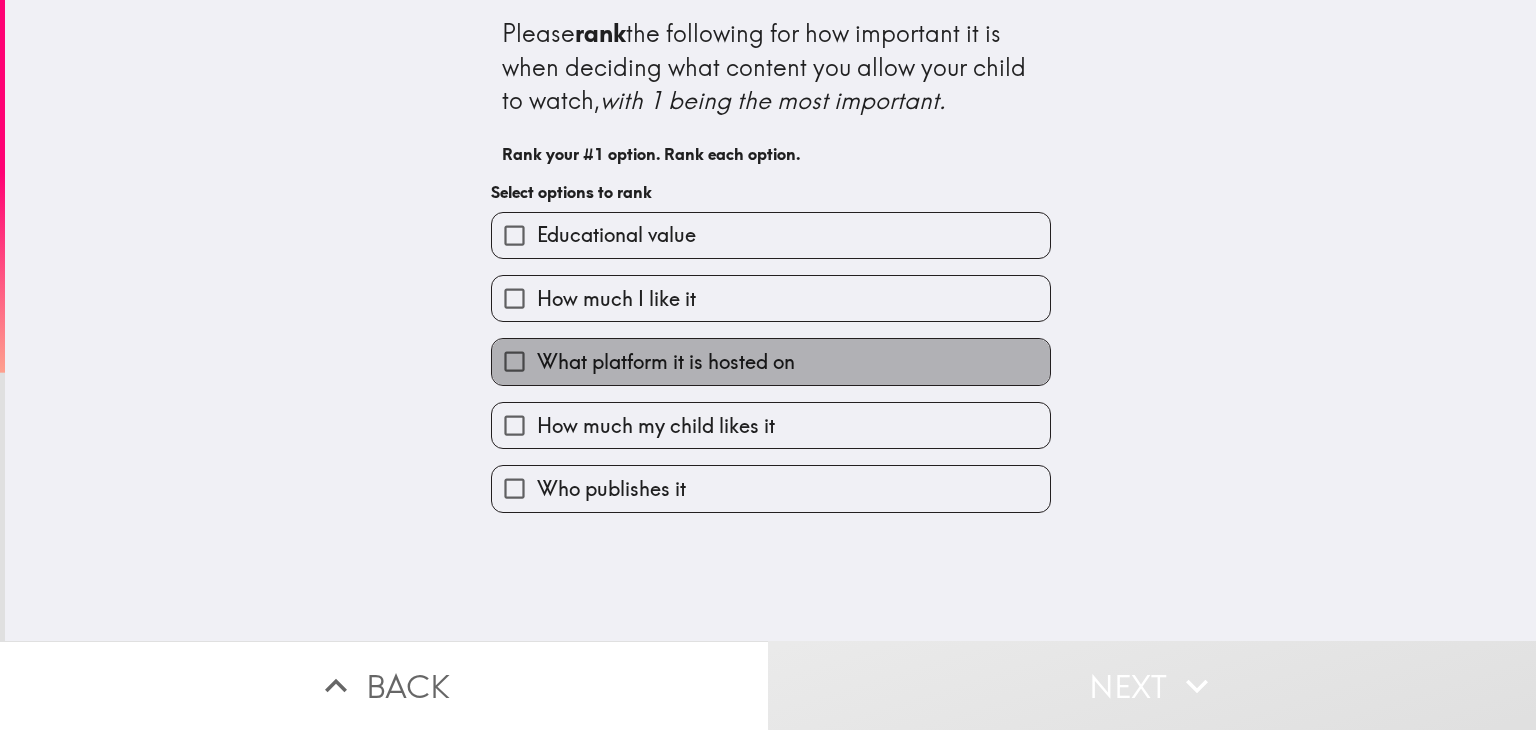 click on "What platform it is hosted on" at bounding box center [666, 362] 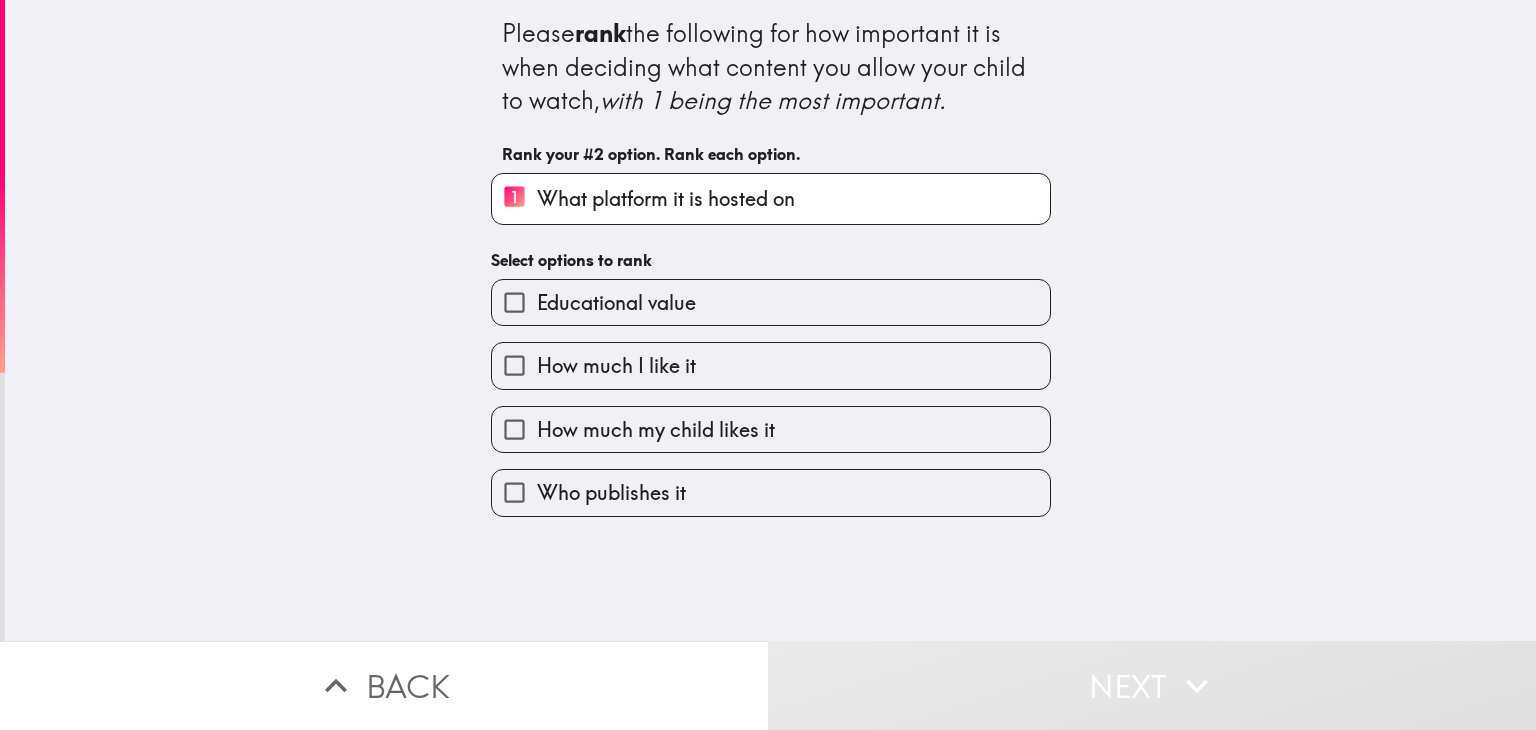 click on "How much my child likes it" at bounding box center [656, 430] 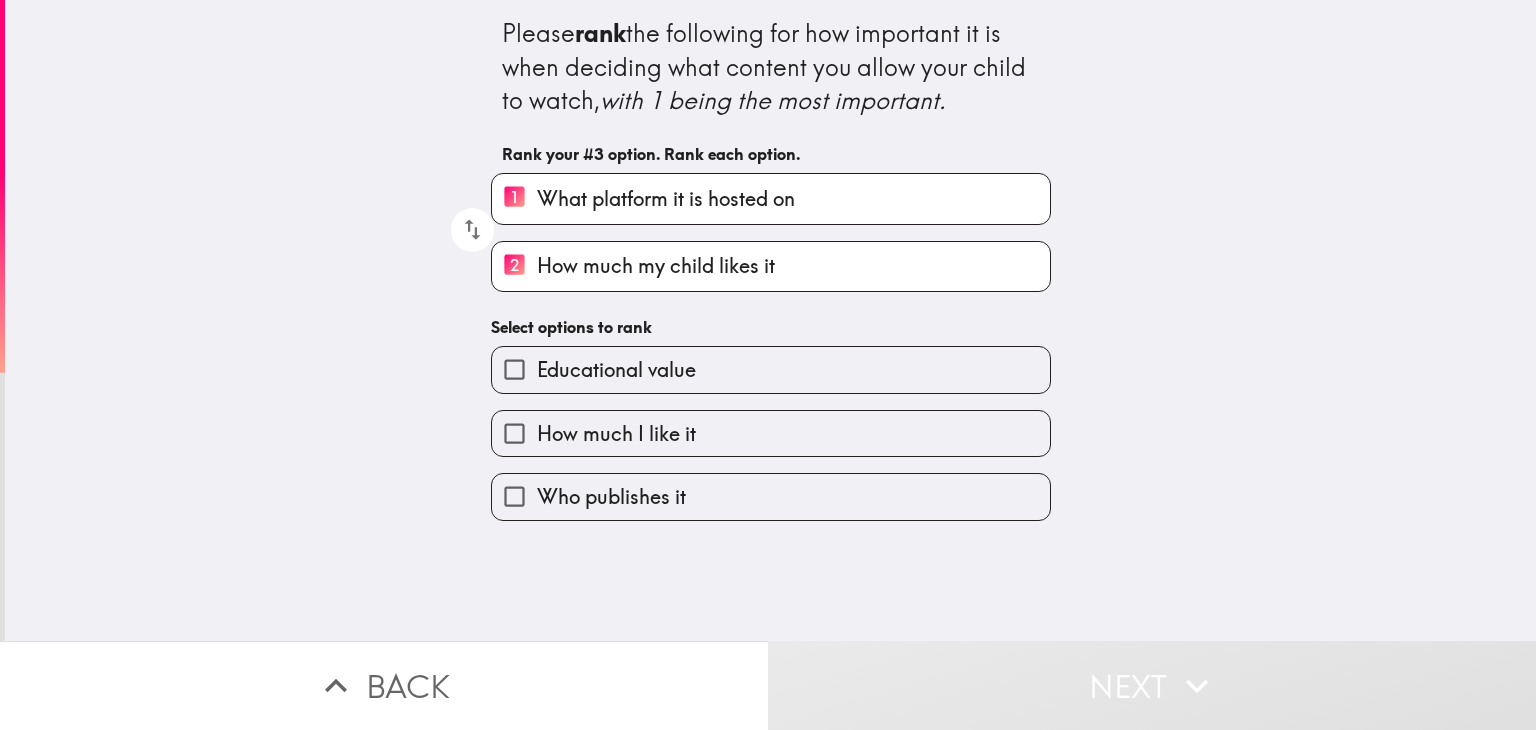 click on "Educational value" at bounding box center (616, 370) 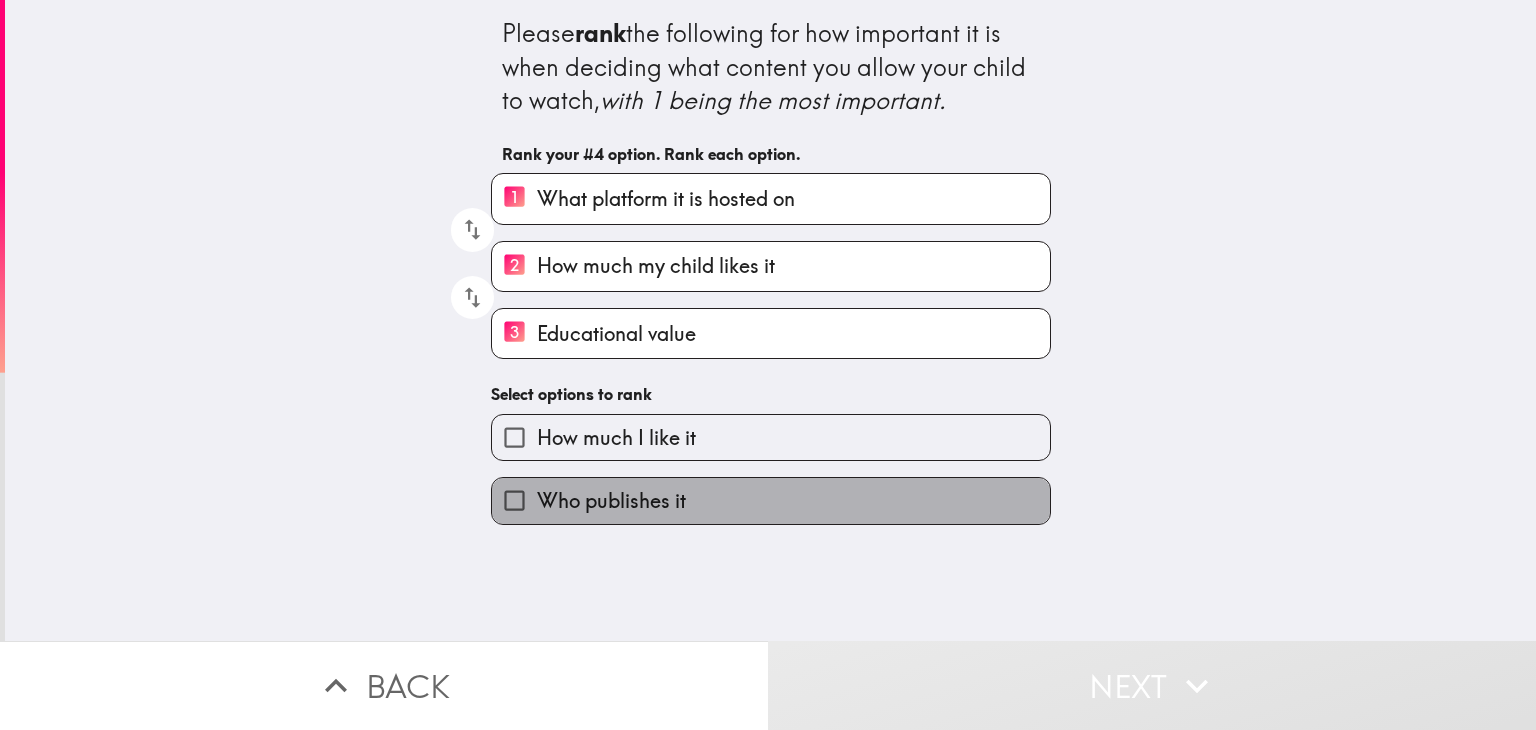 click on "Who publishes it" at bounding box center (611, 501) 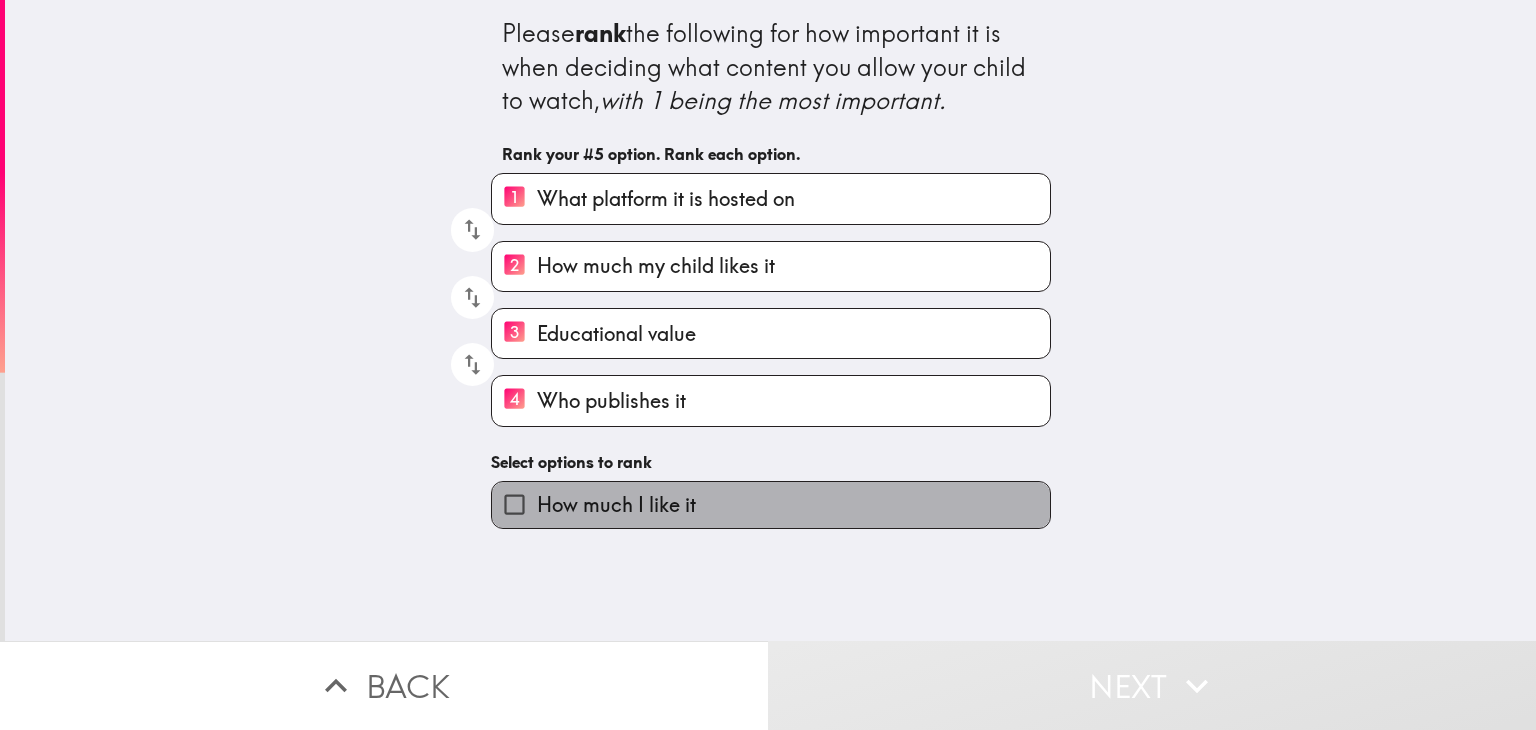 click on "How much I like it" at bounding box center [616, 505] 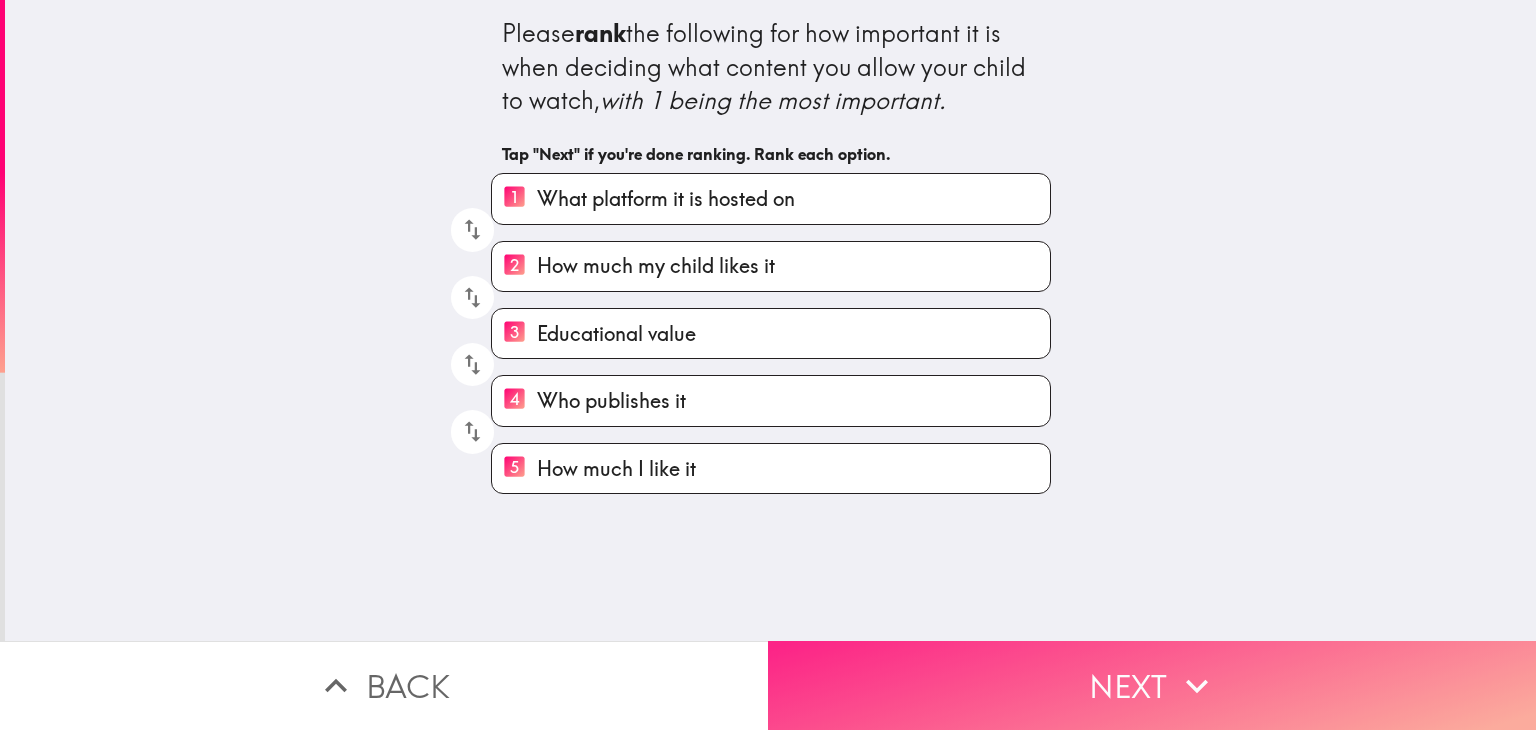 click on "Next" at bounding box center [1152, 685] 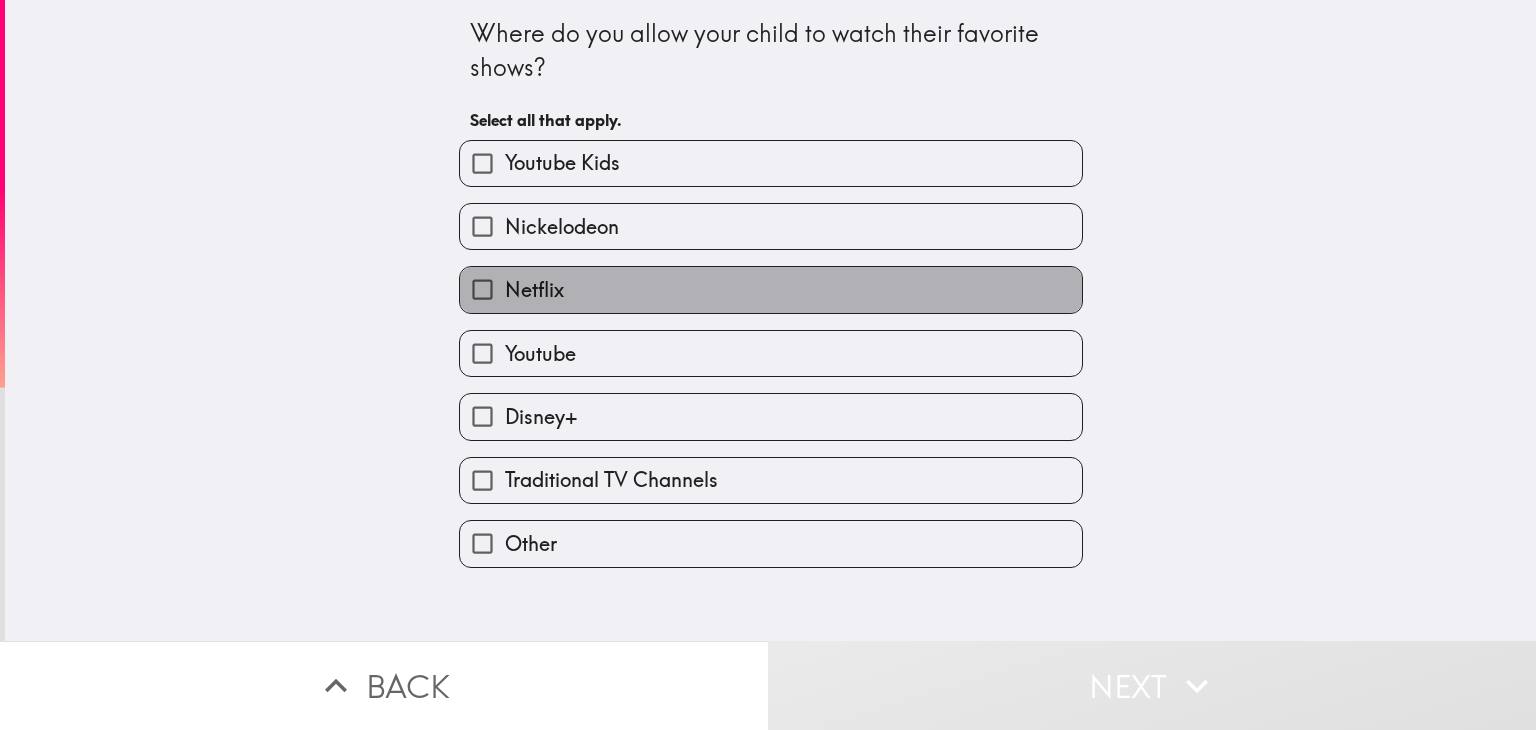 click on "Netflix" at bounding box center [771, 289] 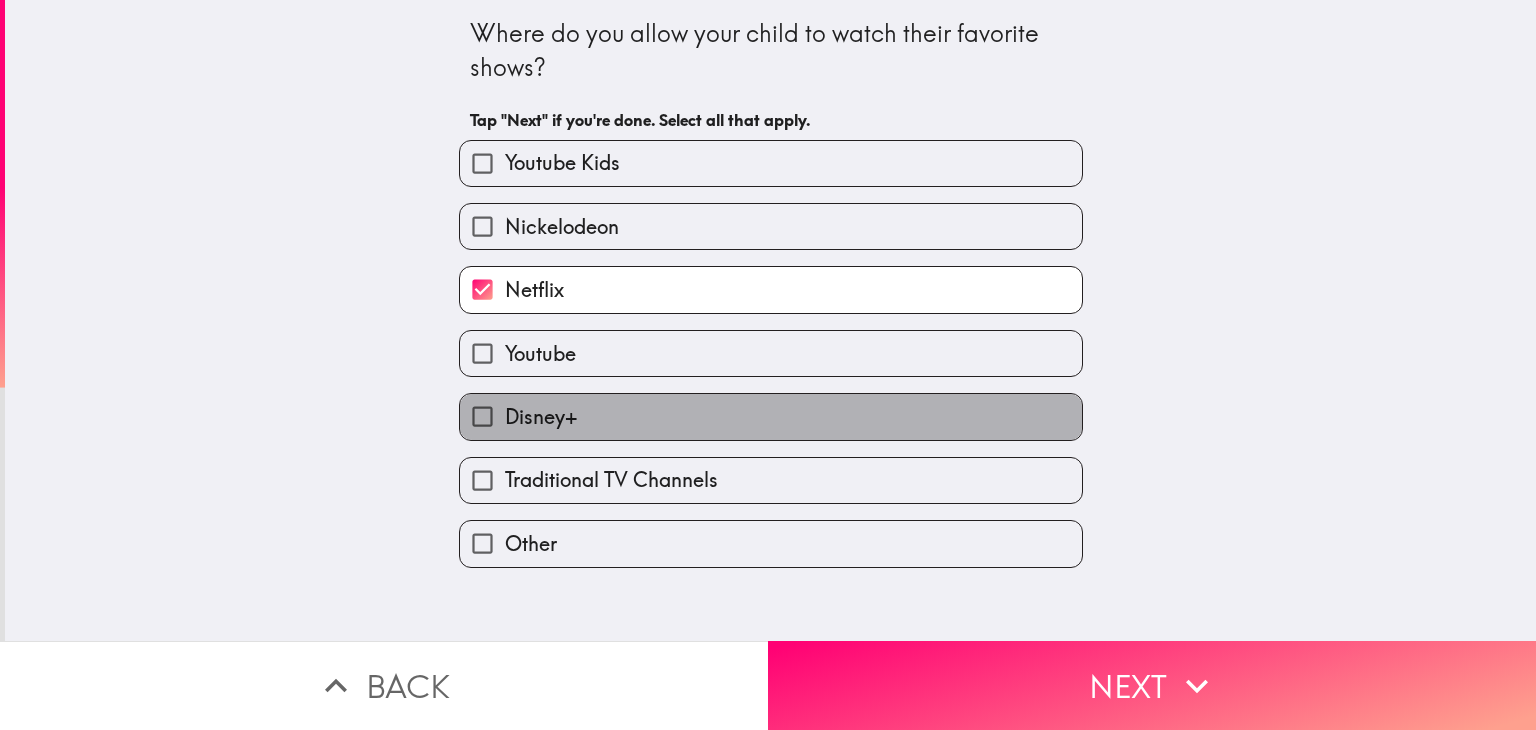 click on "Disney+" at bounding box center (771, 416) 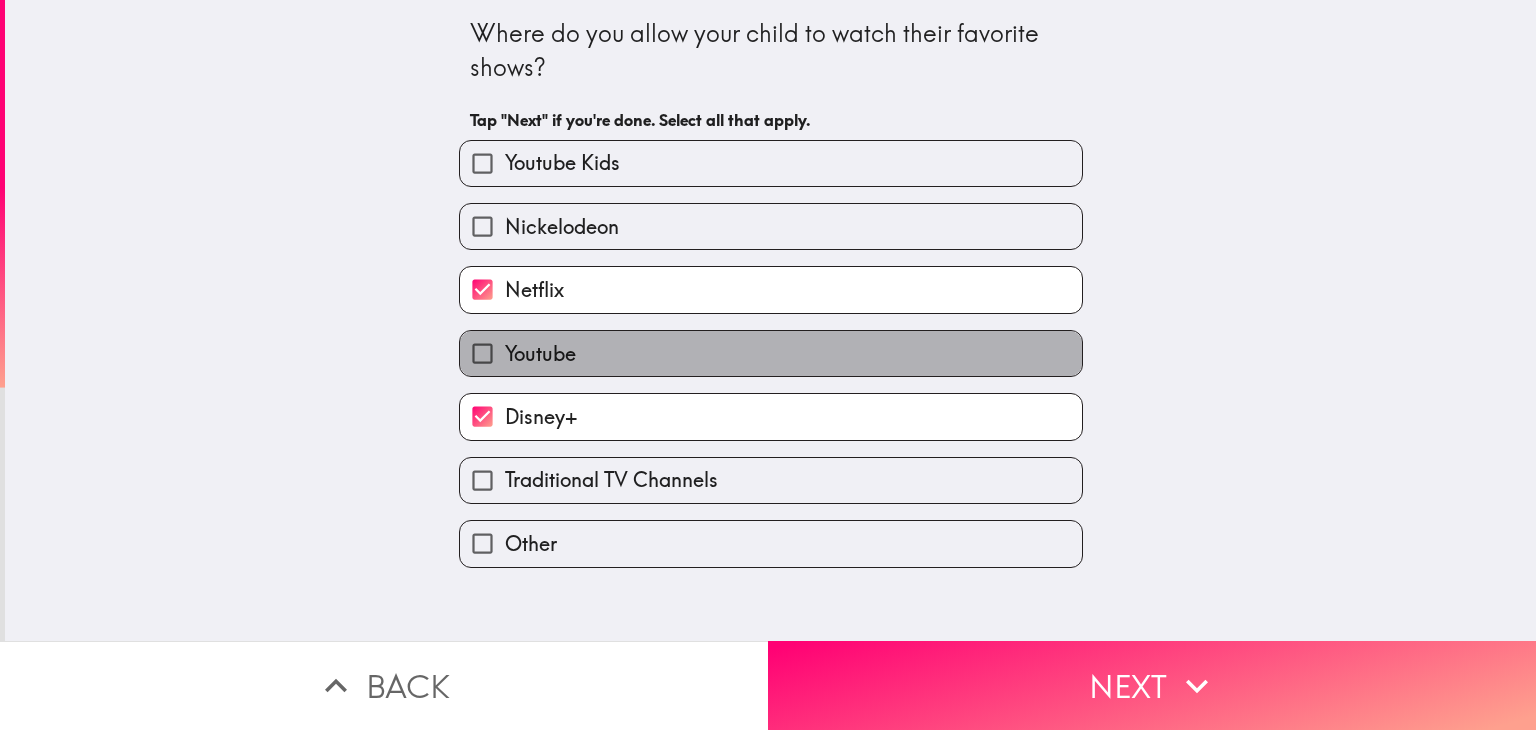 drag, startPoint x: 527, startPoint y: 342, endPoint x: 553, endPoint y: 197, distance: 147.31259 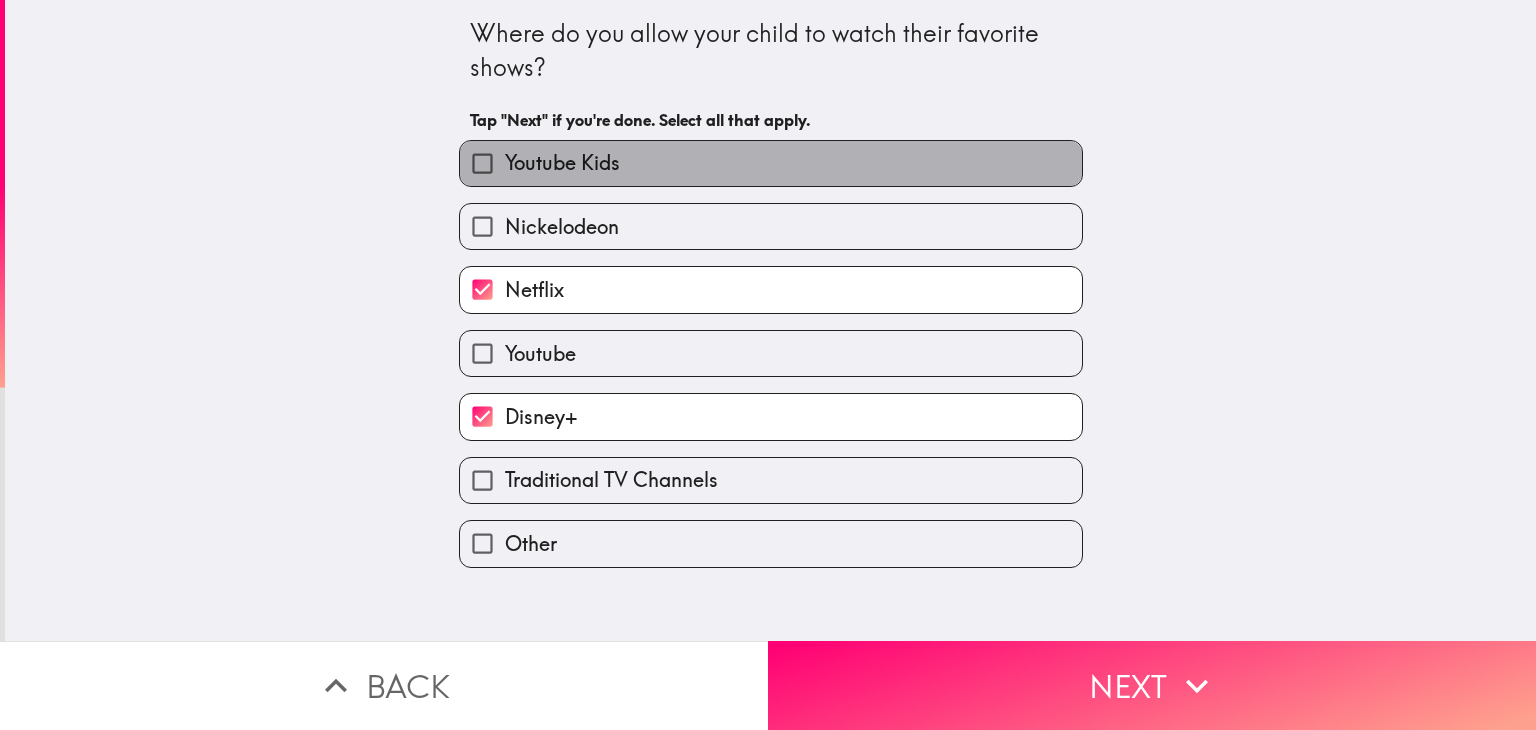 click on "Youtube Kids" at bounding box center (562, 163) 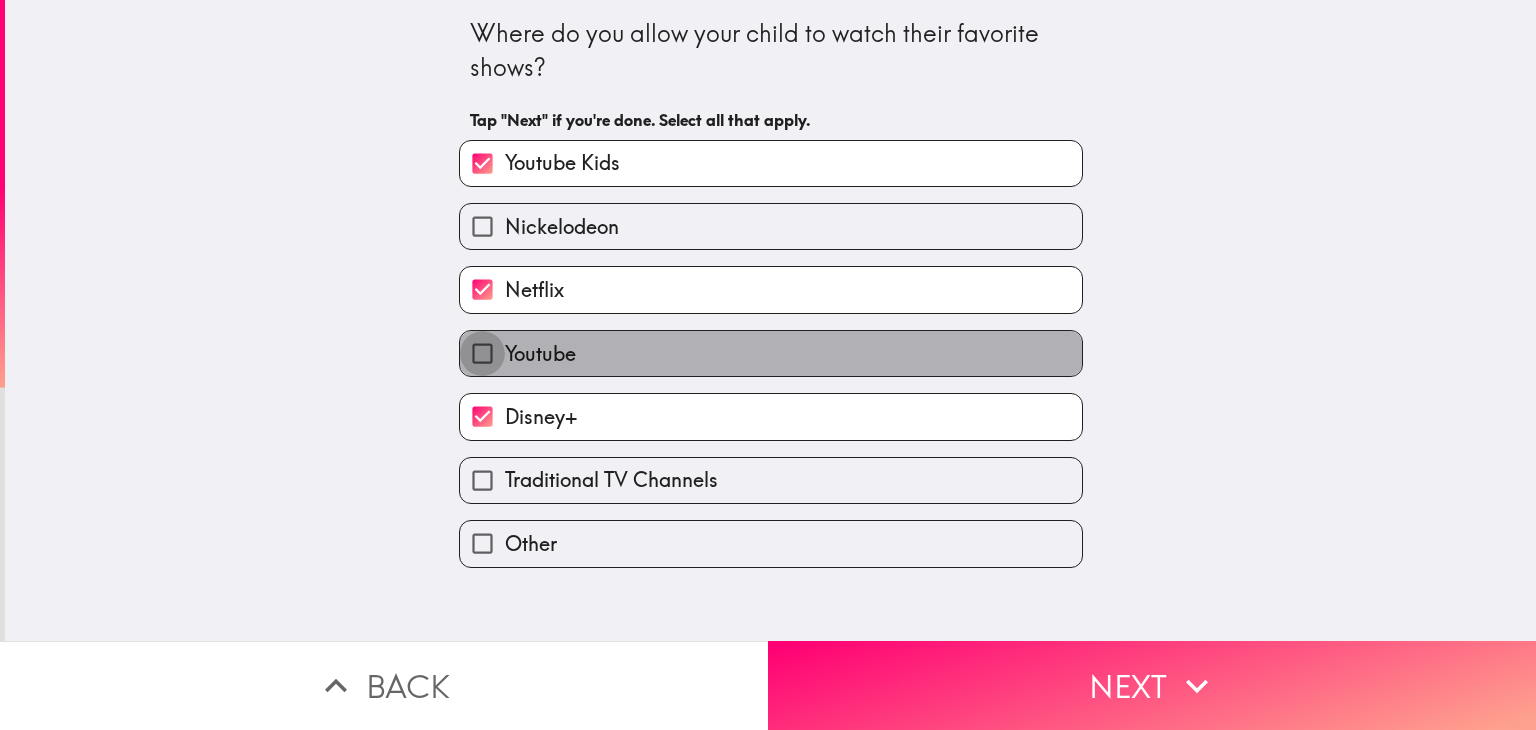 click on "Youtube" at bounding box center (482, 353) 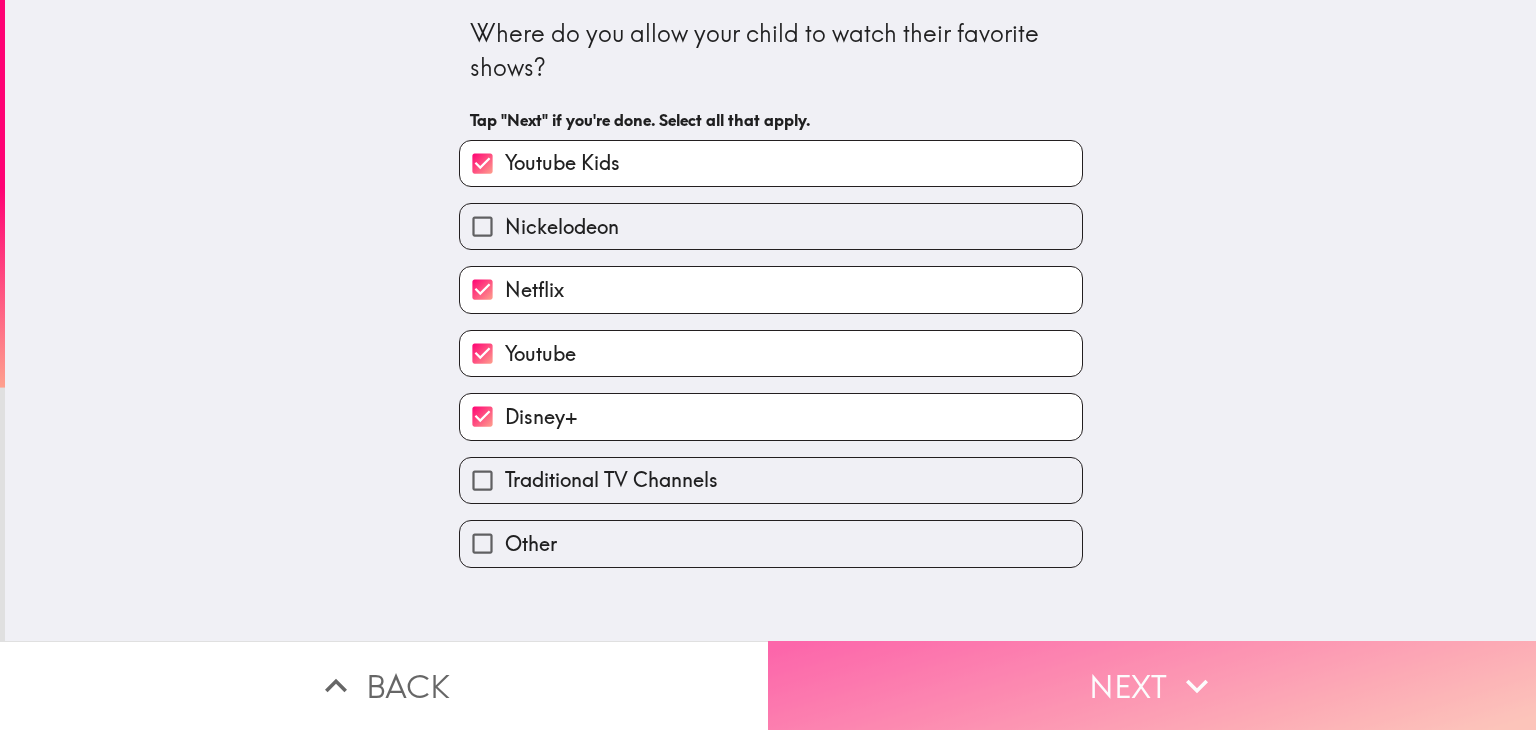 click on "Next" at bounding box center (1152, 685) 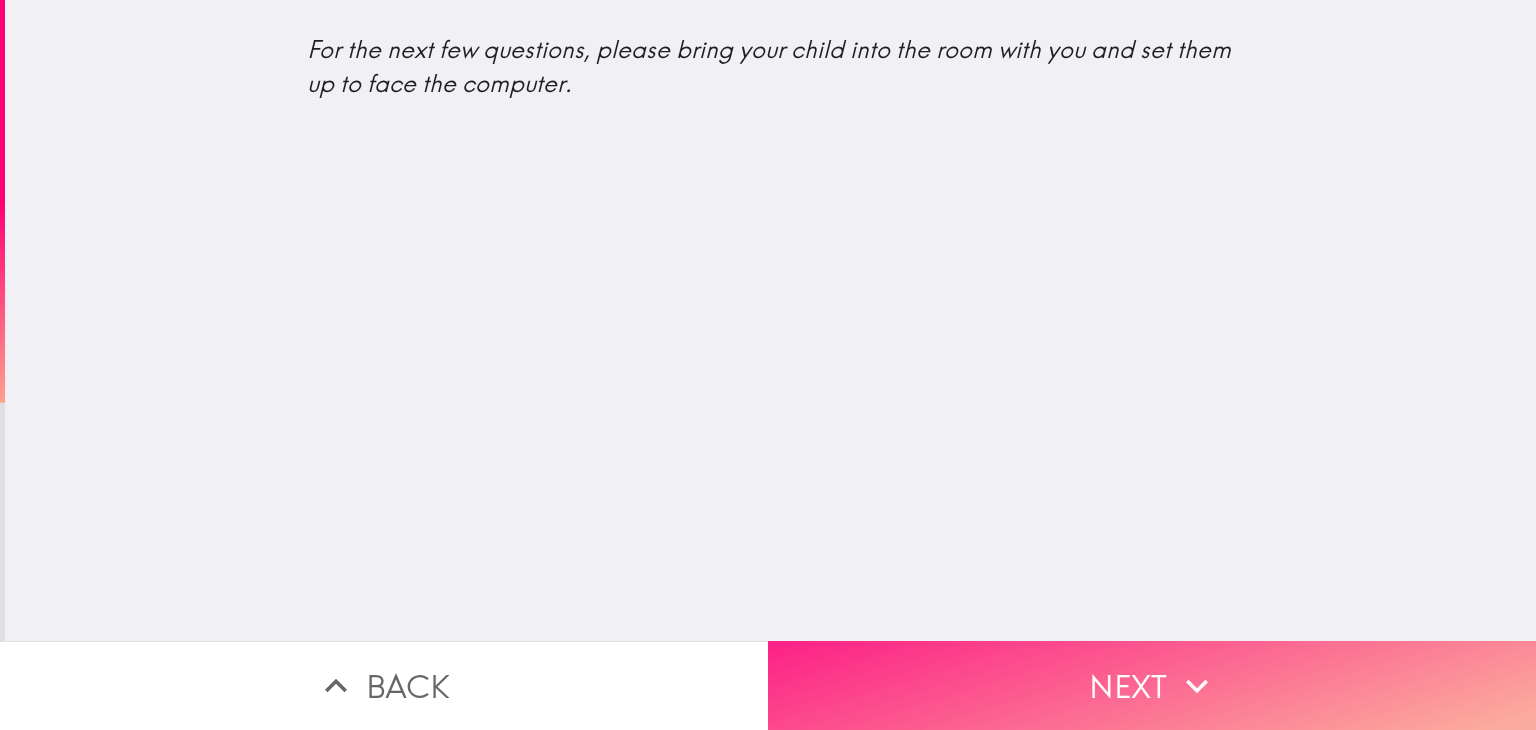 click on "Next" at bounding box center [1152, 685] 